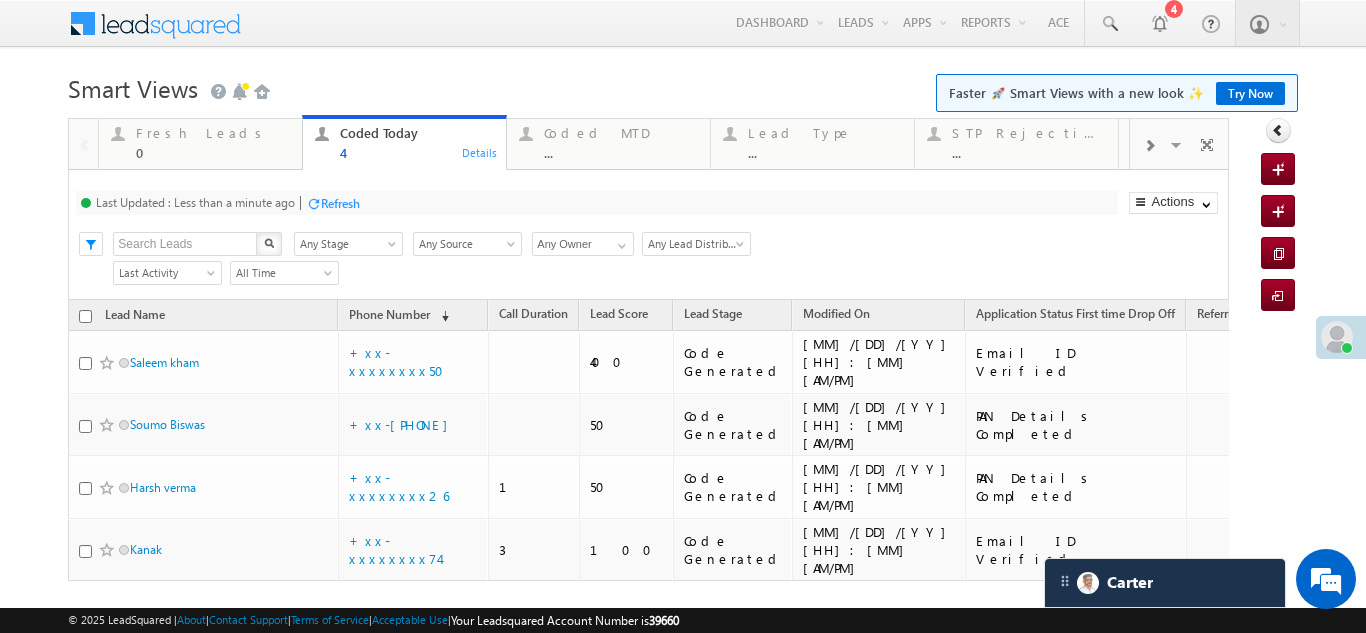 scroll, scrollTop: 0, scrollLeft: 0, axis: both 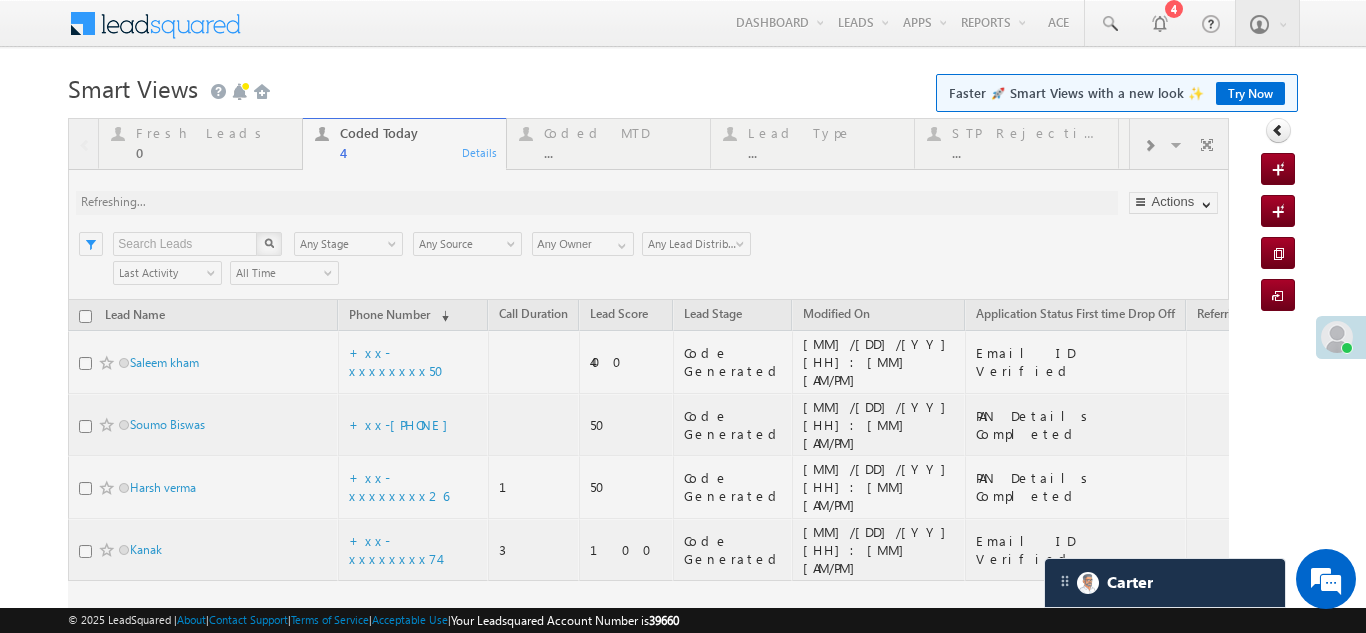 click at bounding box center (648, 371) 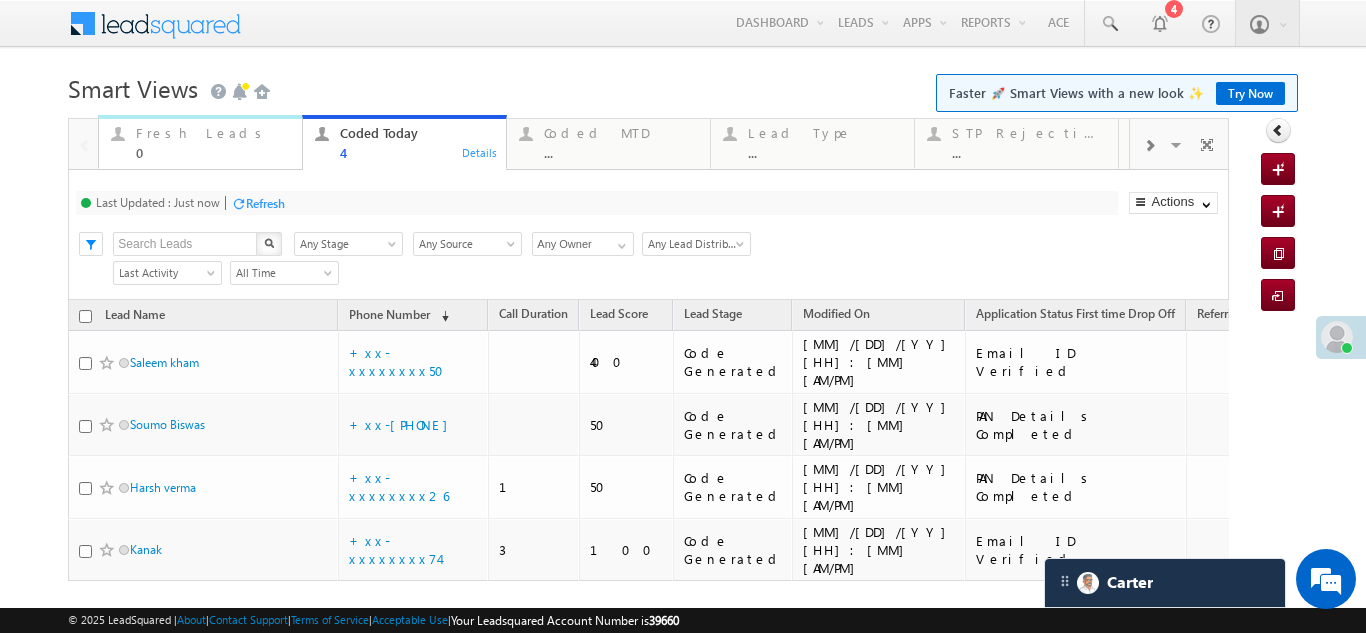 click on "Fresh Leads" at bounding box center (213, 133) 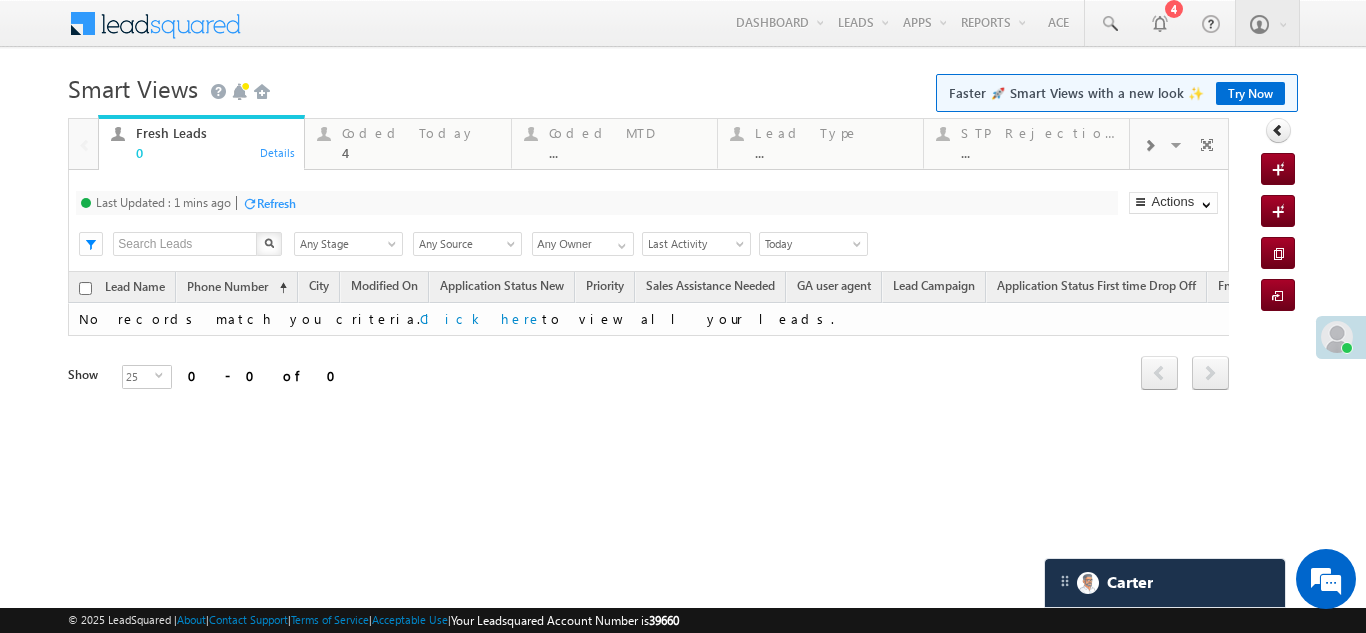 click on "Refresh" at bounding box center [276, 203] 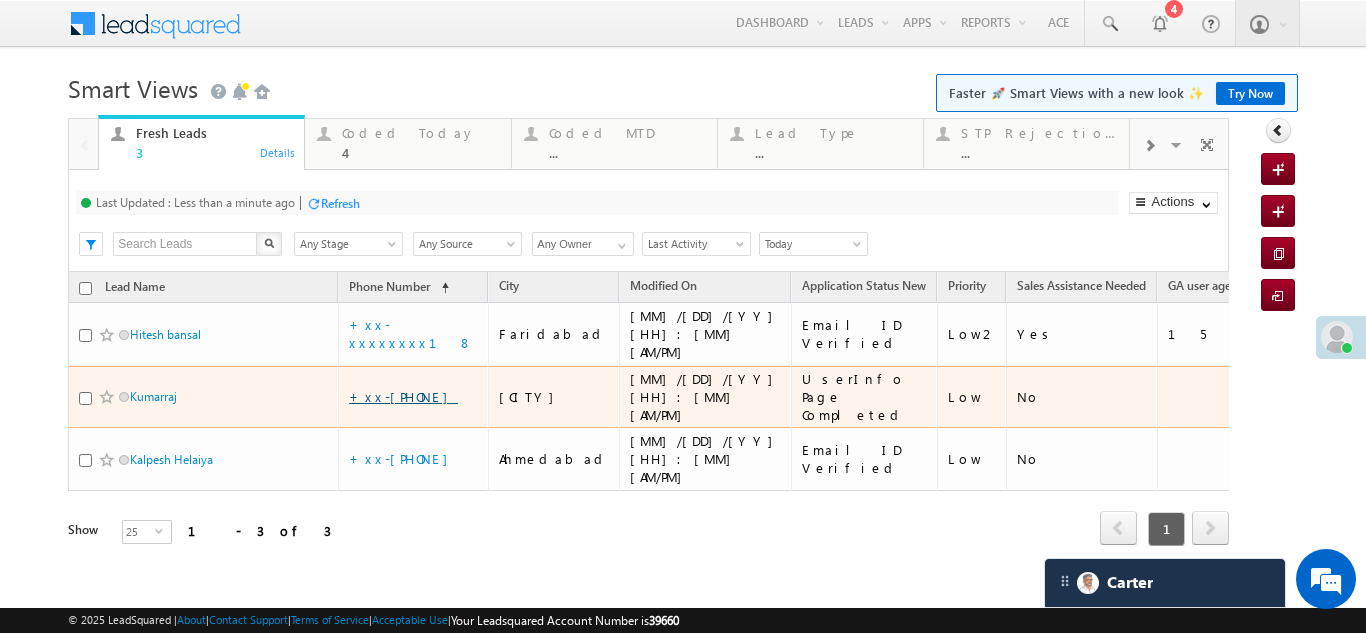 click on "+xx-xxxxxxxx76" at bounding box center (383, 379) 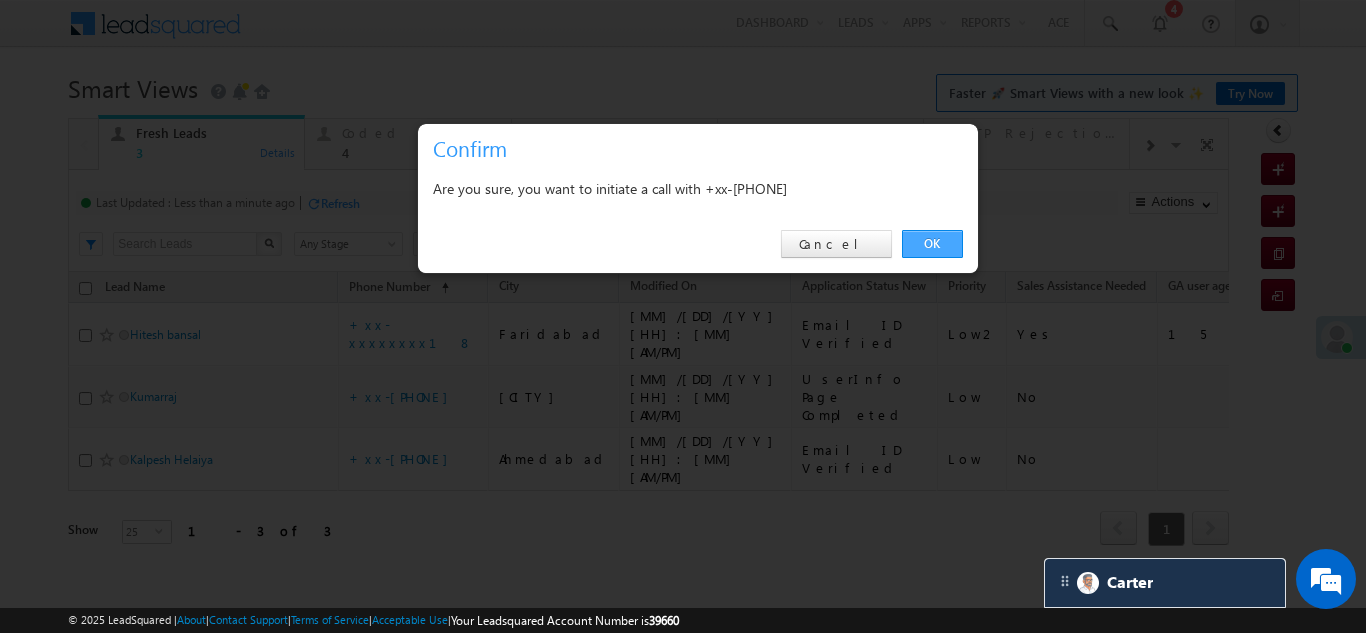 click on "OK" at bounding box center (932, 244) 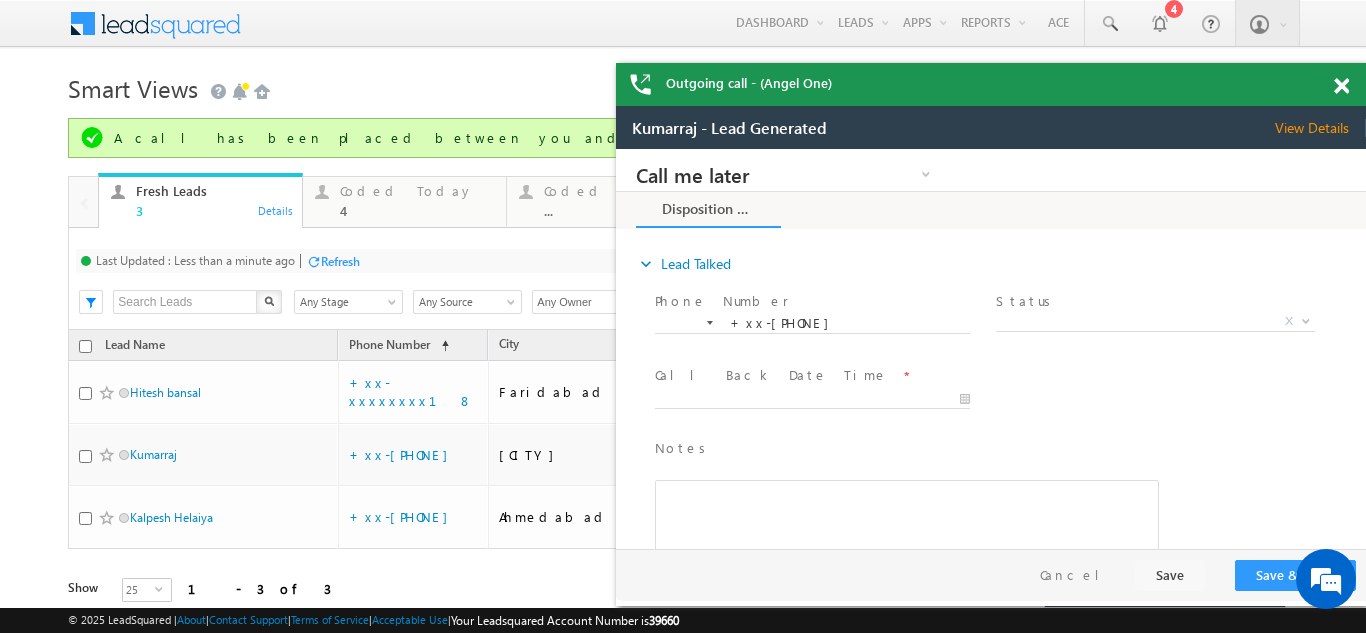 scroll, scrollTop: 0, scrollLeft: 0, axis: both 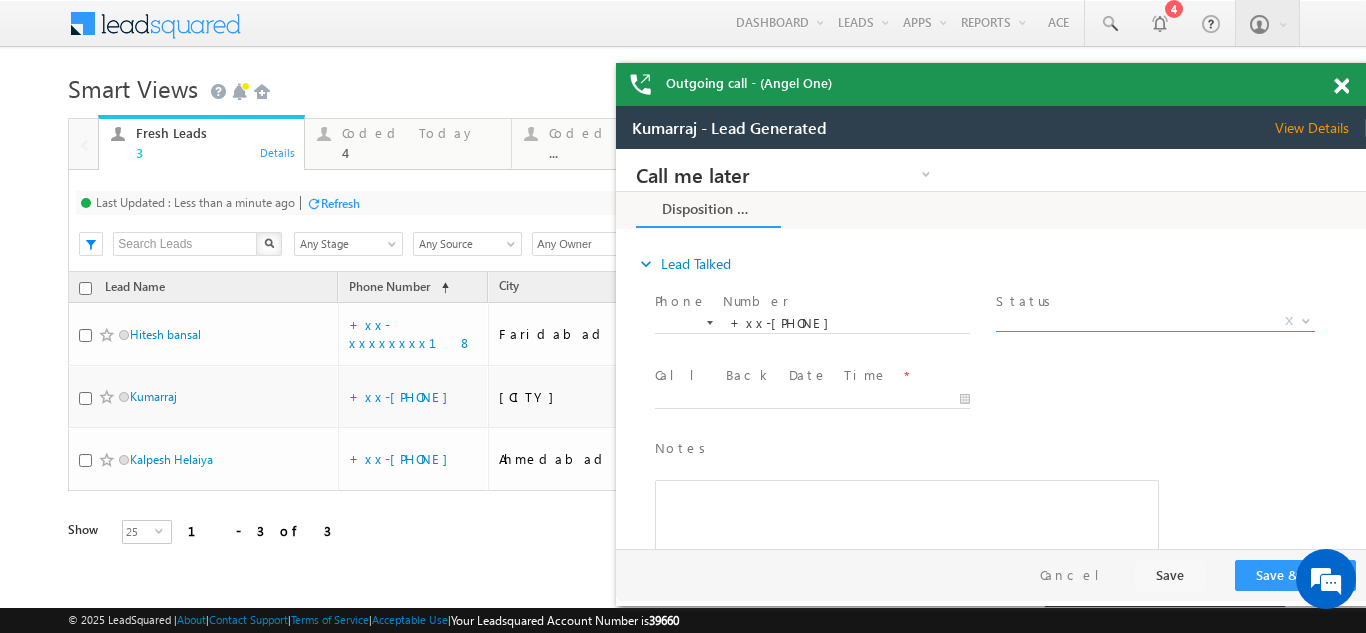 click on "X" at bounding box center (1155, 322) 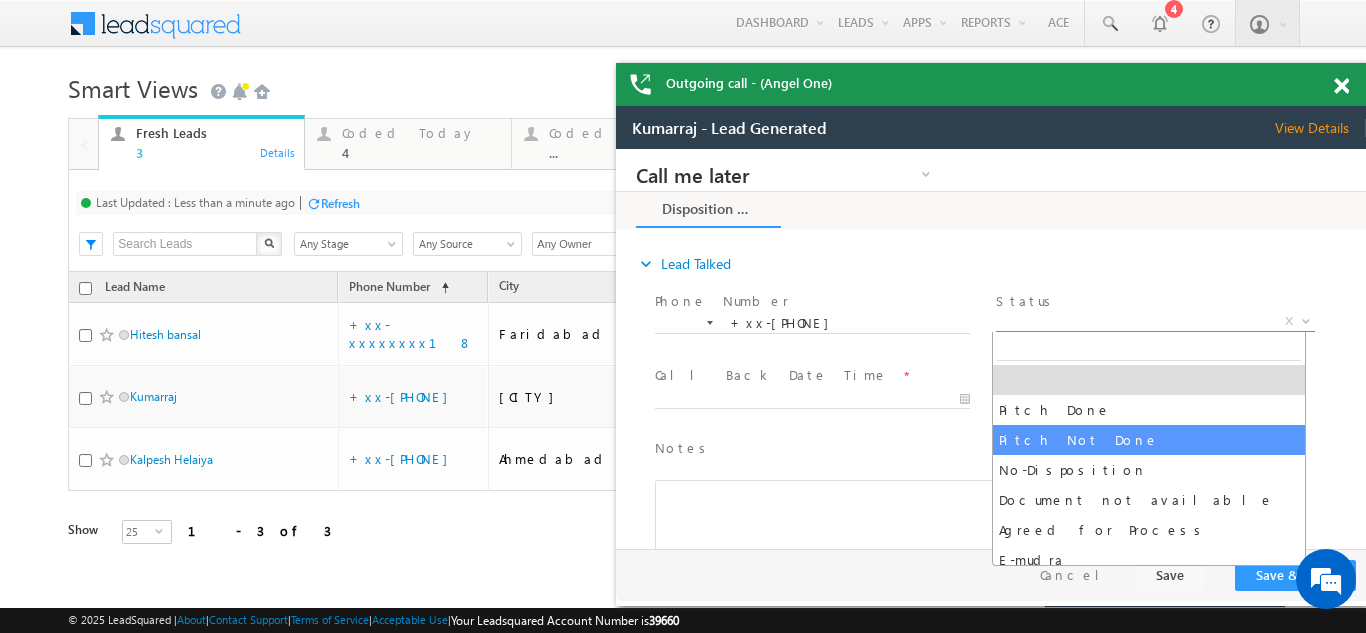 select on "Pitch Not Done" 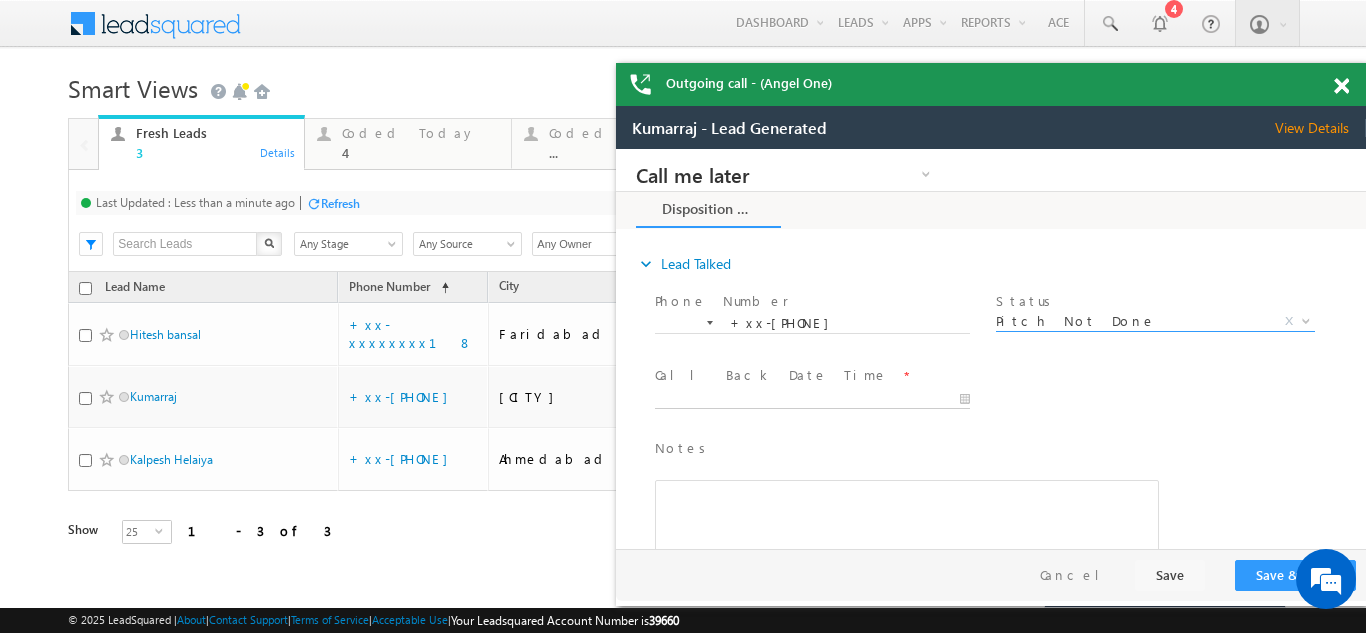 click on "Call me later Campaign Success Commitment Cross Sell Customer Drop-off reasons Language Barrier Not Interested Ringing Call me later
Call me later
× Disposition Form *" at bounding box center (991, 349) 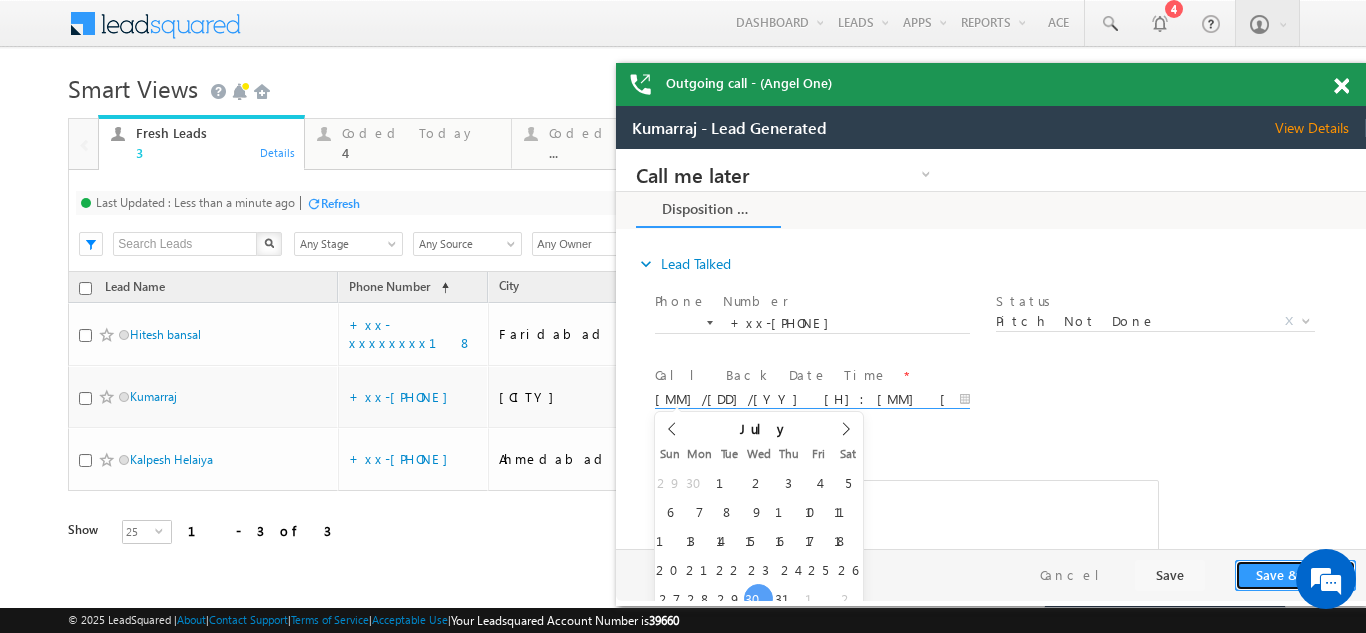 click on "Save & Close" at bounding box center (1295, 575) 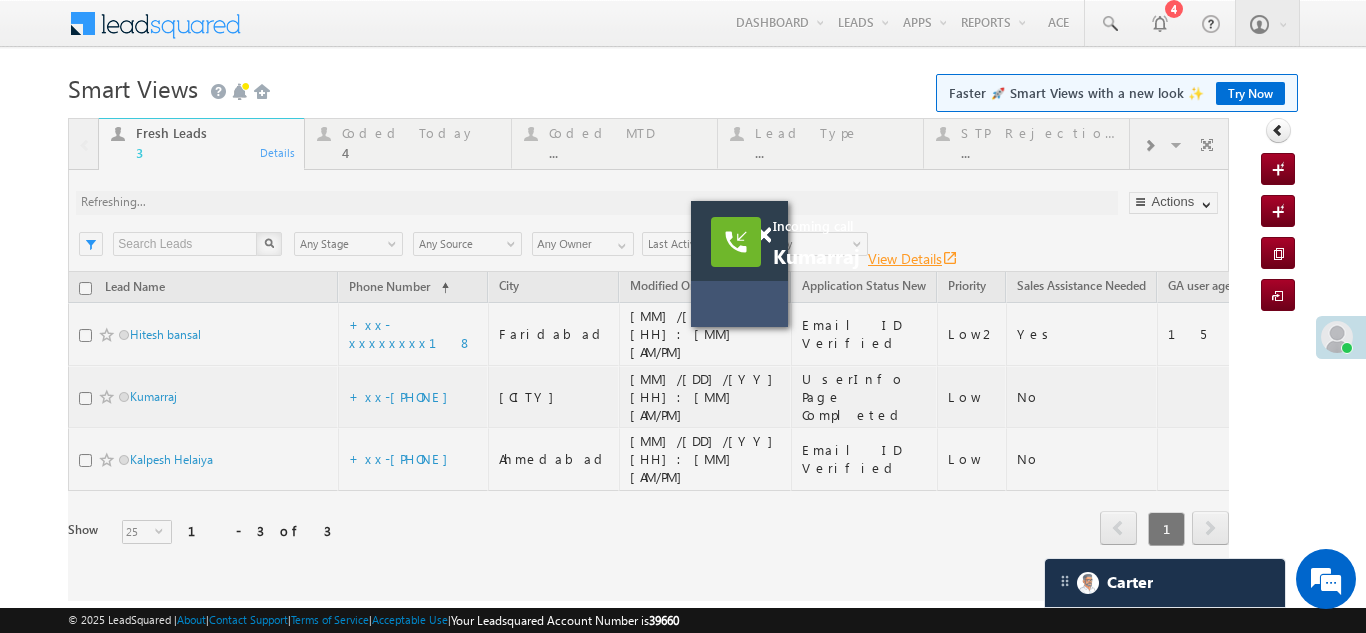 click on "View Details  open_in_new" at bounding box center [892, 258] 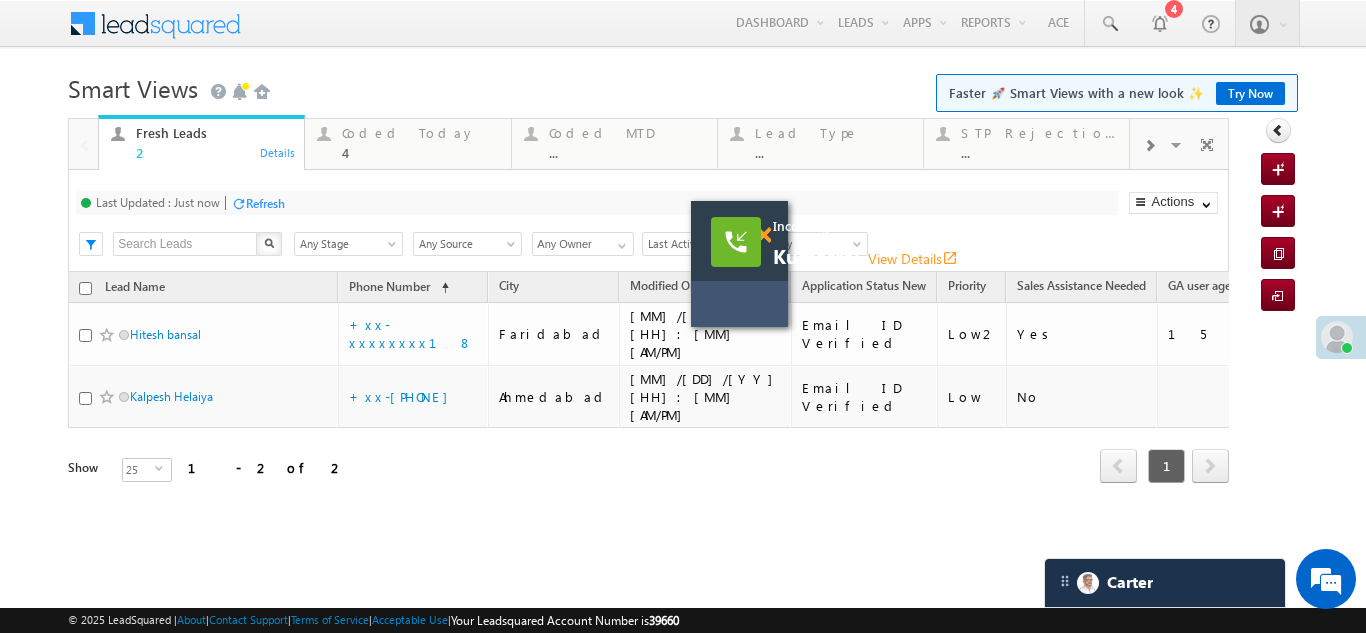 click at bounding box center [763, 235] 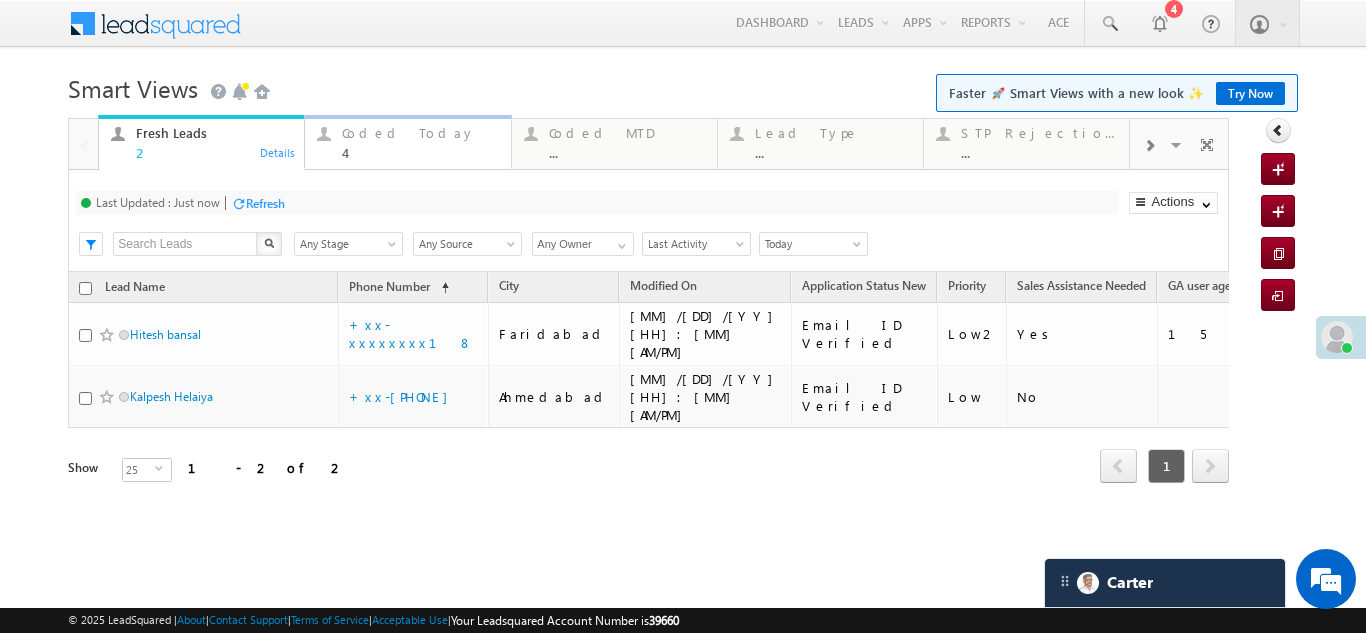 click on "Coded Today 4" at bounding box center [420, 140] 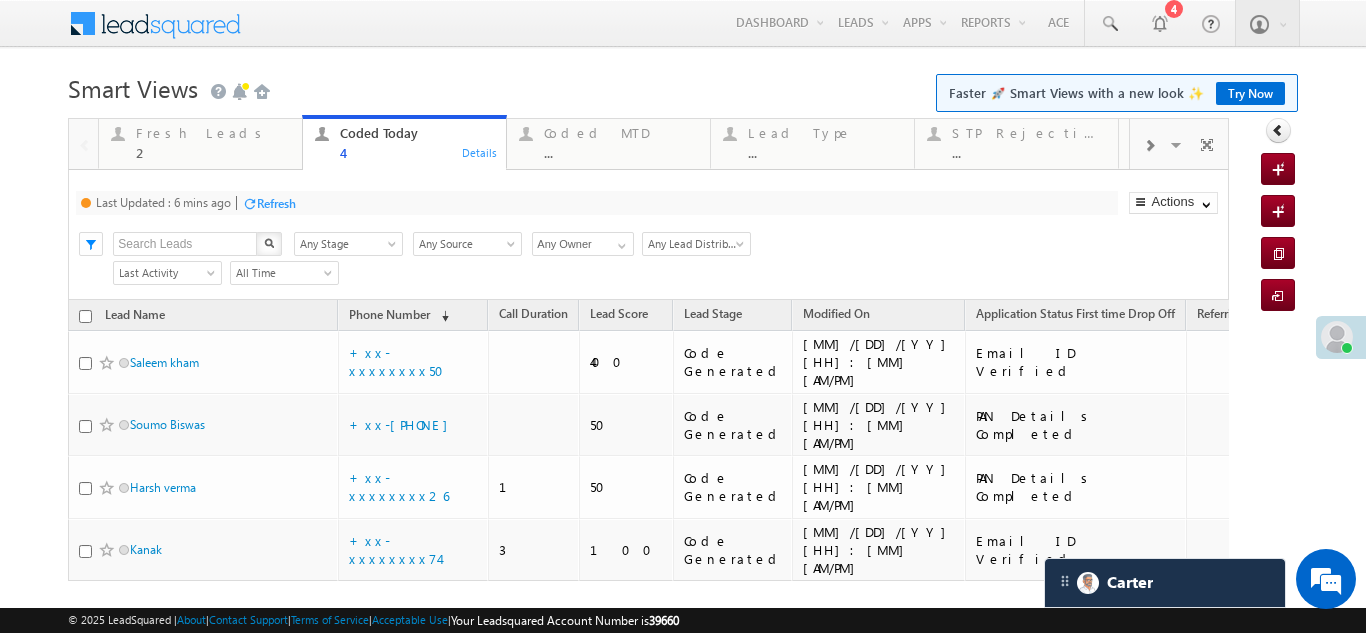 click on "Refresh" at bounding box center [276, 203] 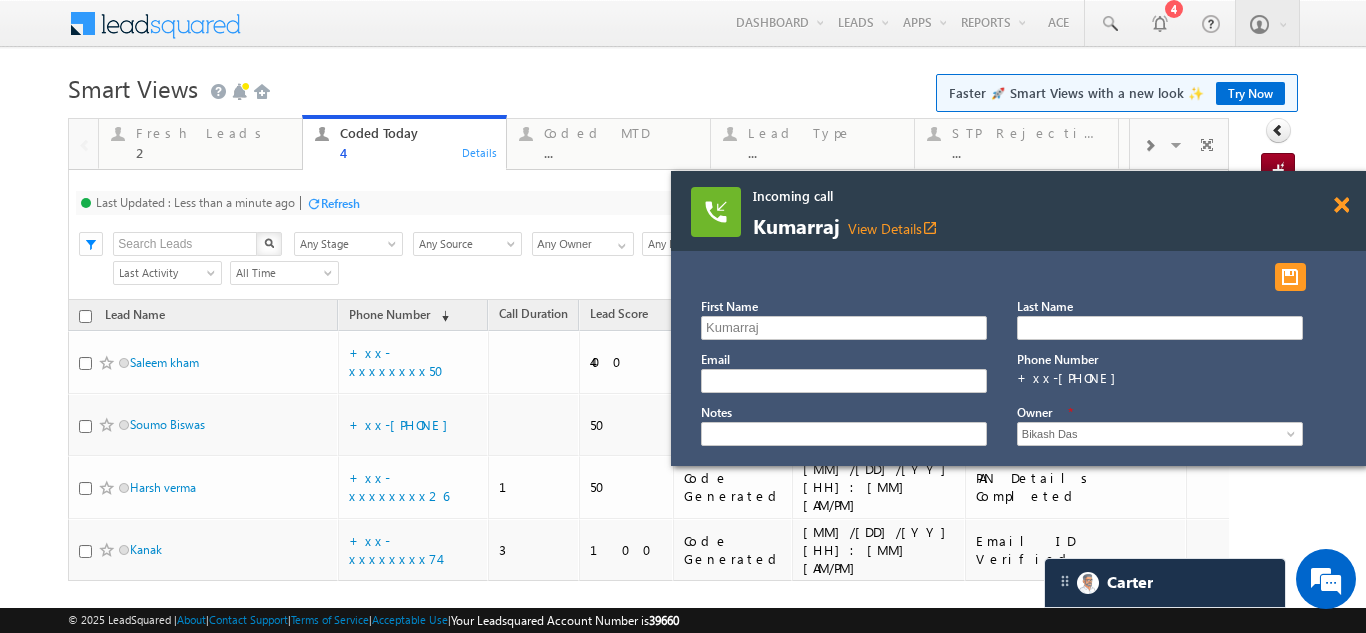 click at bounding box center (1341, 205) 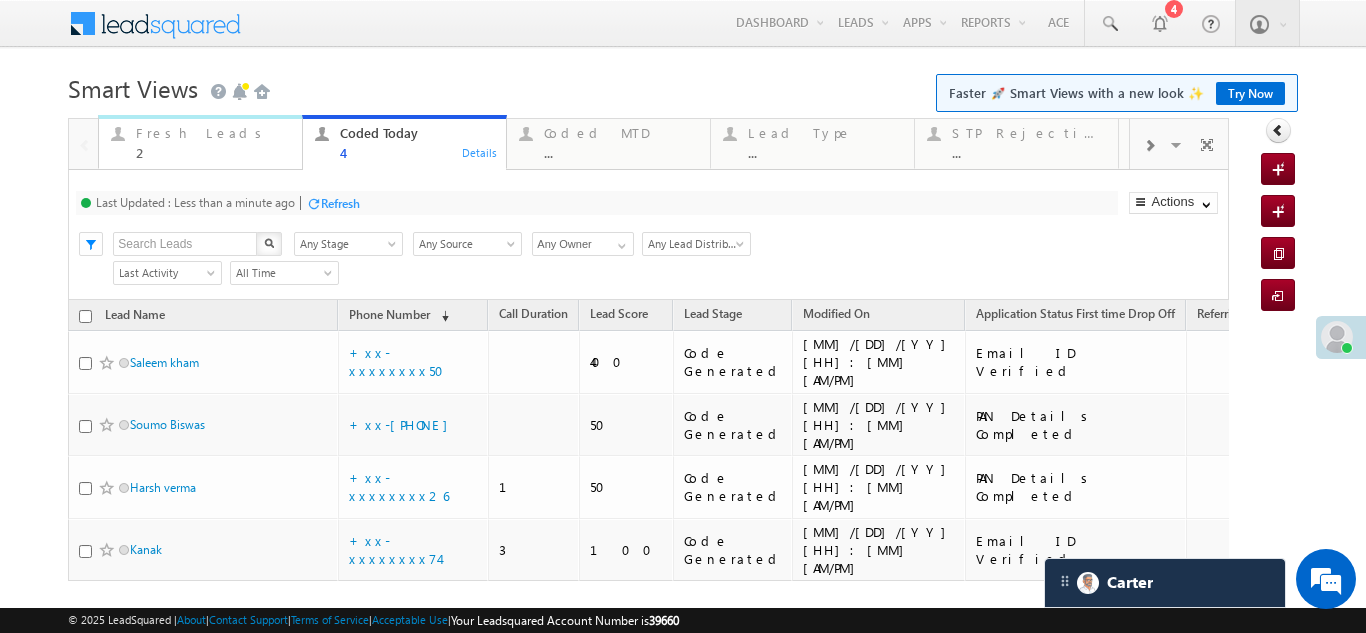 click on "Fresh Leads" at bounding box center (213, 133) 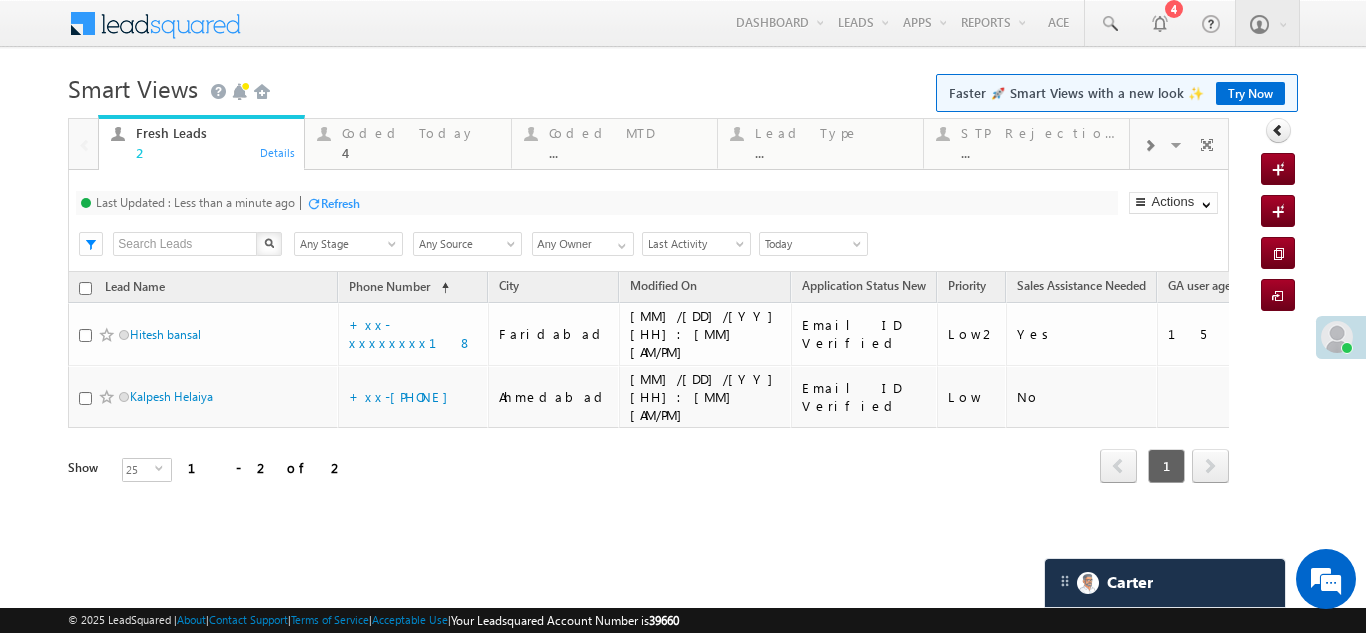 click on "Refresh" at bounding box center [340, 203] 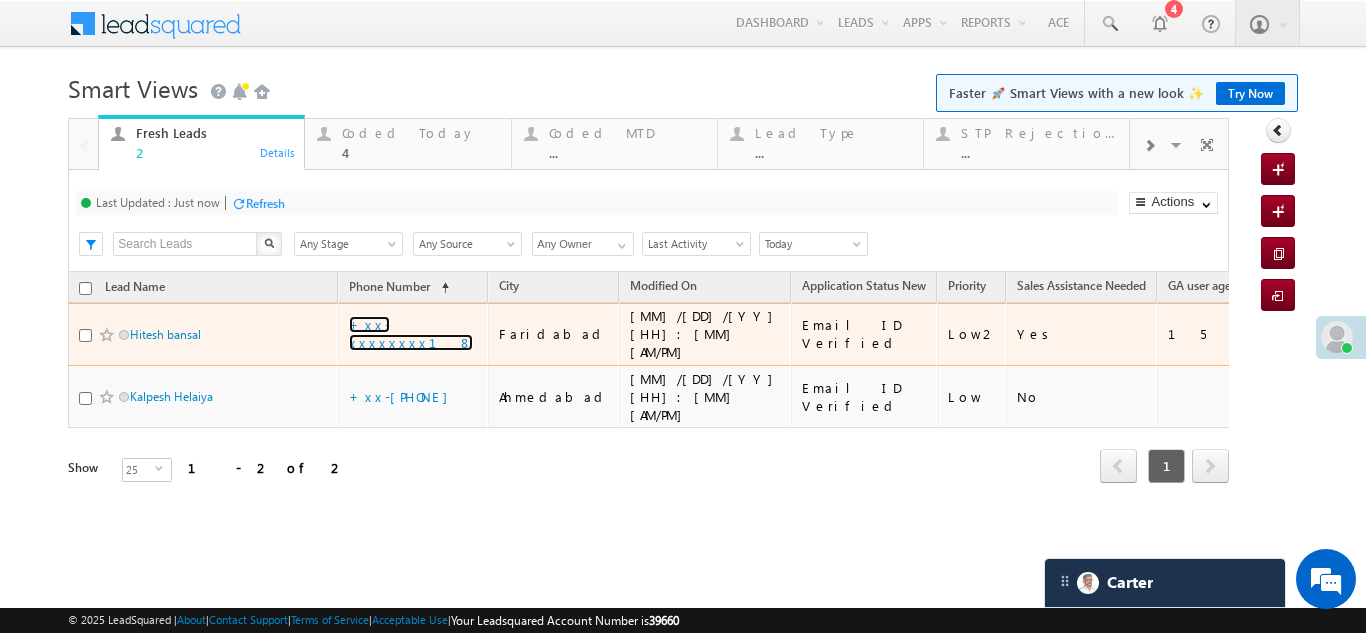 click on "+xx-xxxxxxxx18" at bounding box center [383, 325] 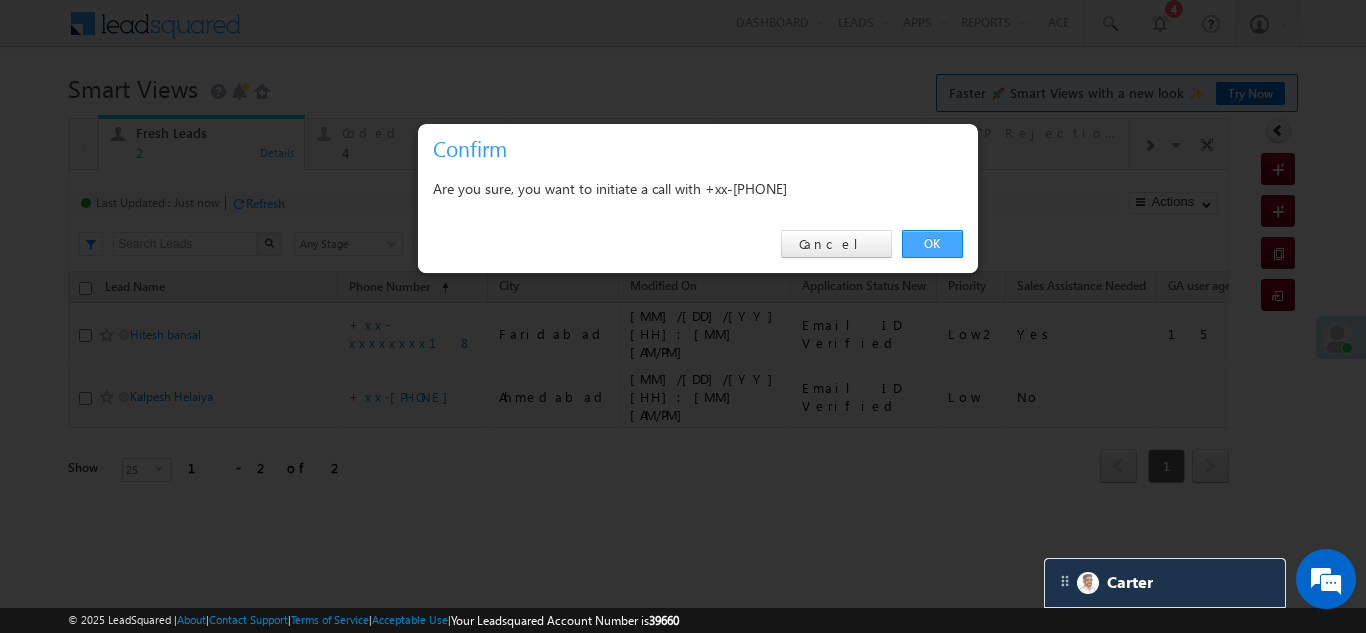 click on "OK" at bounding box center [932, 244] 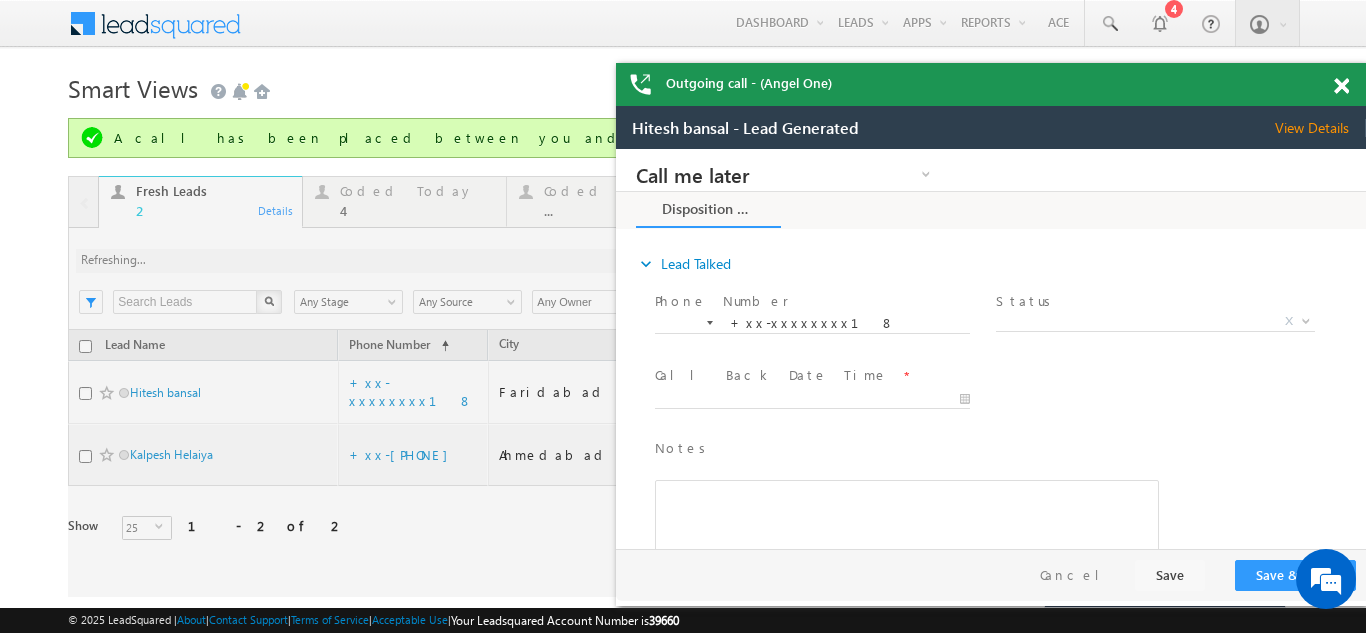 scroll, scrollTop: 0, scrollLeft: 0, axis: both 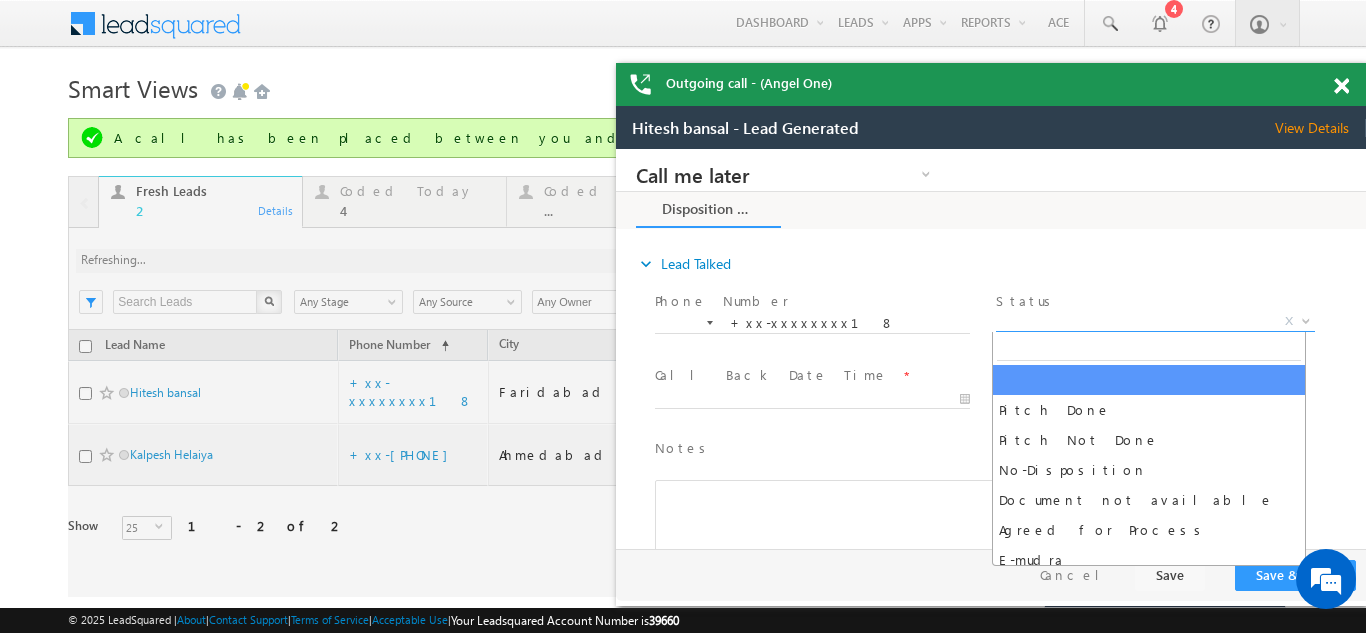 click on "X" at bounding box center (1155, 322) 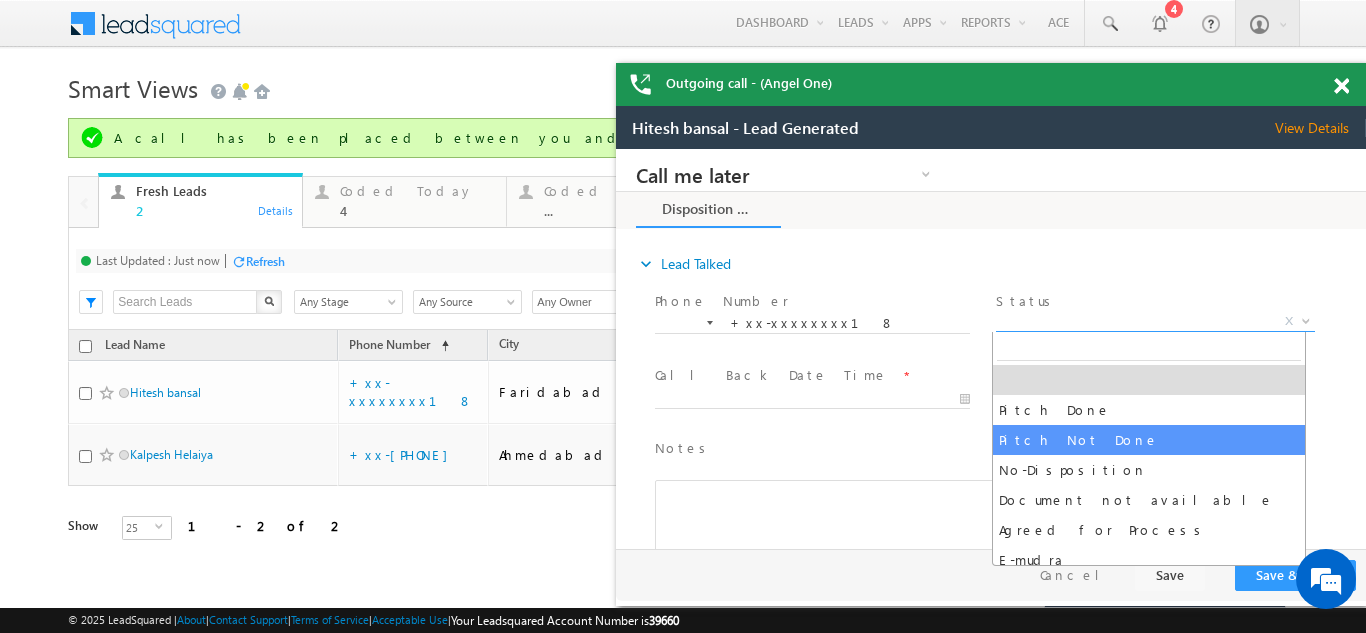 select on "Pitch Not Done" 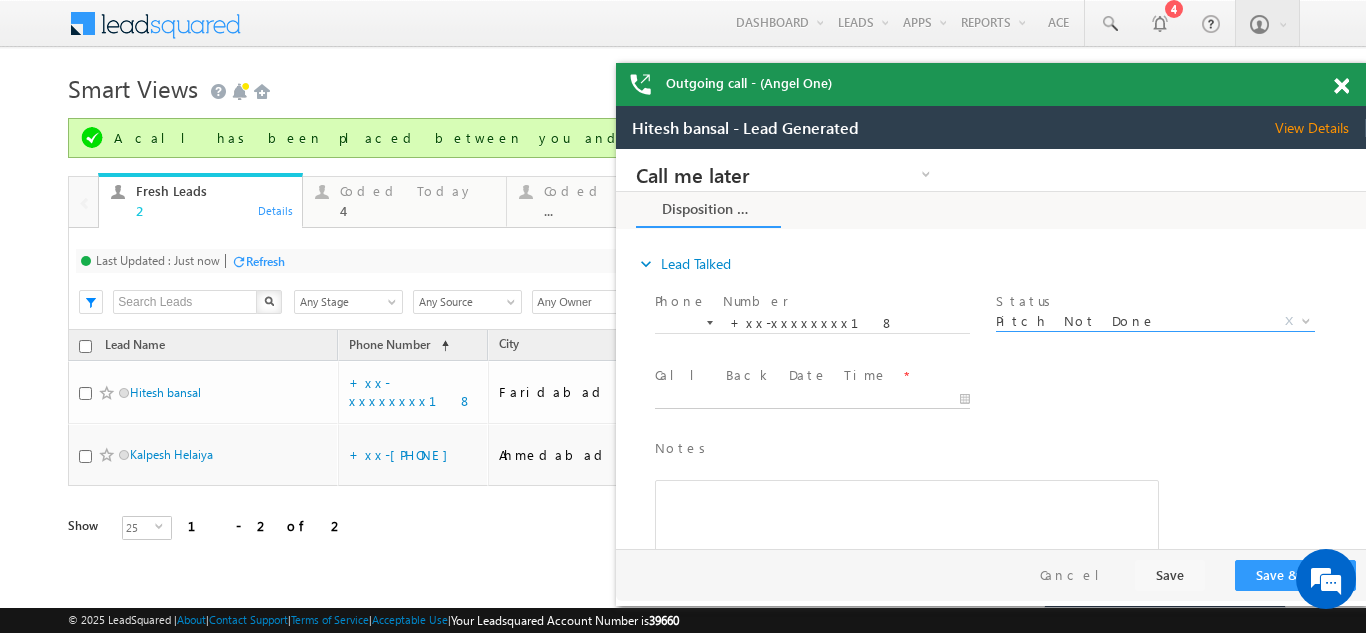 click at bounding box center [812, 400] 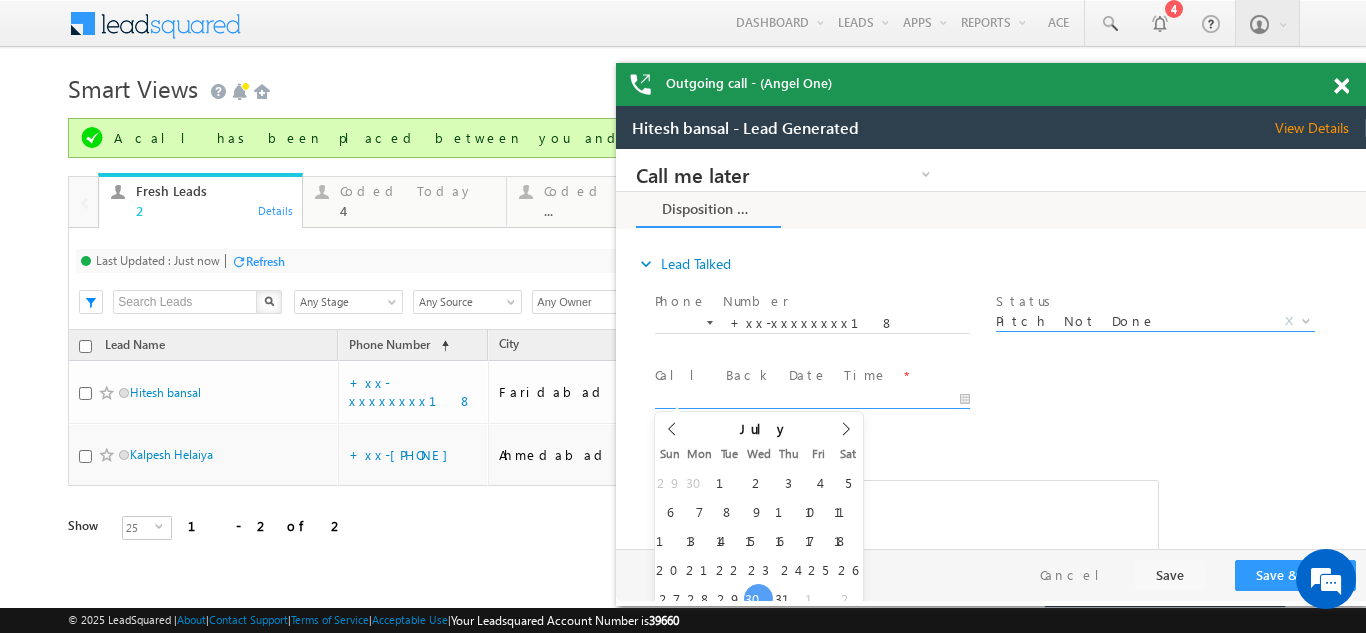 click on "July  2025" at bounding box center (759, 429) 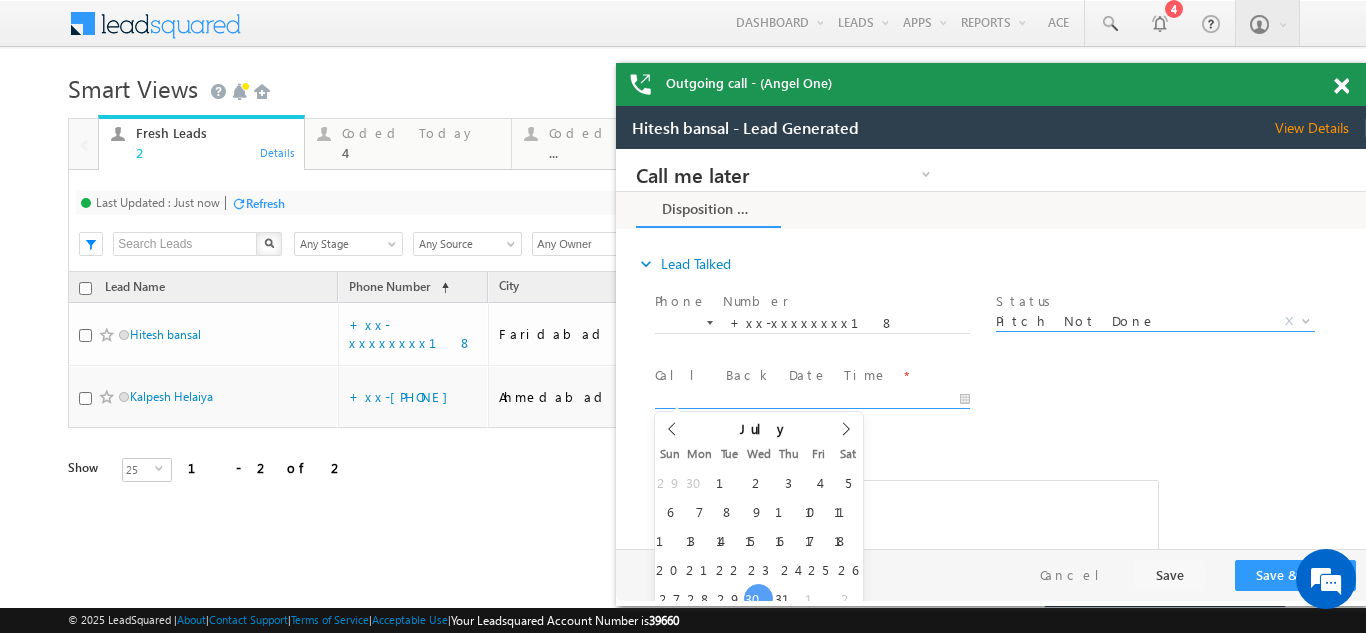 type on "07/30/25 2:46 PM" 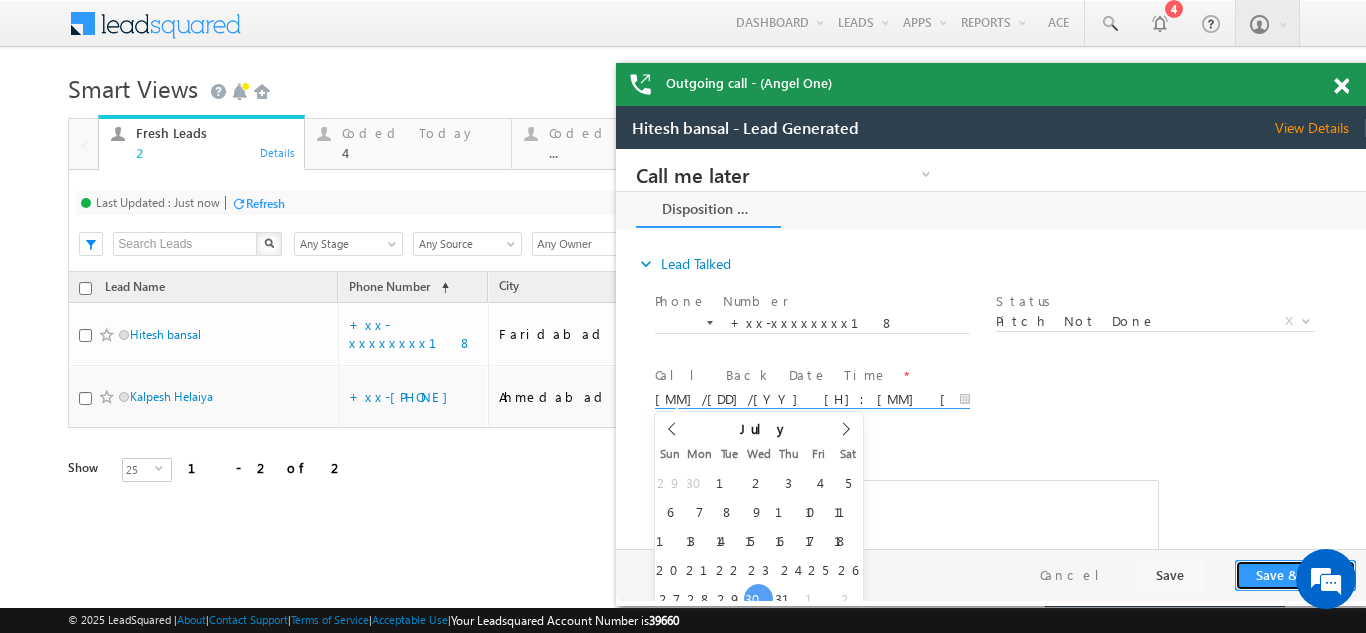 click on "Save & Close" at bounding box center (1295, 575) 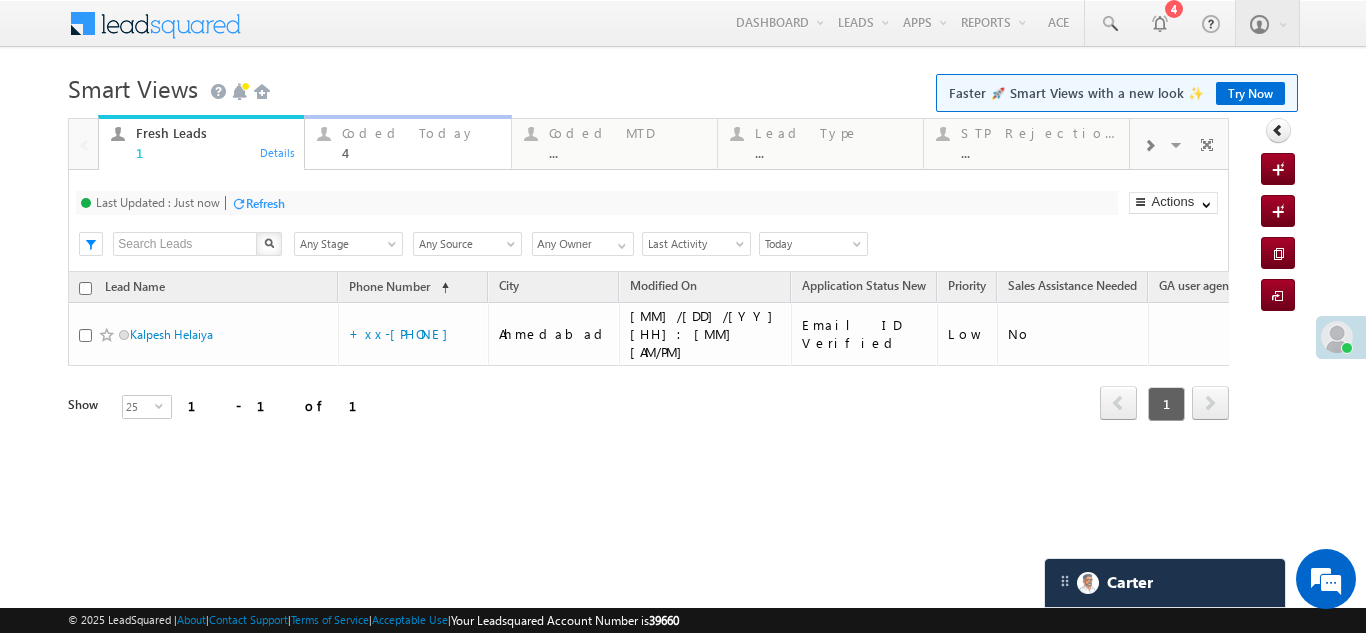 click on "Coded Today" at bounding box center [420, 133] 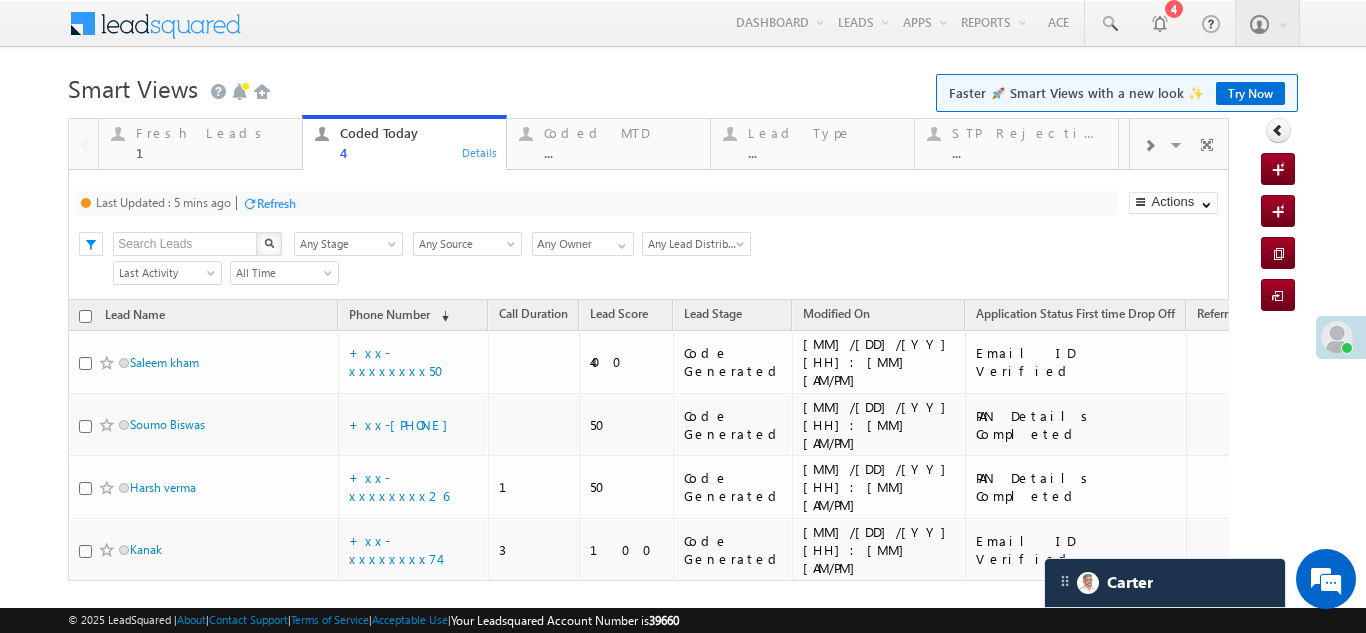 click on "Refresh" at bounding box center [276, 203] 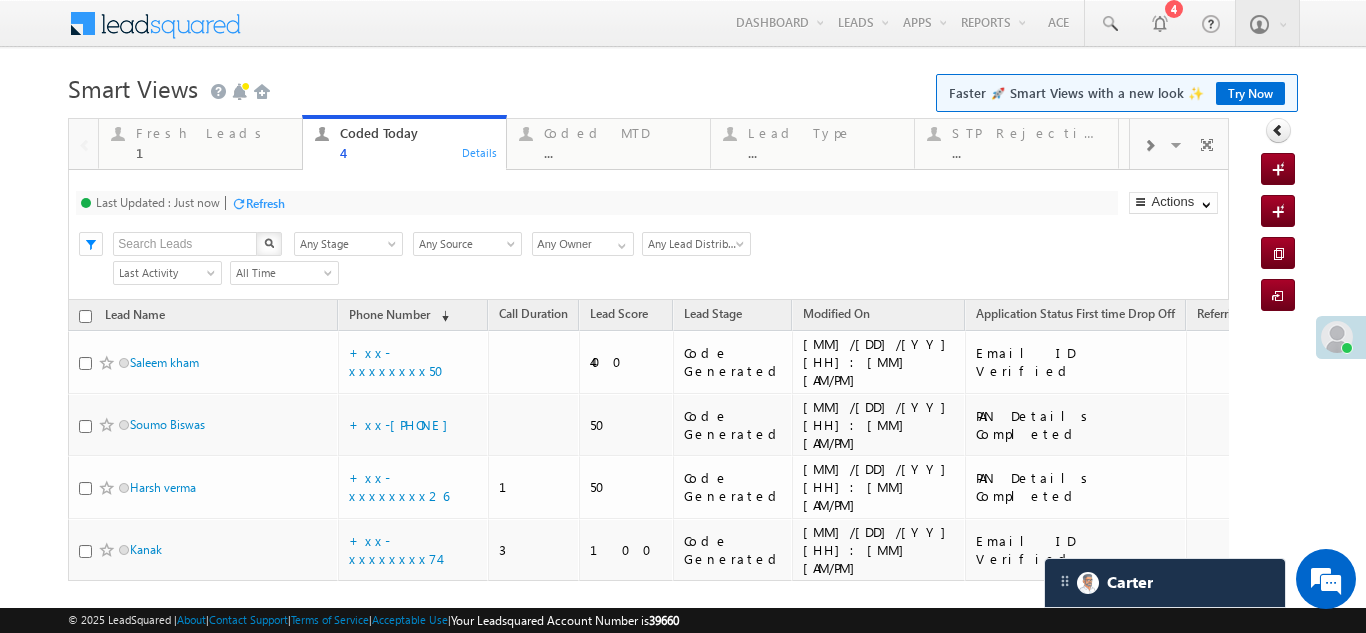 click on "Refresh" at bounding box center [265, 203] 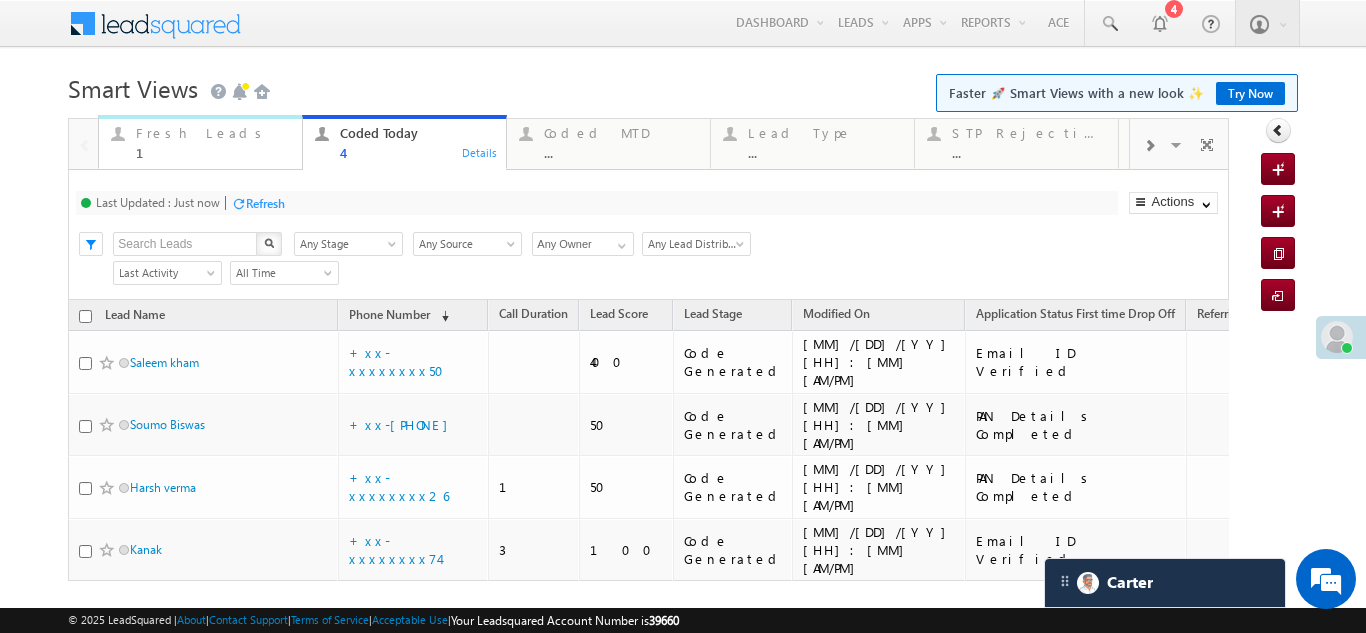 click on "Fresh Leads" at bounding box center (213, 133) 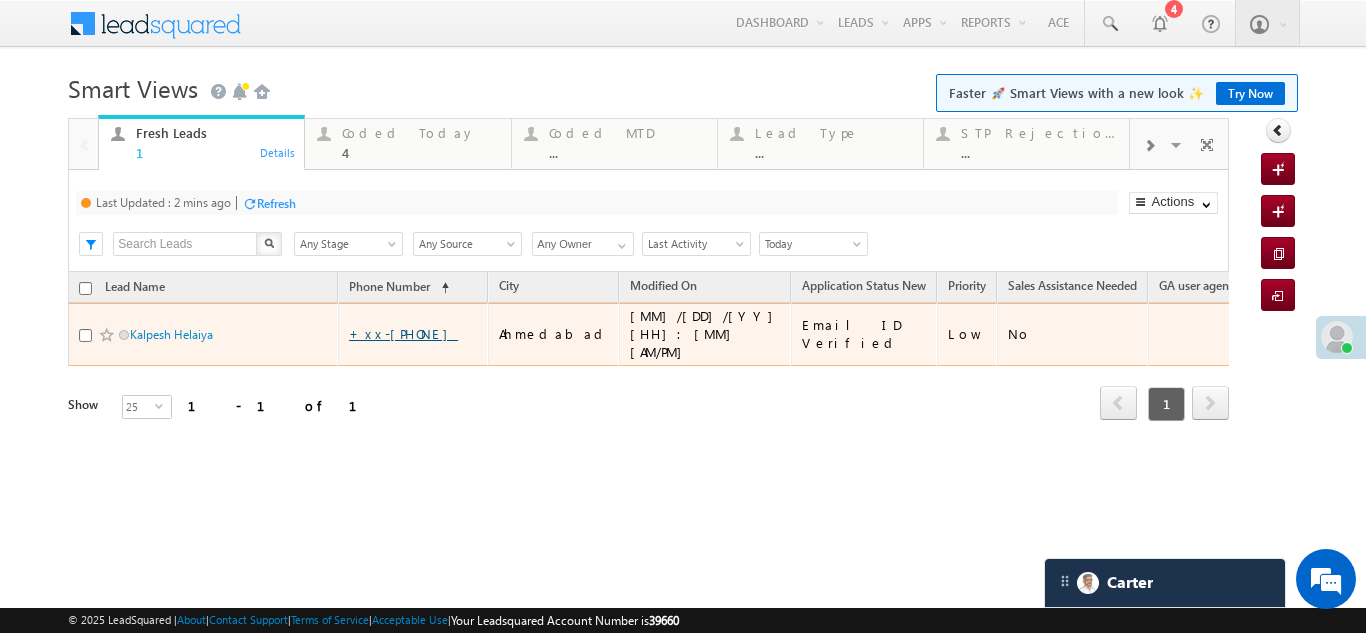 click on "+xx-xxxxxxxx27" at bounding box center (383, 325) 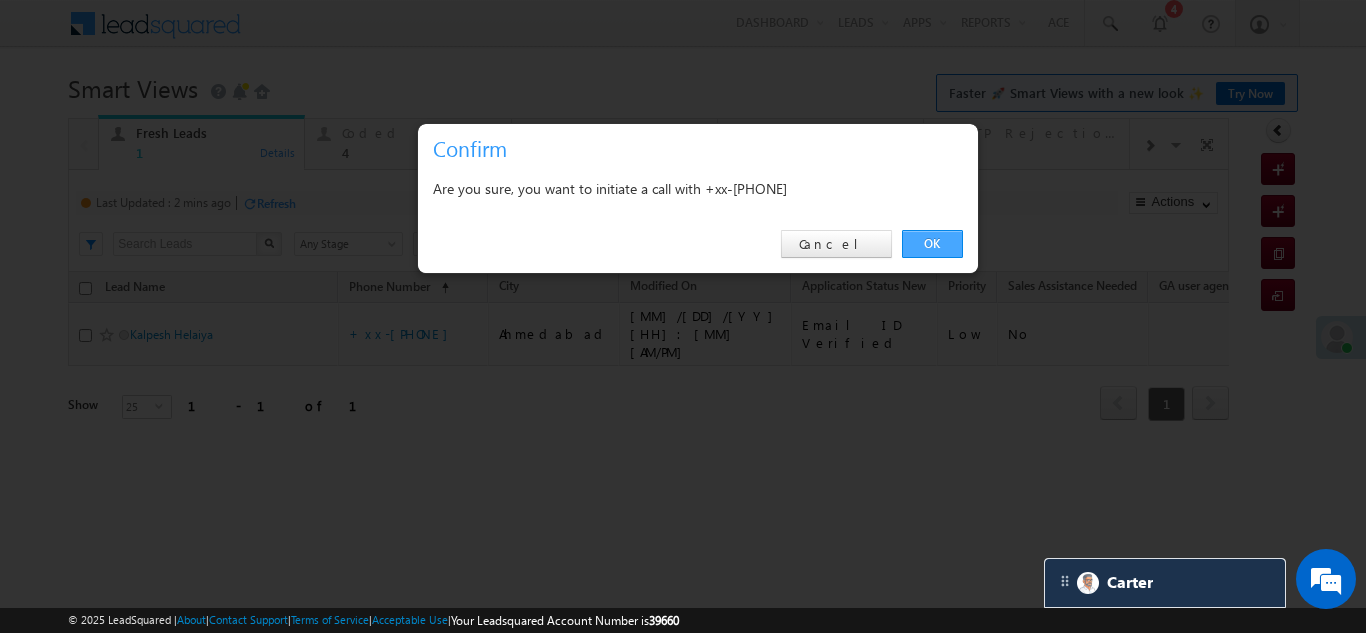 click on "OK" at bounding box center (932, 244) 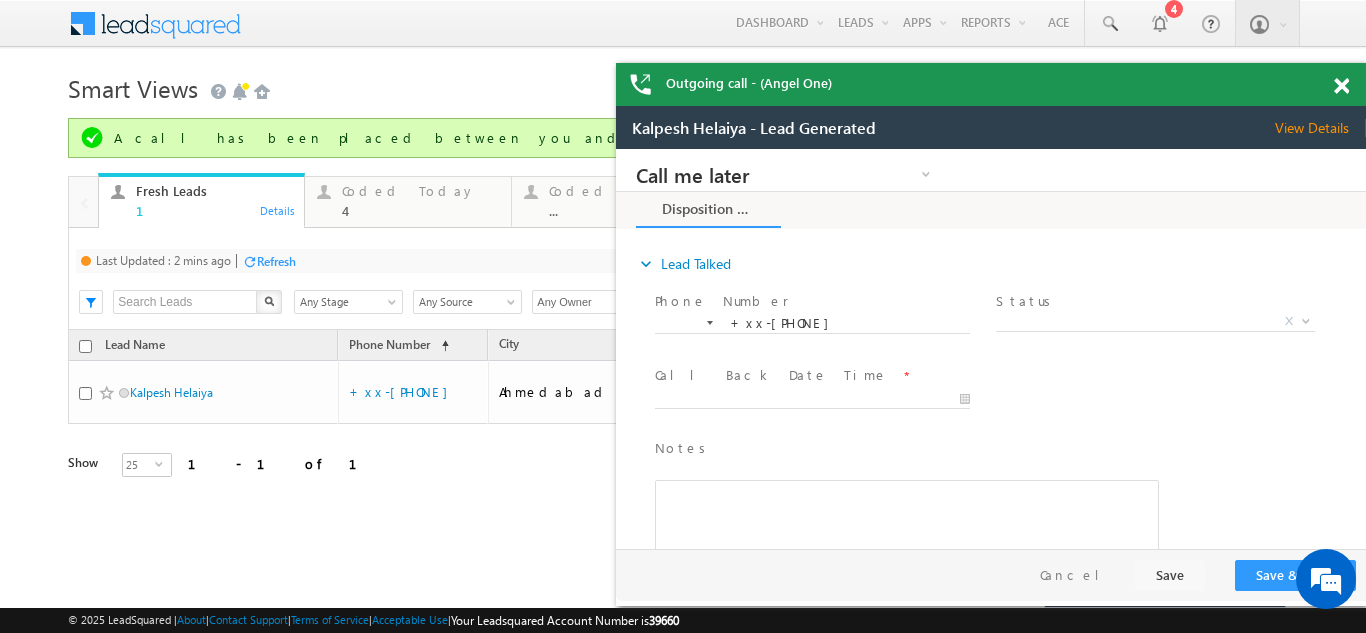 scroll, scrollTop: 0, scrollLeft: 0, axis: both 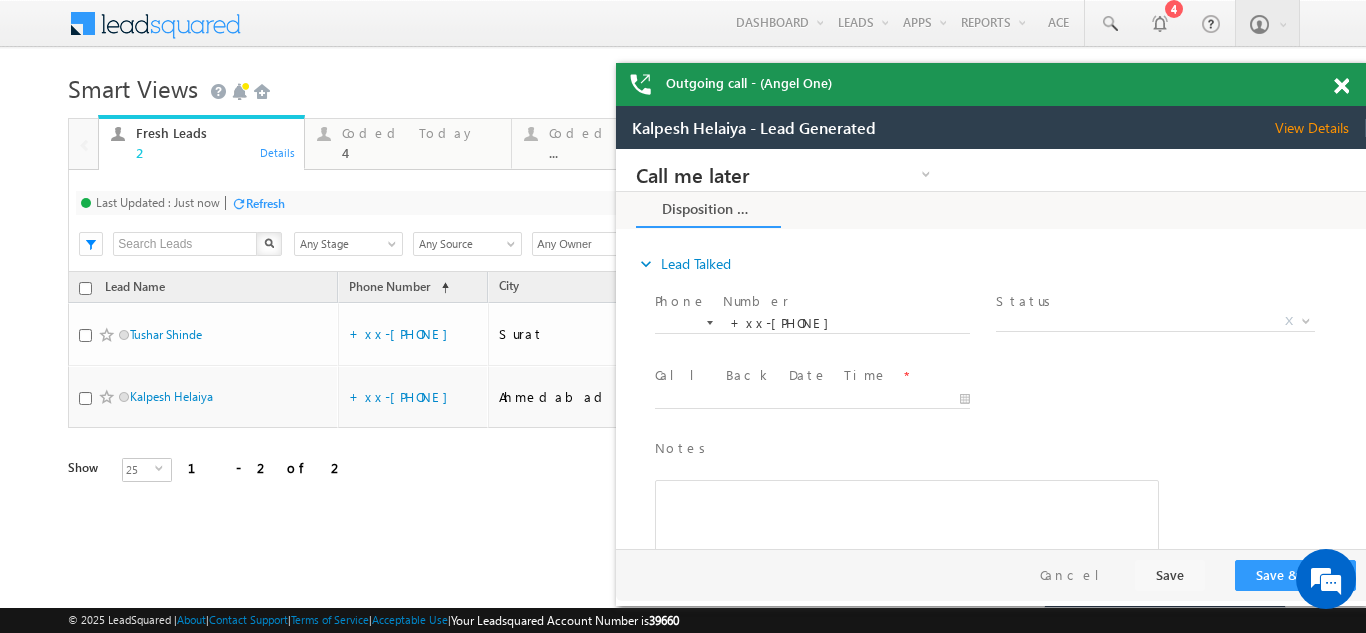 click on "Status
*" at bounding box center (1154, 302) 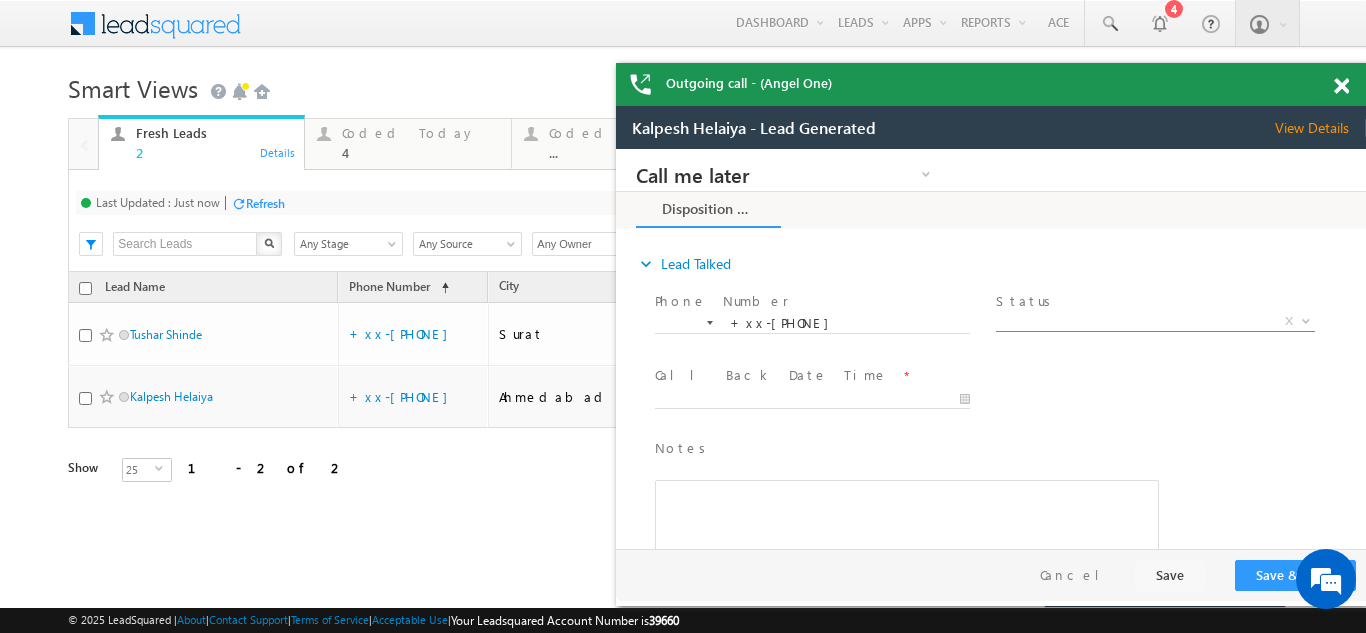 click on "X" at bounding box center (1155, 322) 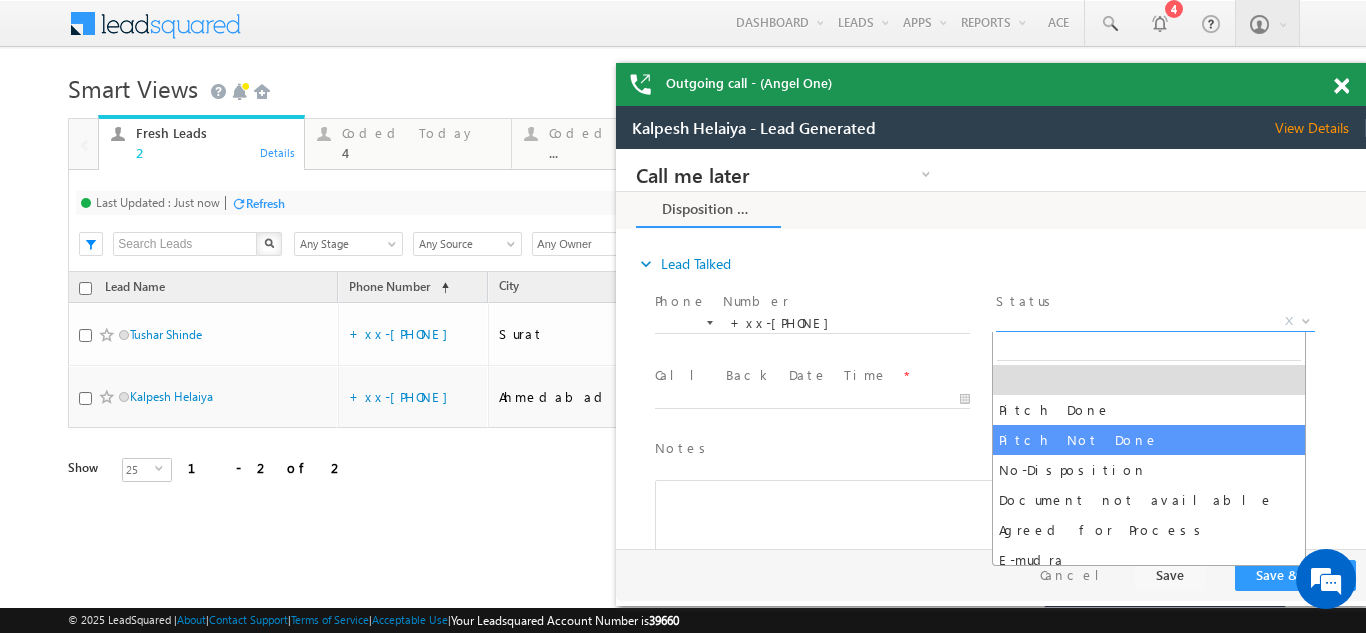 select on "Pitch Not Done" 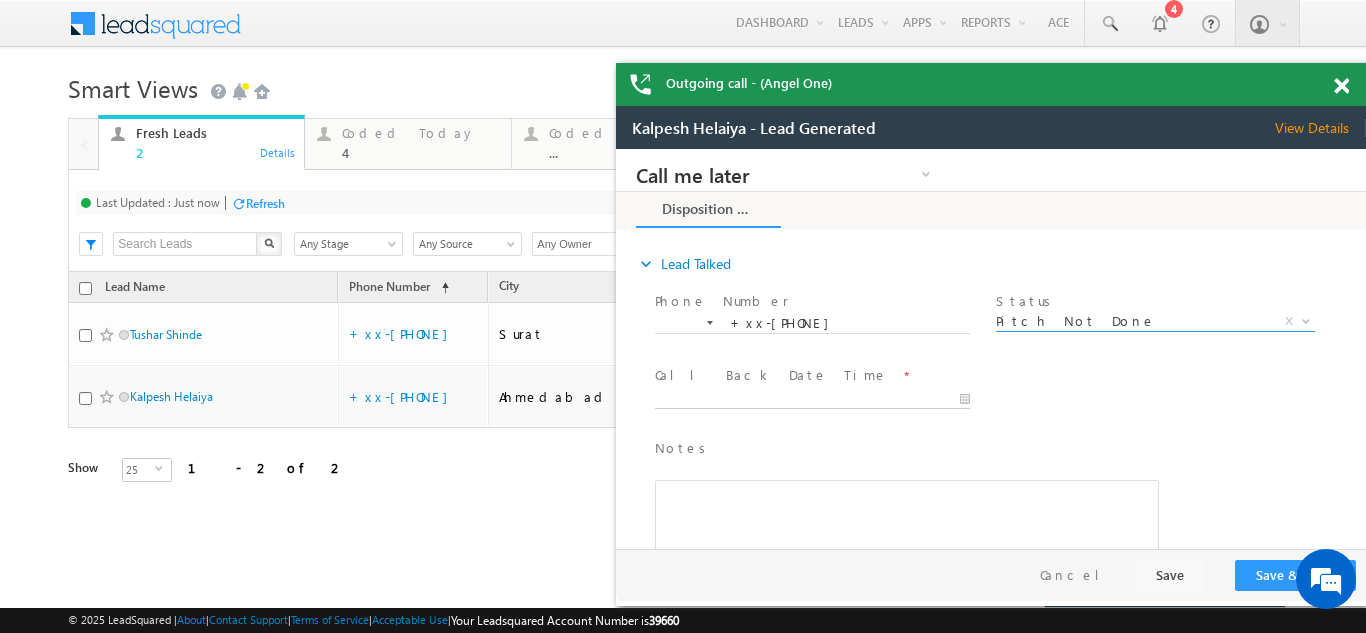 type on "07/30/25 2:54 PM" 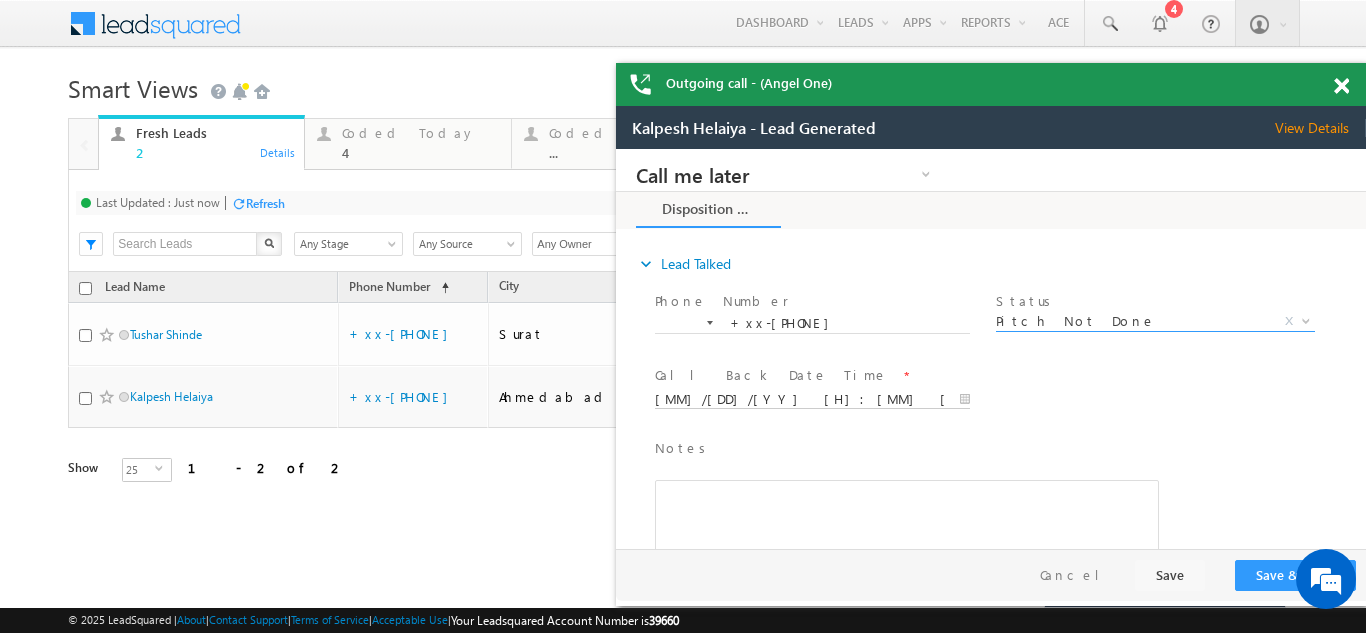 click on "07/30/25 2:54 PM" at bounding box center [812, 400] 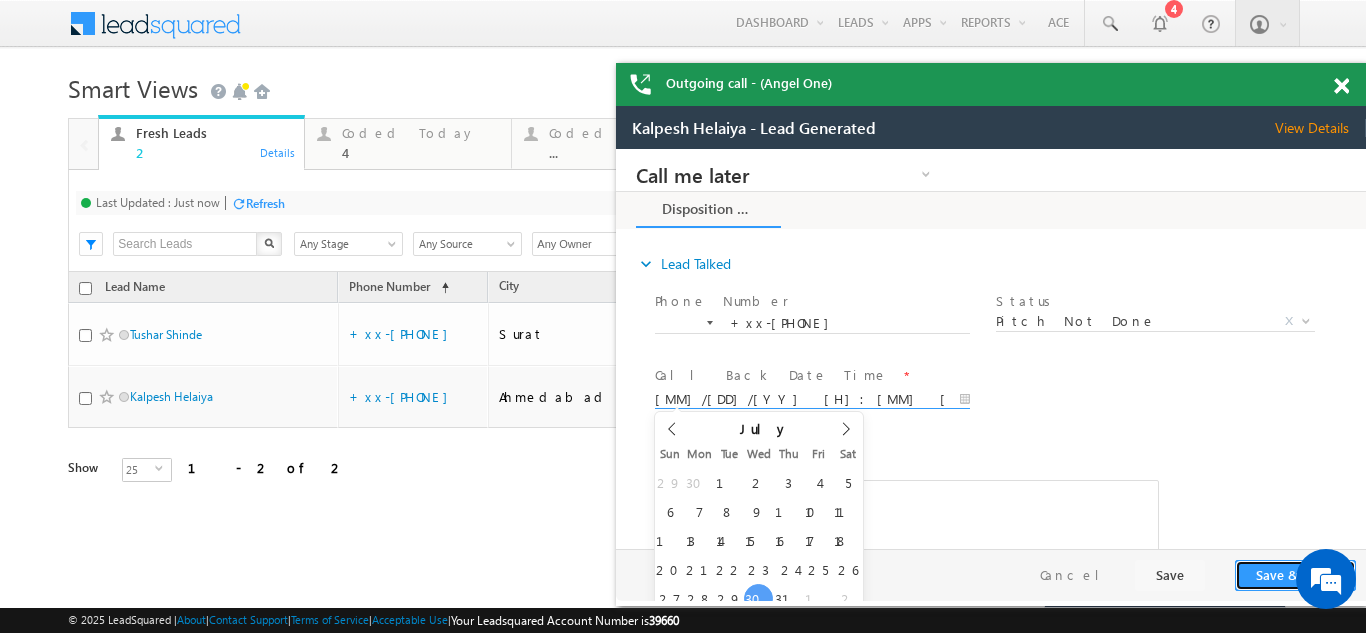click on "Save & Close" at bounding box center (1295, 575) 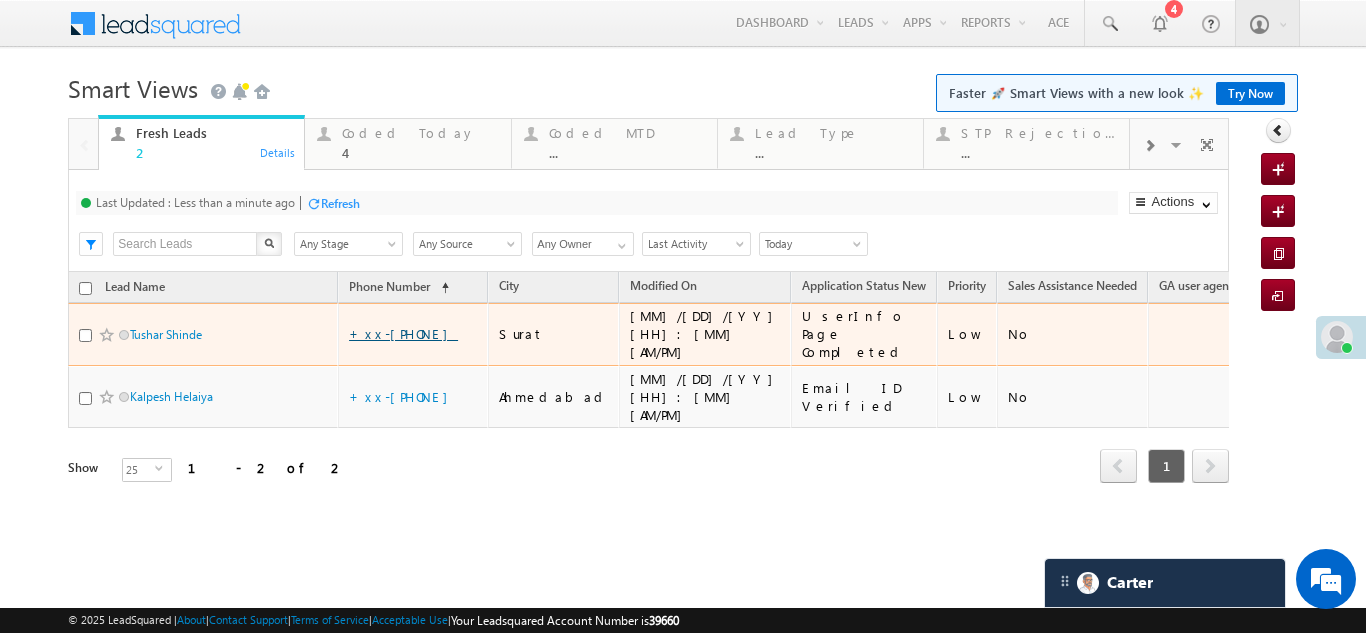 click on "+xx-xxxxxxxx90" at bounding box center [383, 333] 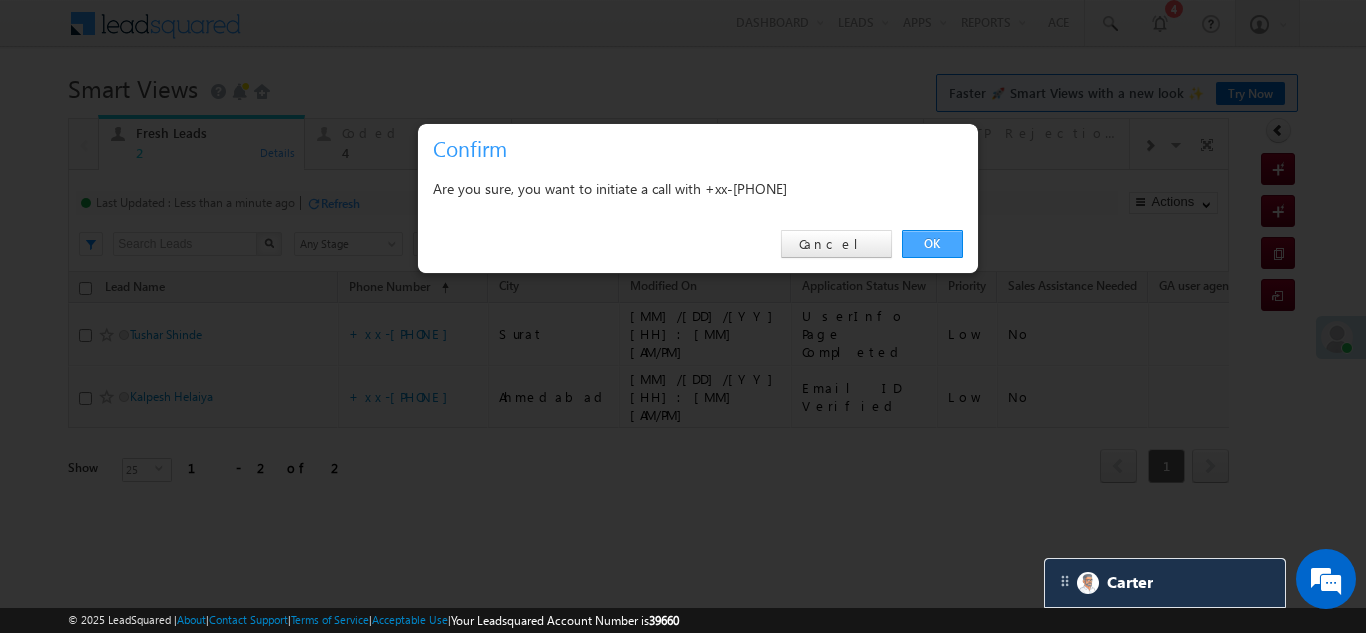 click on "OK" at bounding box center (932, 244) 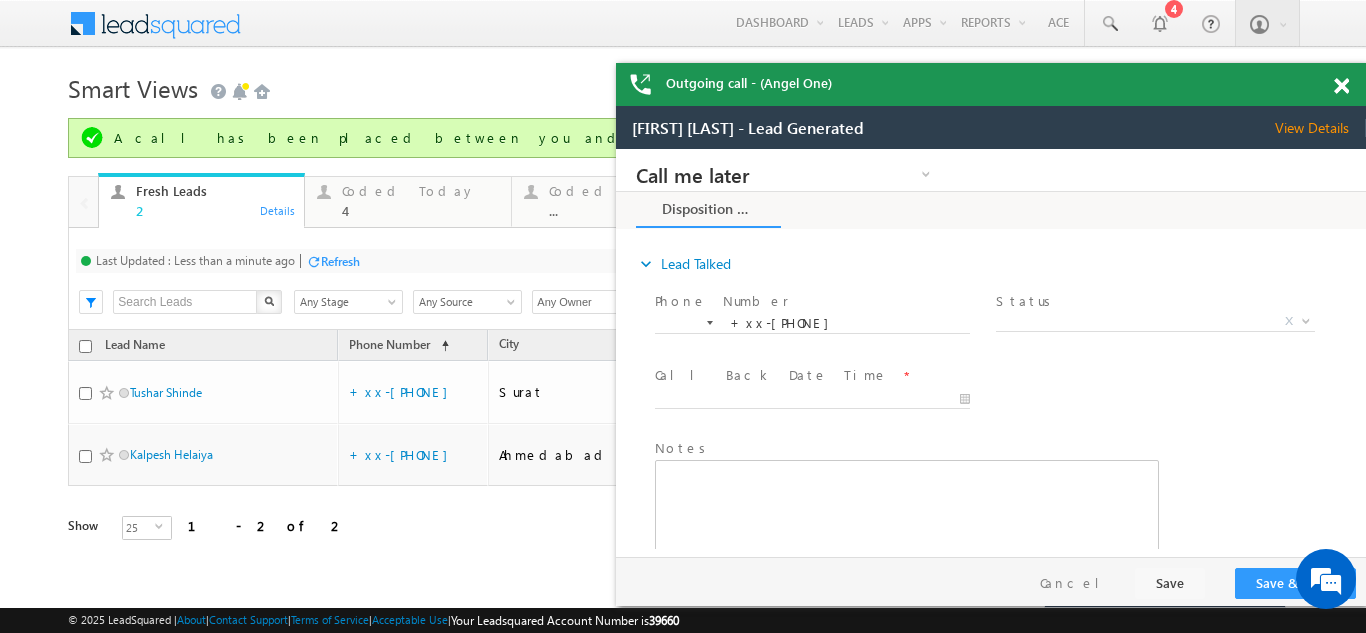 scroll, scrollTop: 0, scrollLeft: 0, axis: both 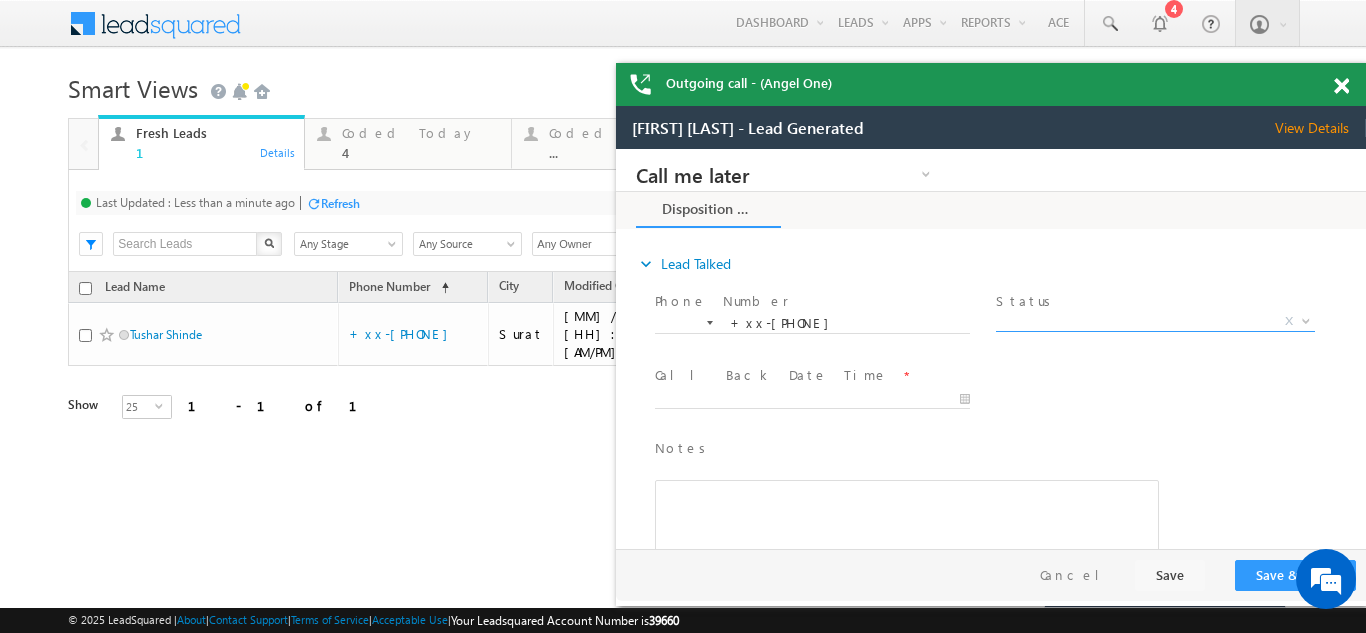 click on "X" at bounding box center [1155, 322] 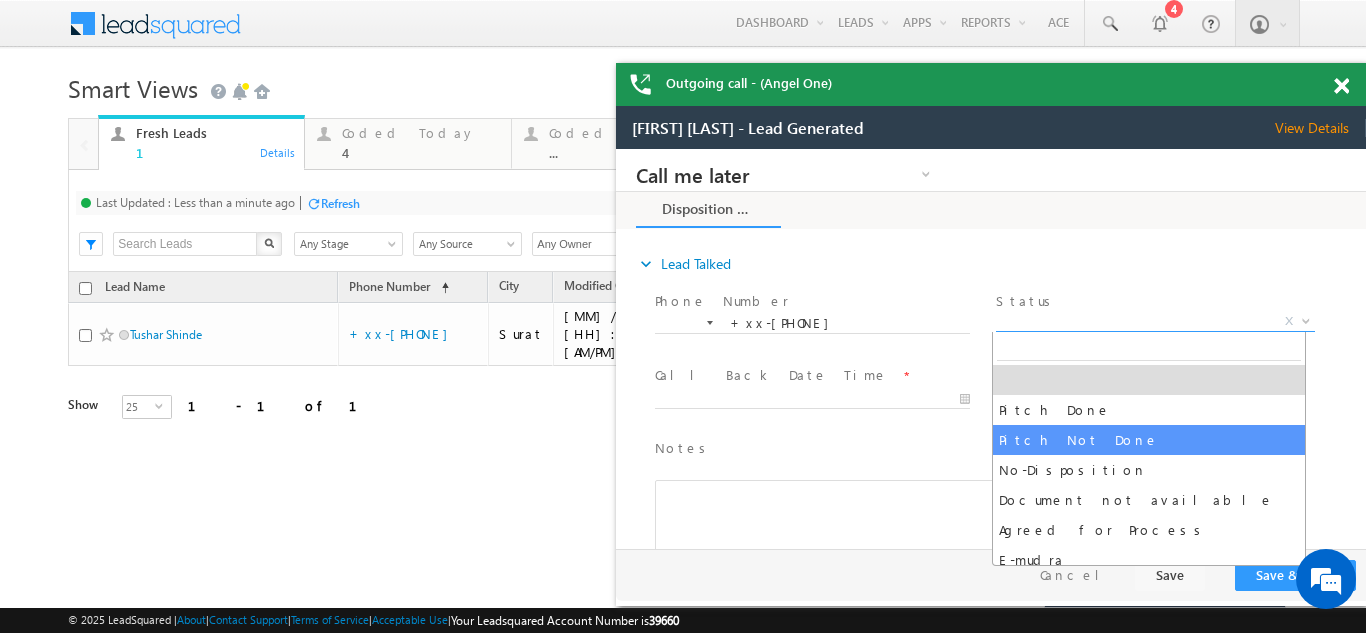 select on "Pitch Not Done" 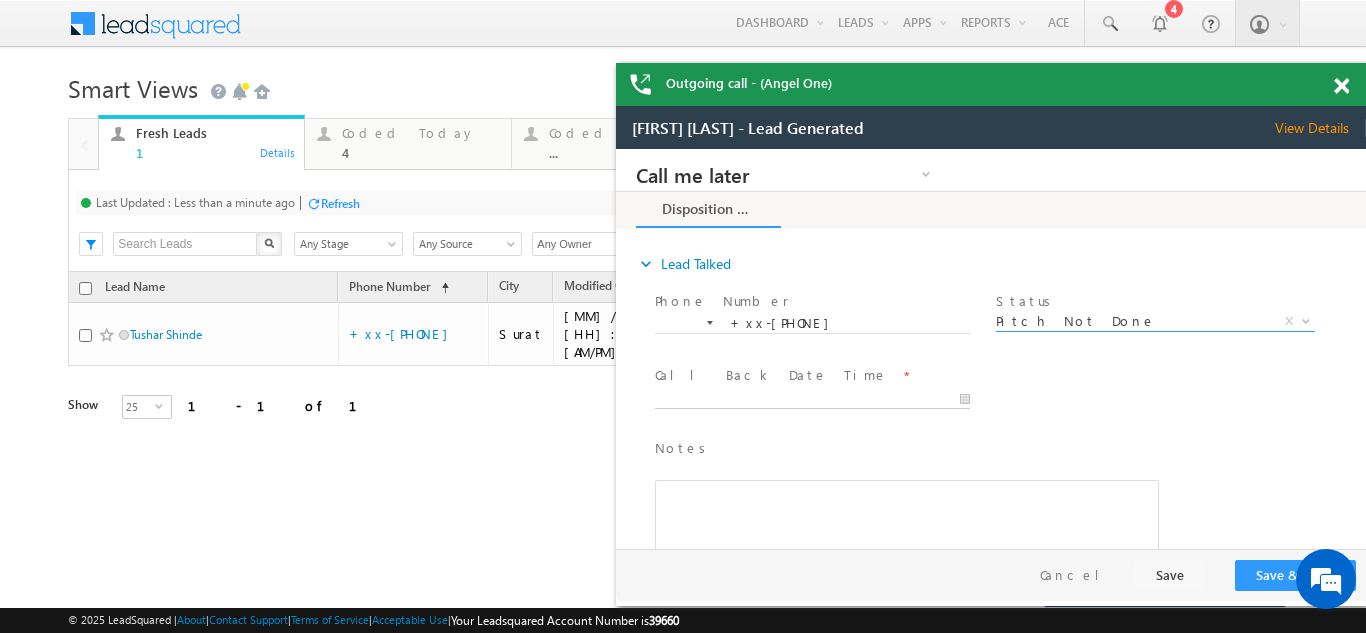 click on "Call me later Campaign Success Commitment Cross Sell Customer Drop-off reasons Language Barrier Not Interested Ringing Call me later
Call me later
× Disposition Form *" at bounding box center [991, 349] 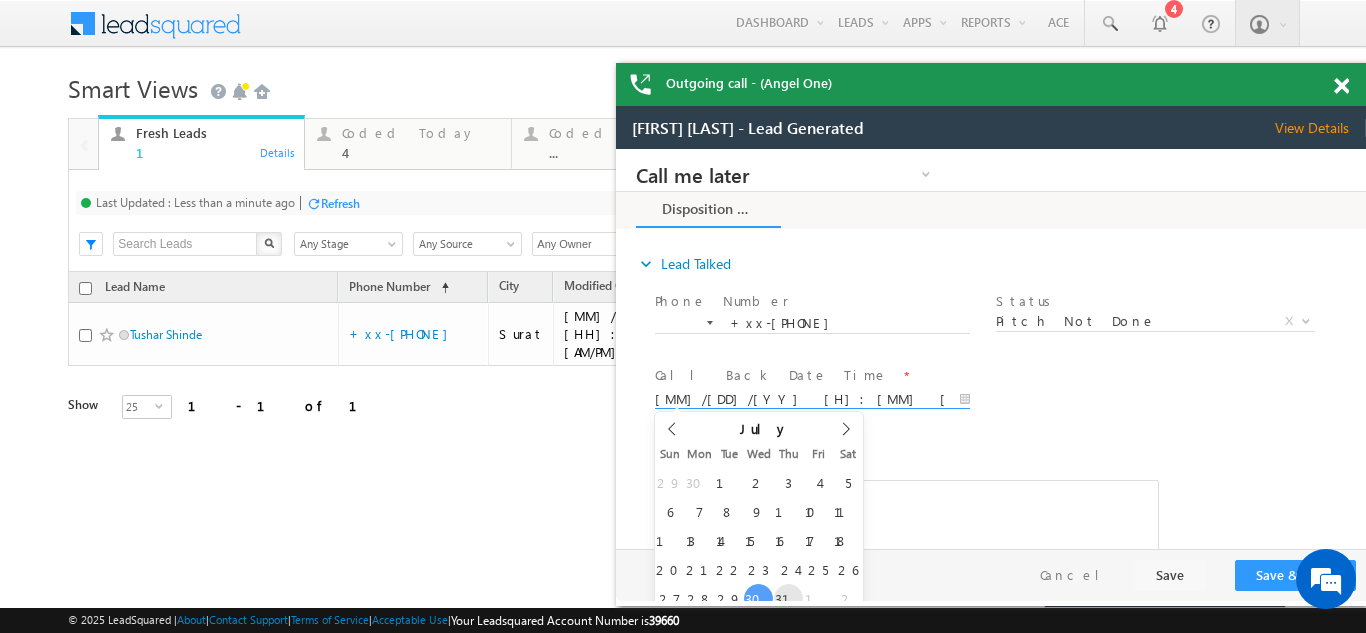 type on "07/31/25 2:56 PM" 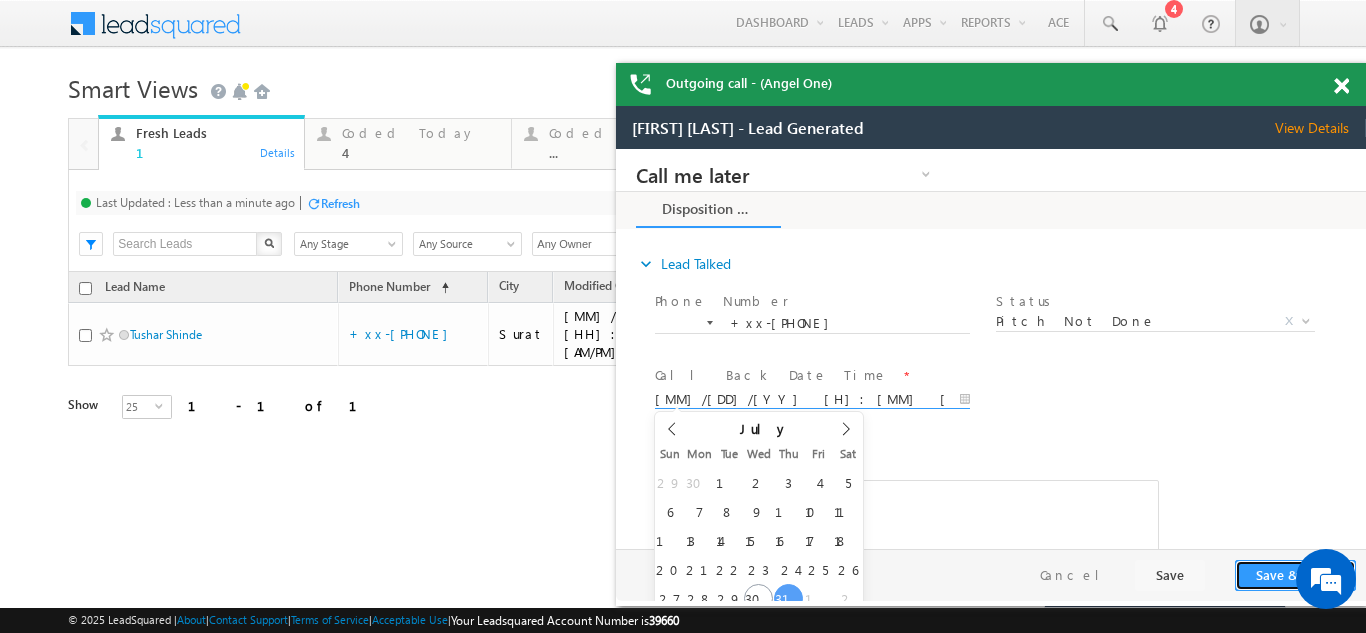 click on "Save & Close" at bounding box center (1295, 575) 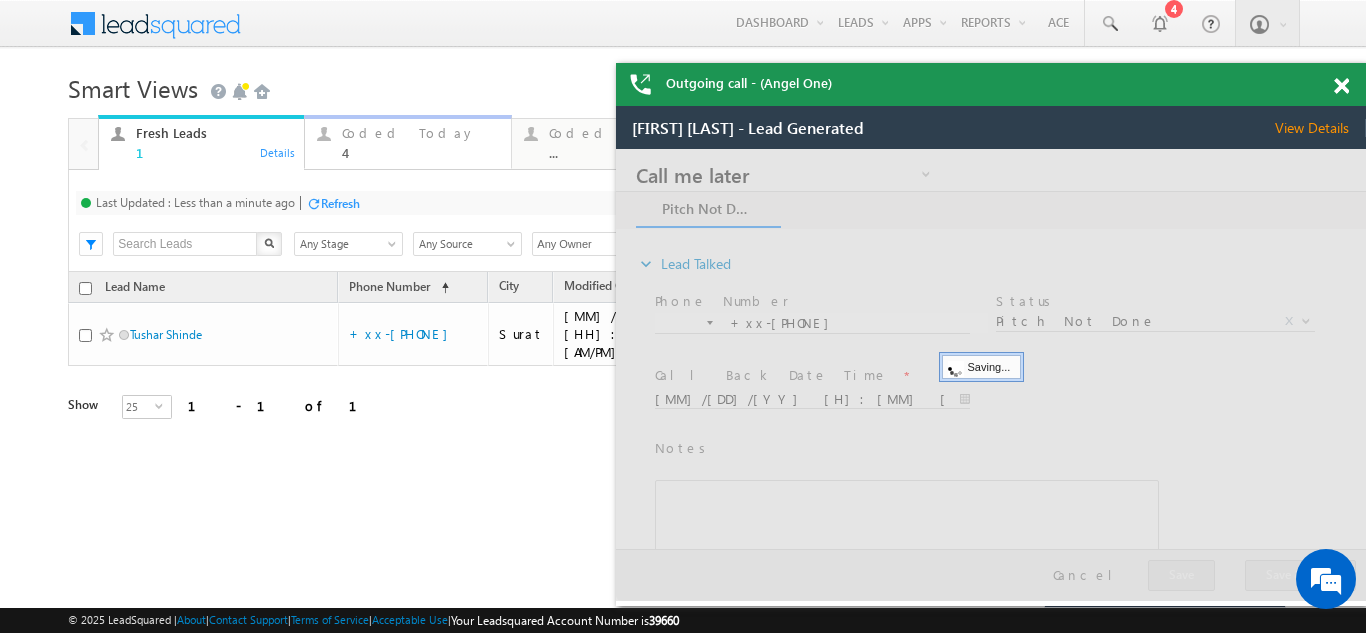 click on "Coded Today" at bounding box center (420, 133) 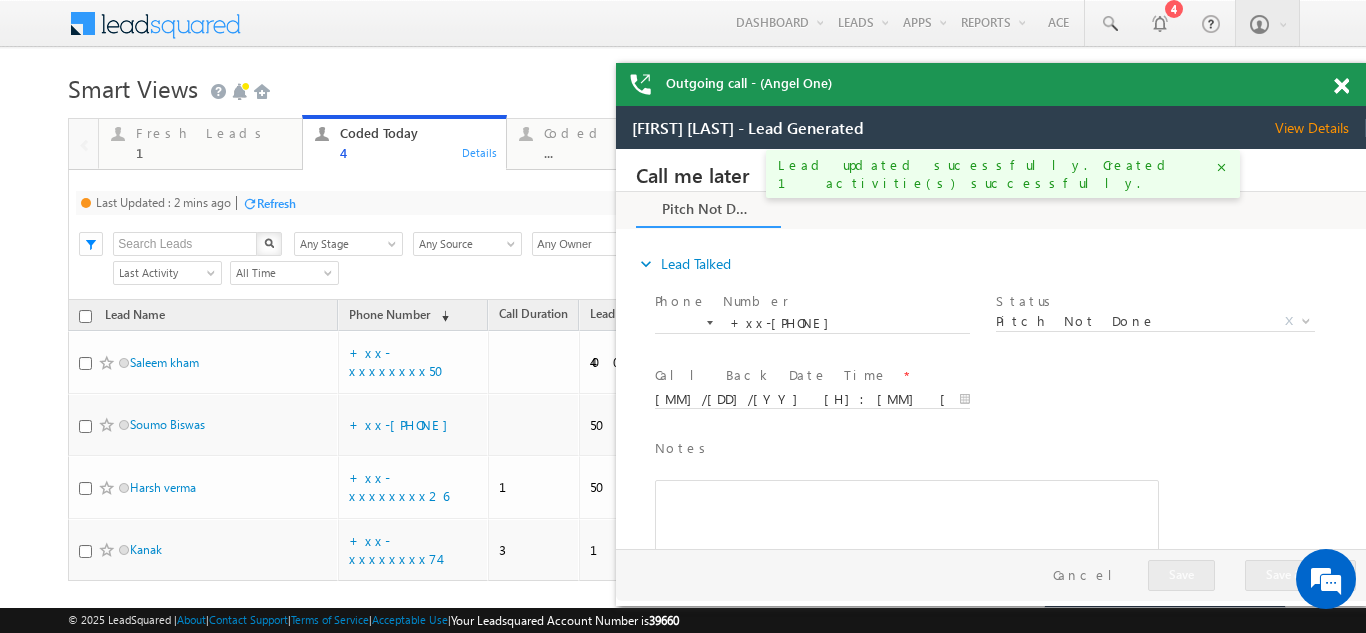 click on "Refresh" at bounding box center (276, 203) 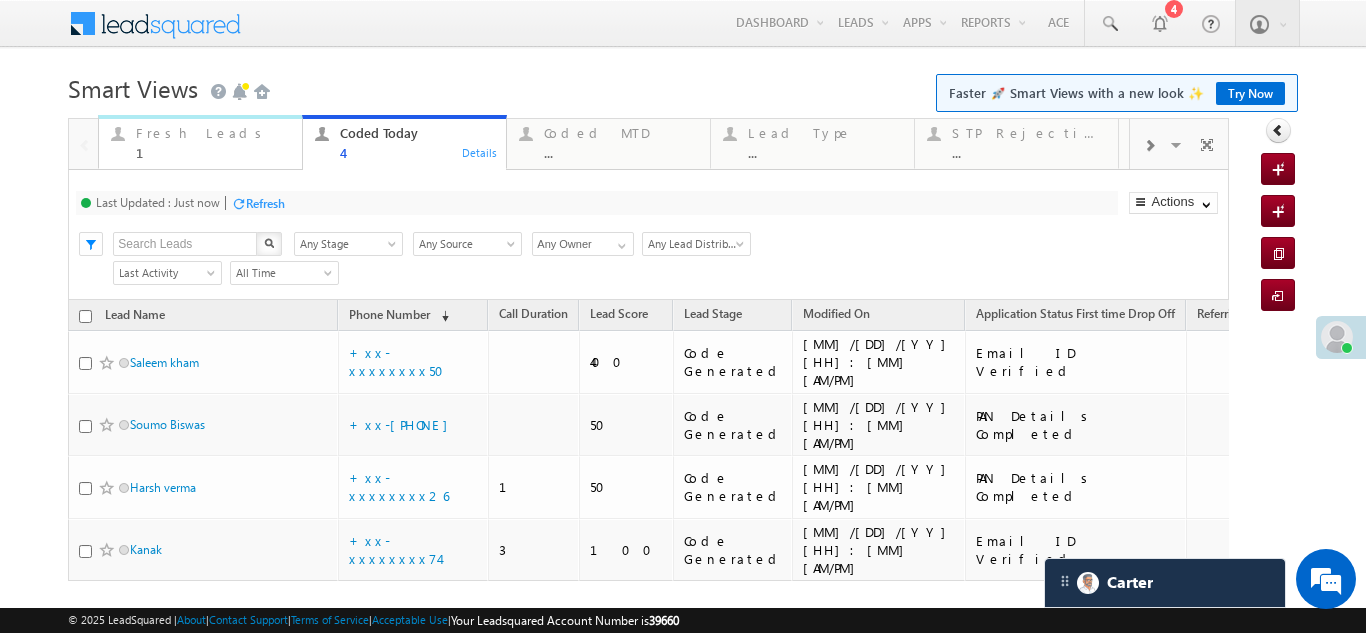 click on "Fresh Leads" at bounding box center [213, 133] 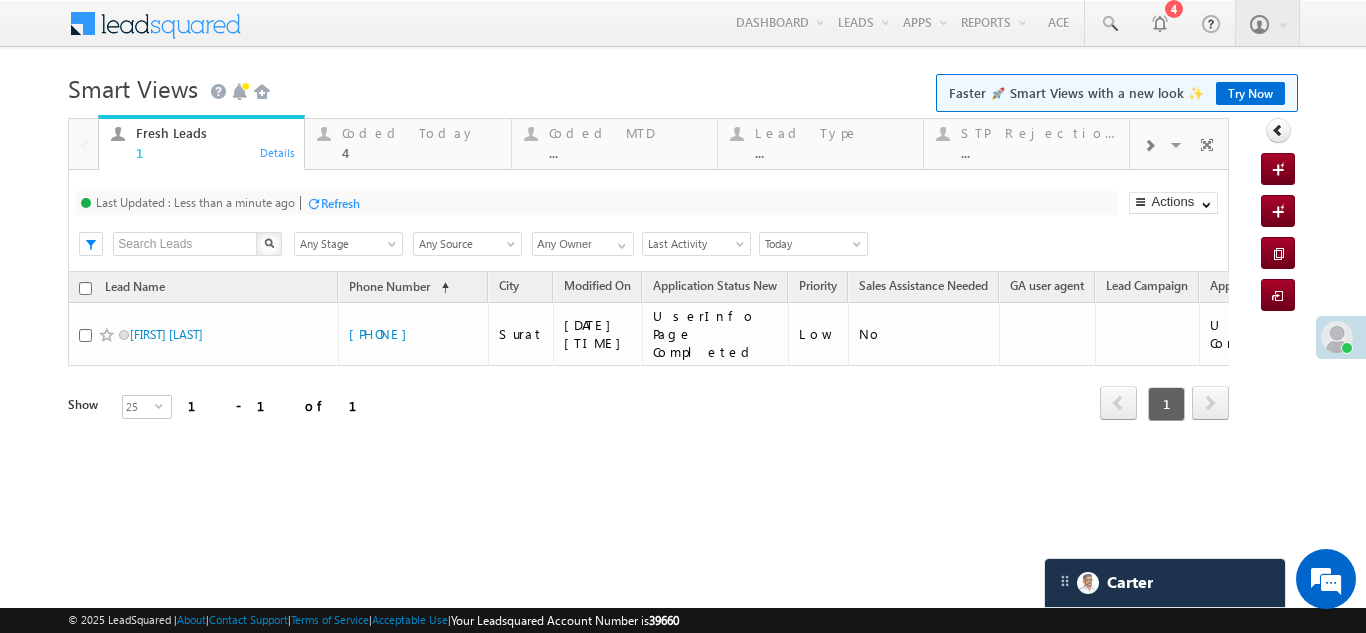 click on "Refresh" at bounding box center (340, 203) 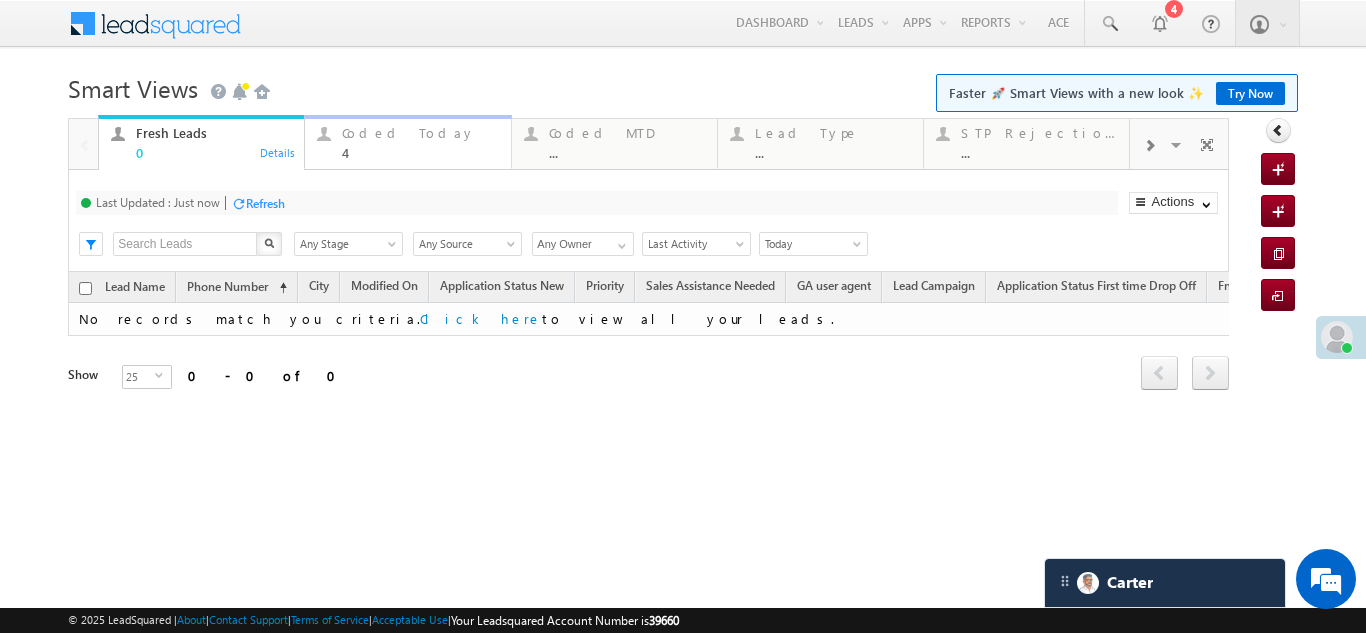click on "Coded Today" at bounding box center (420, 133) 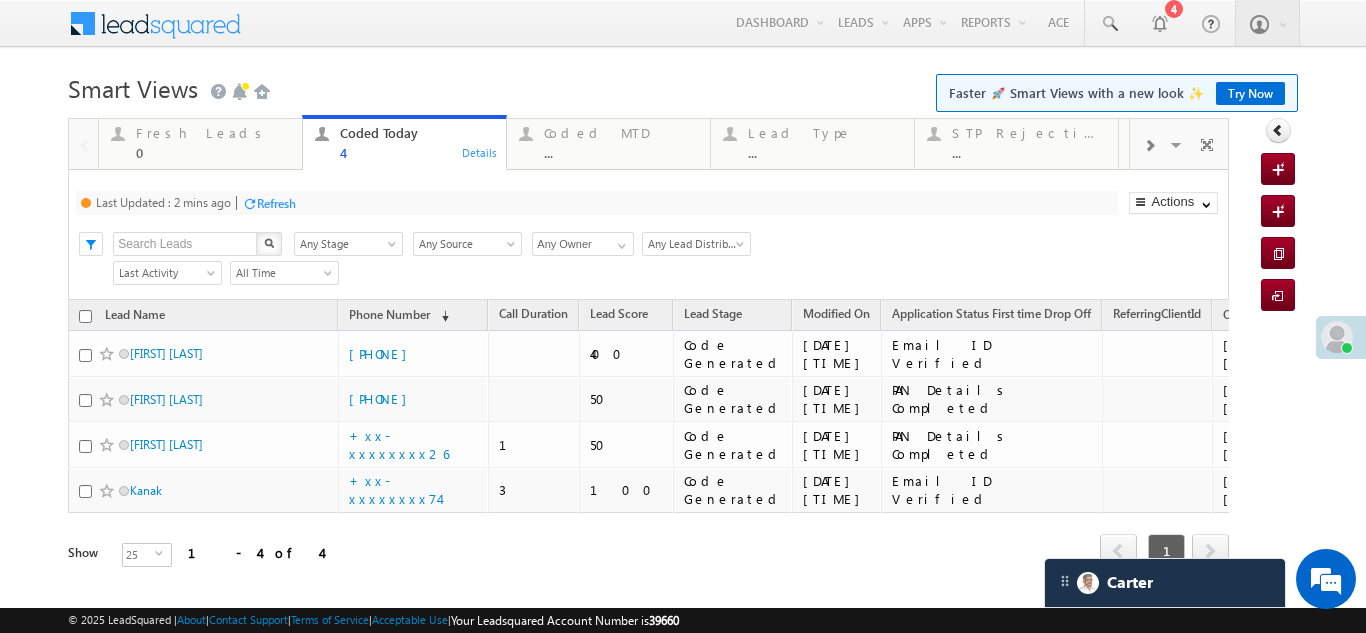 click on "Refresh" at bounding box center [276, 203] 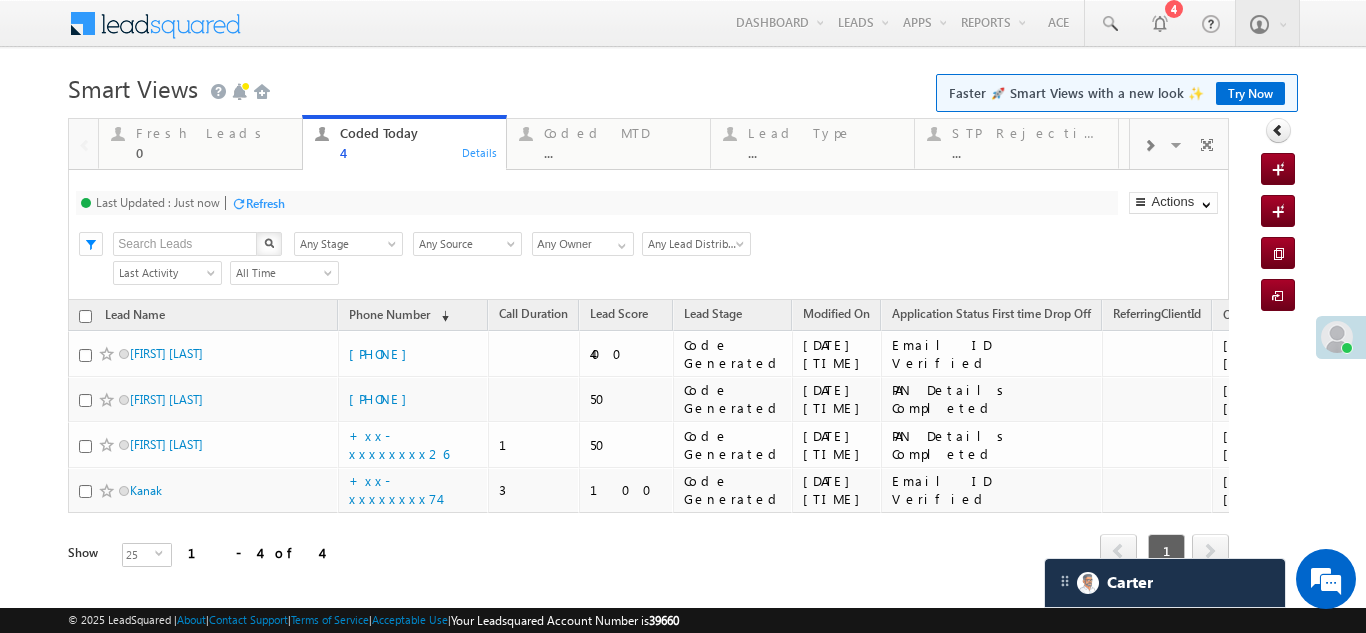 click on "Refresh" at bounding box center (265, 203) 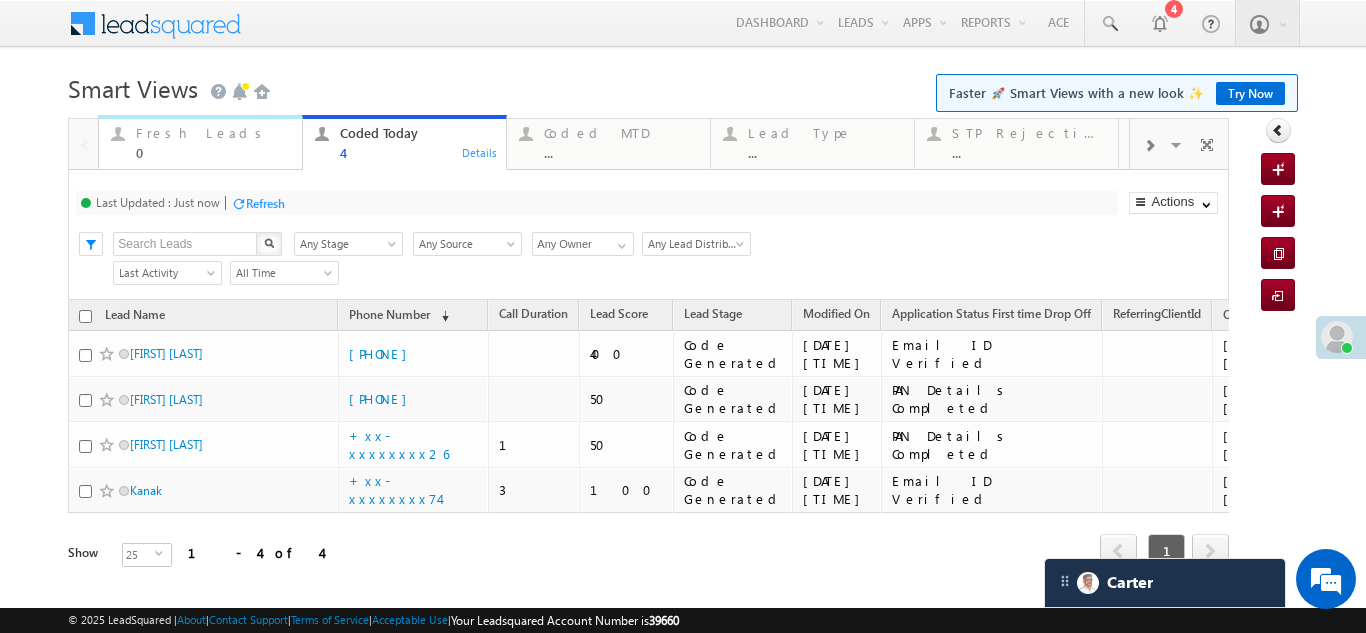click on "Fresh Leads" at bounding box center (213, 133) 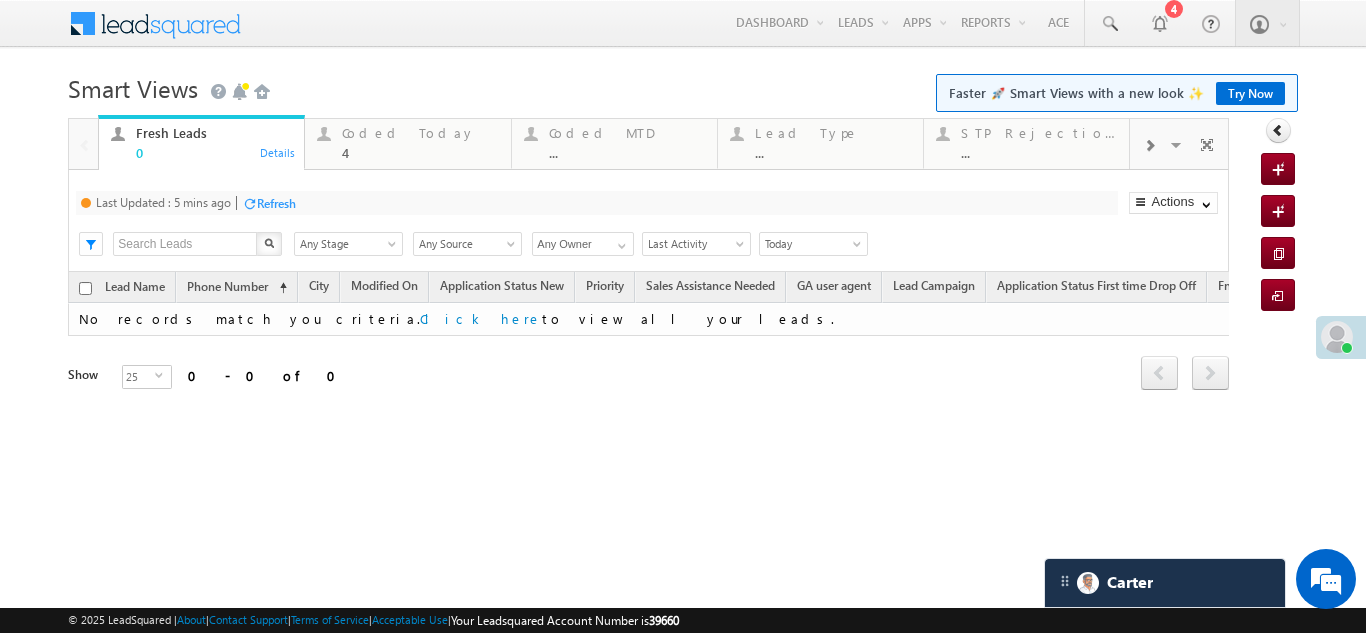 click on "Refresh" at bounding box center (276, 203) 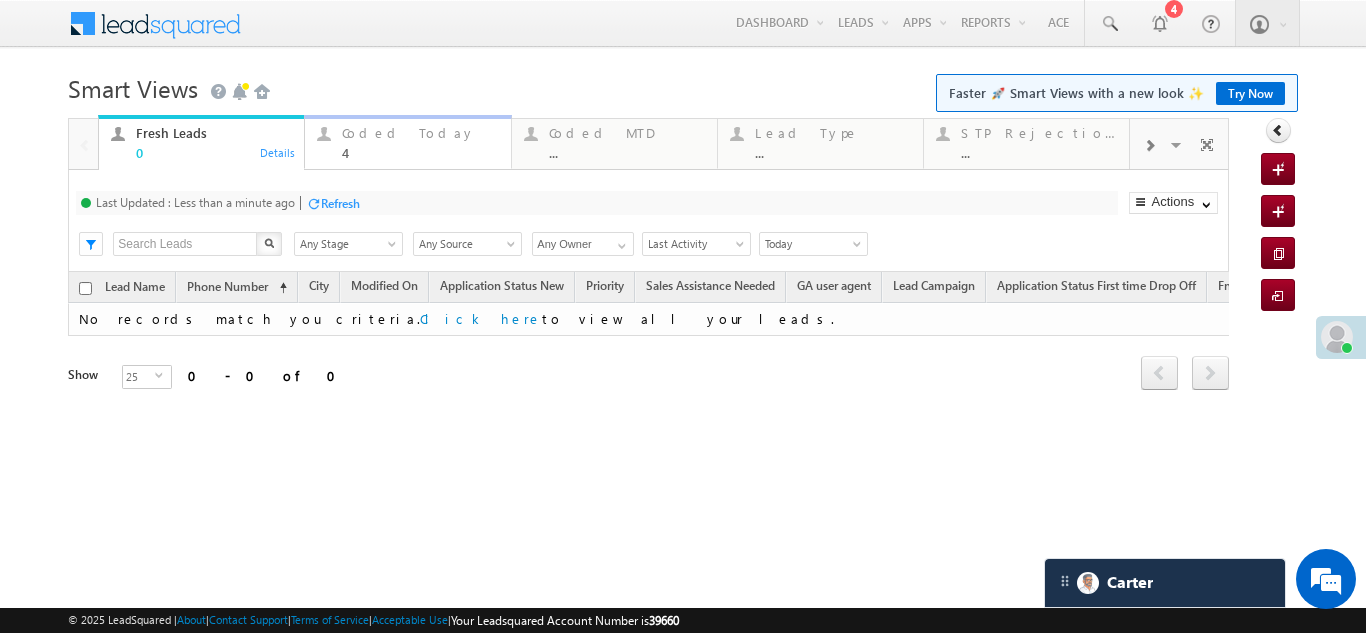 click on "Coded Today" at bounding box center [420, 133] 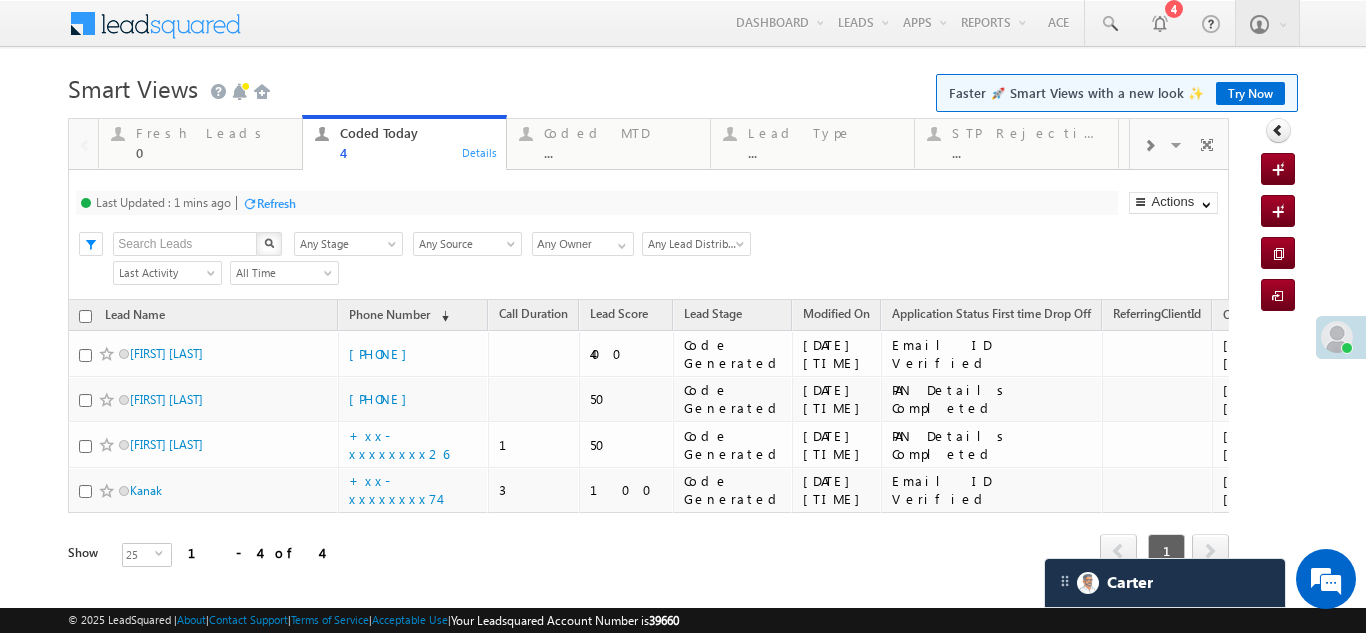 click on "Refresh" at bounding box center (276, 203) 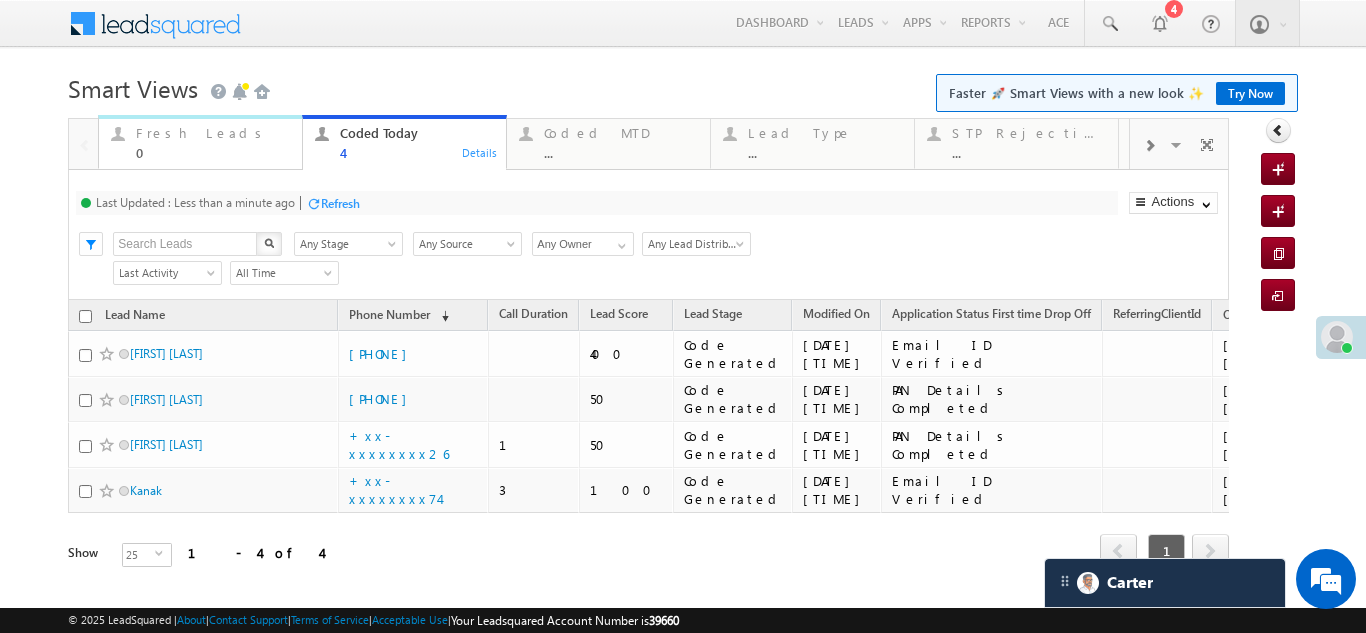 click on "Fresh Leads" at bounding box center (213, 133) 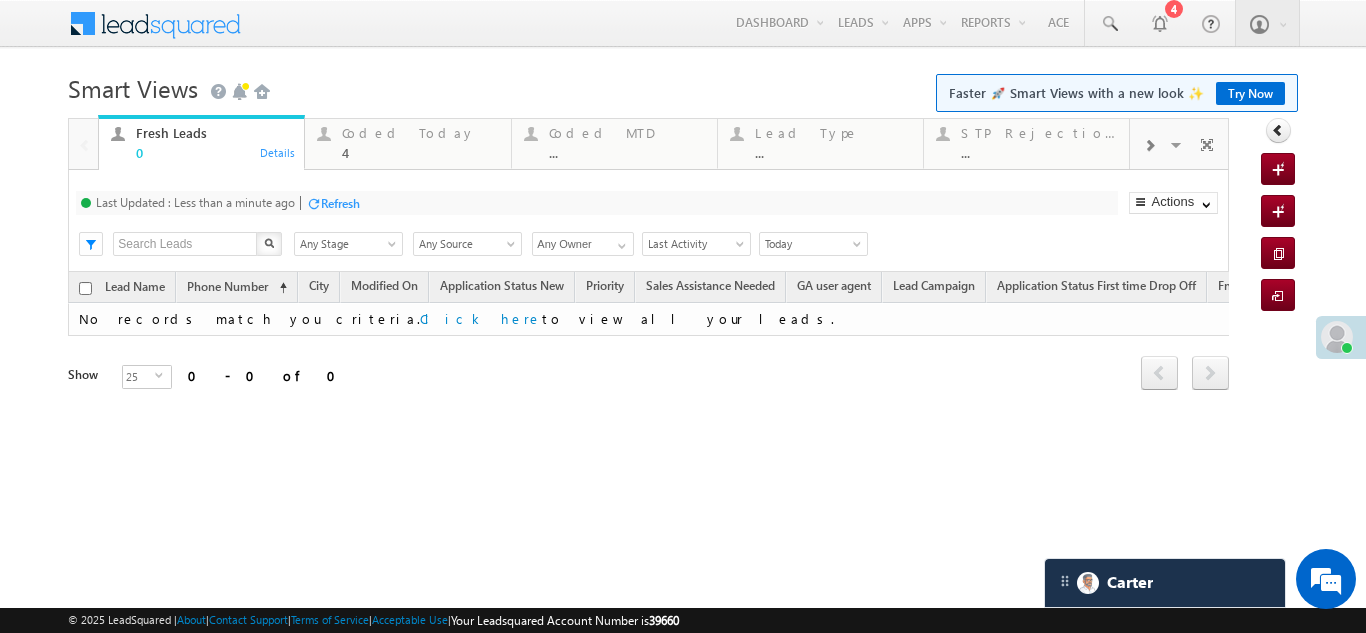 drag, startPoint x: 338, startPoint y: 198, endPoint x: 503, endPoint y: 93, distance: 195.57607 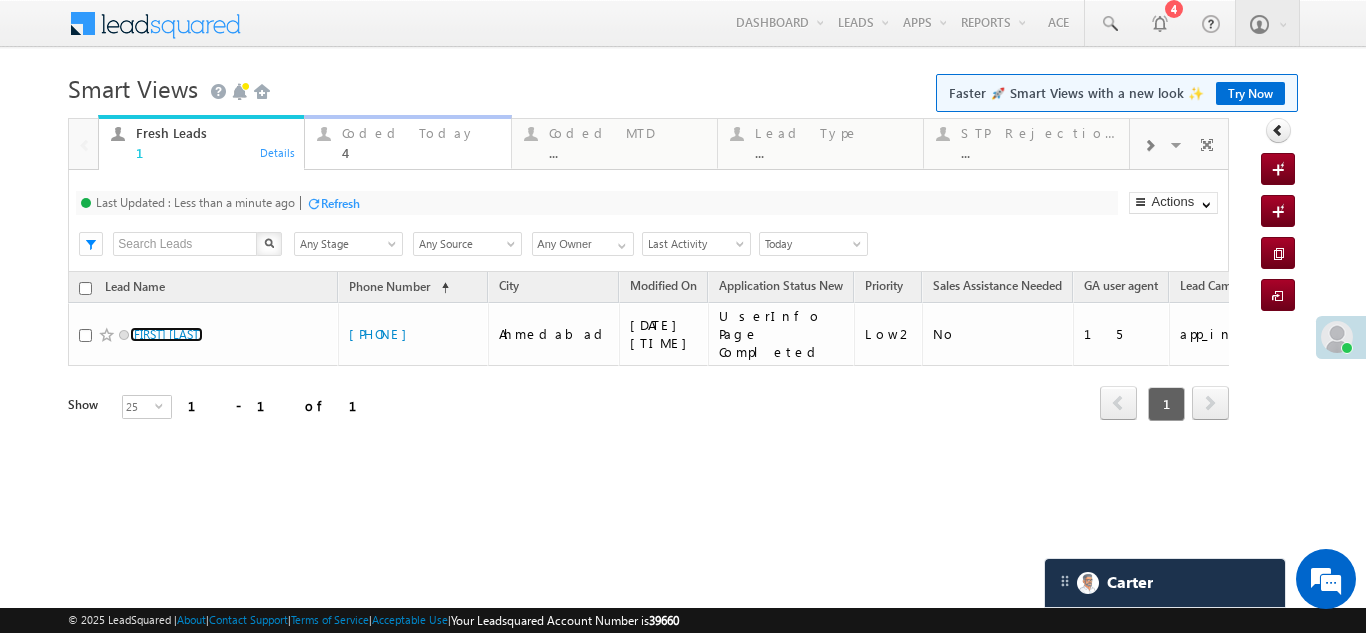 click on "Coded Today" at bounding box center (420, 133) 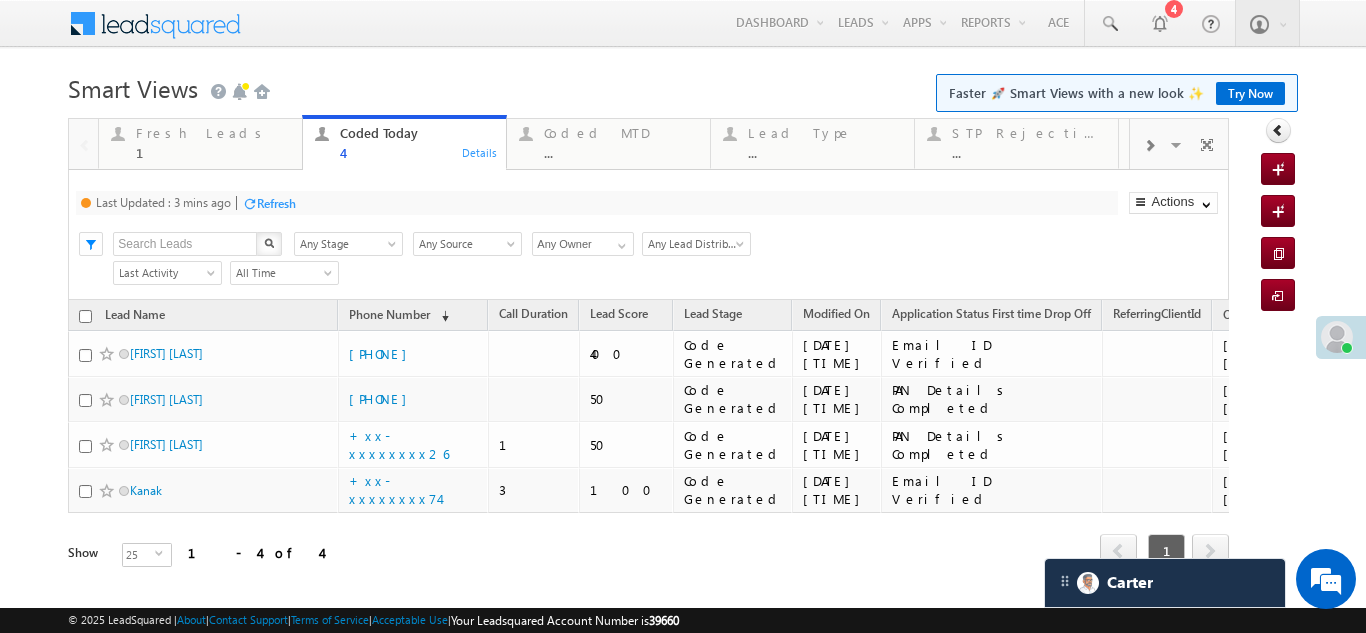 click on "Refresh" at bounding box center [276, 203] 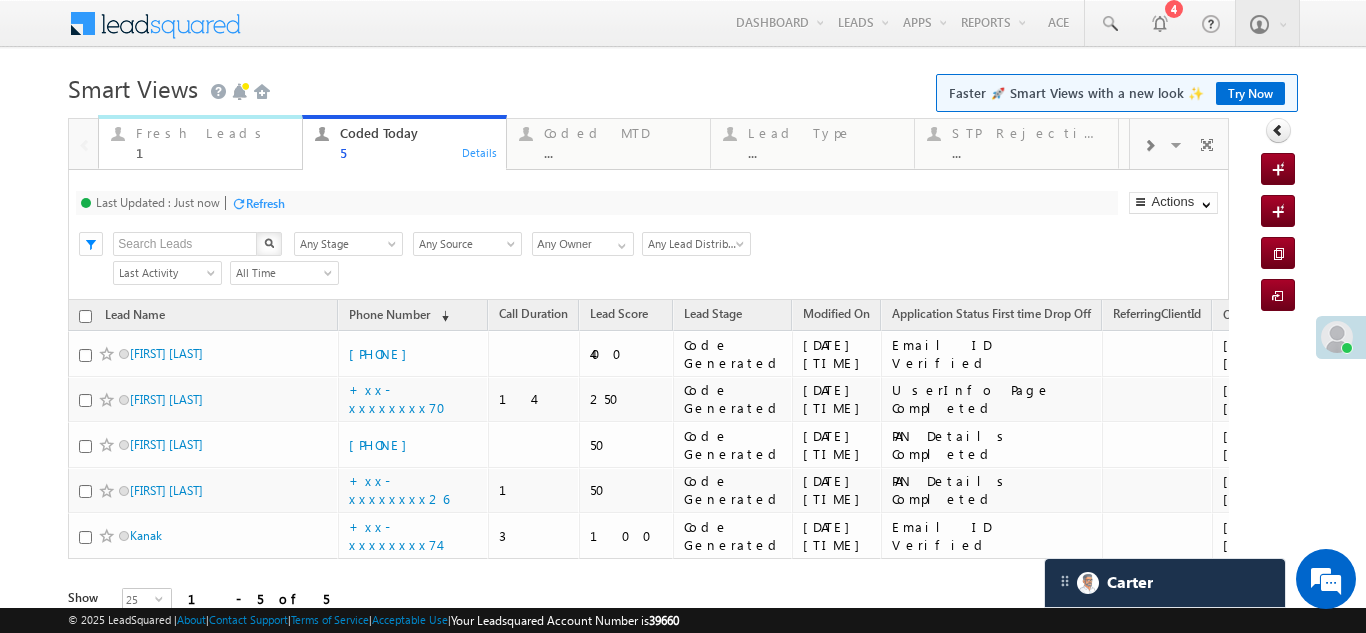 click on "Fresh Leads" at bounding box center [213, 133] 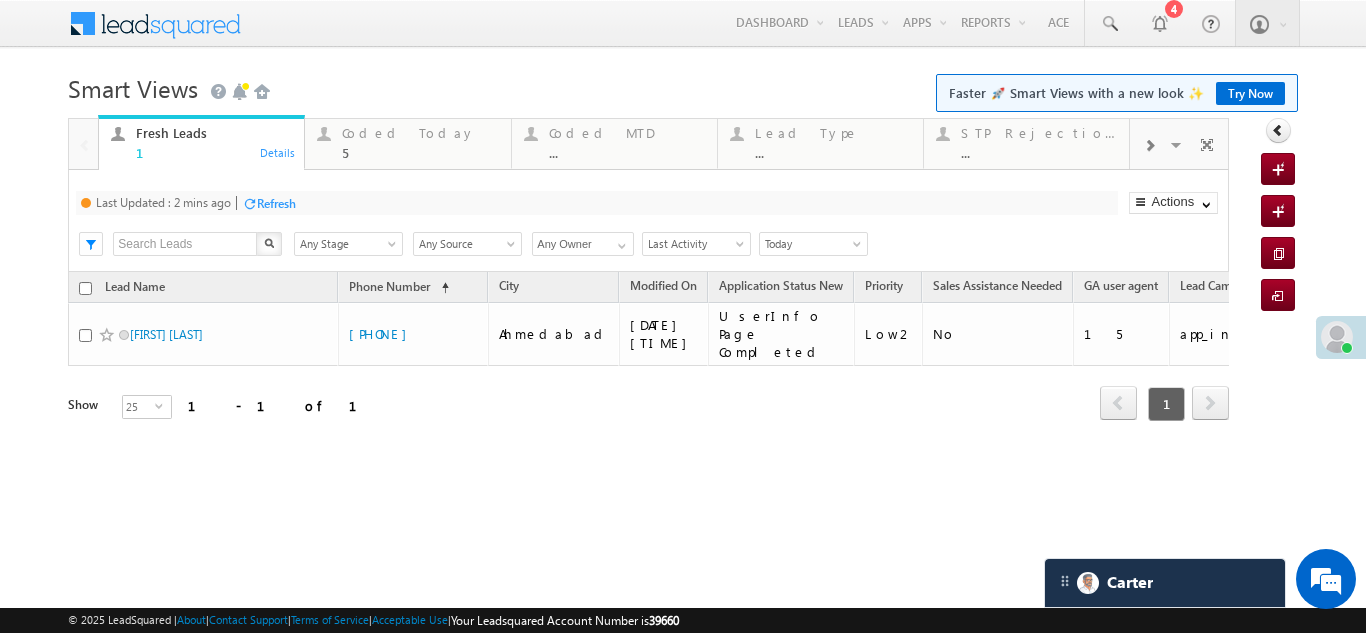 click on "Refresh" at bounding box center (276, 203) 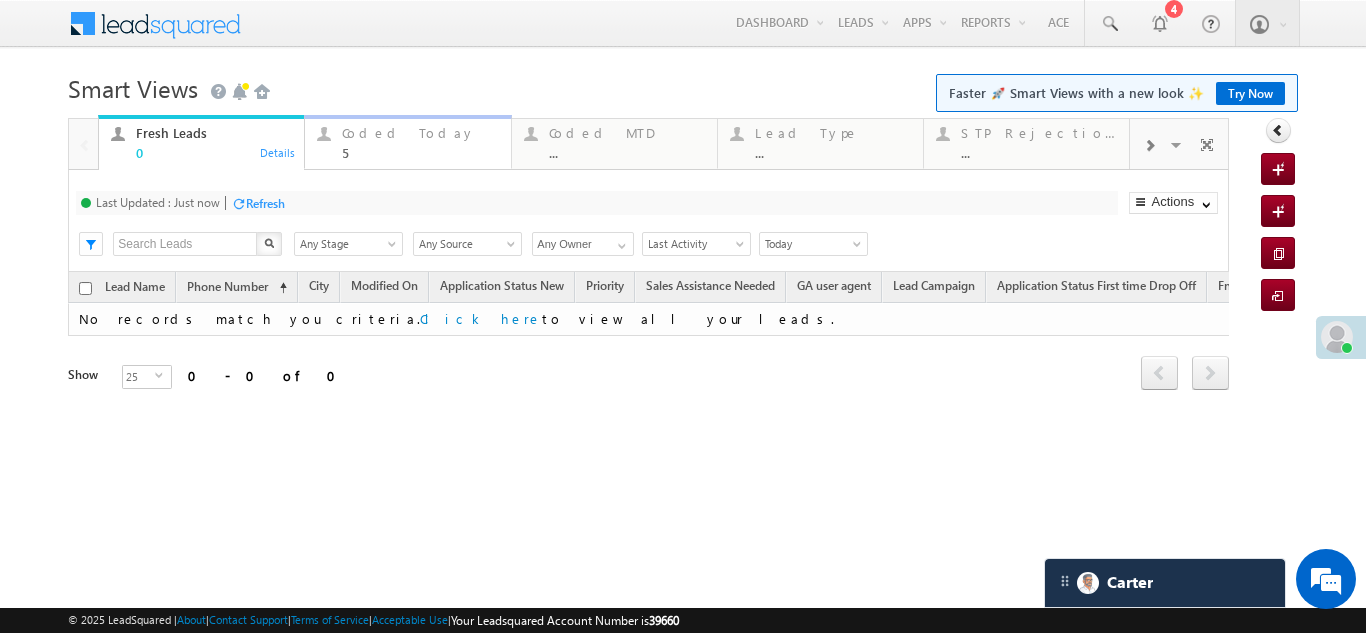 click on "Coded Today" at bounding box center [420, 133] 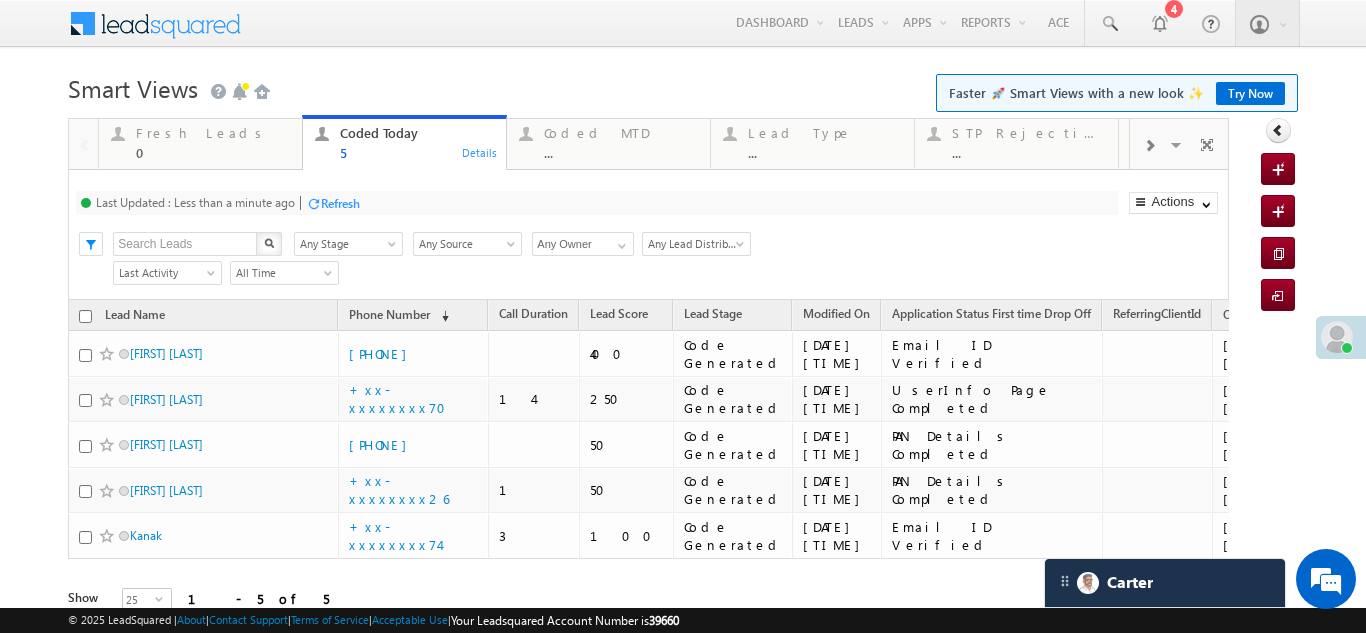 click on "Refresh" at bounding box center [340, 203] 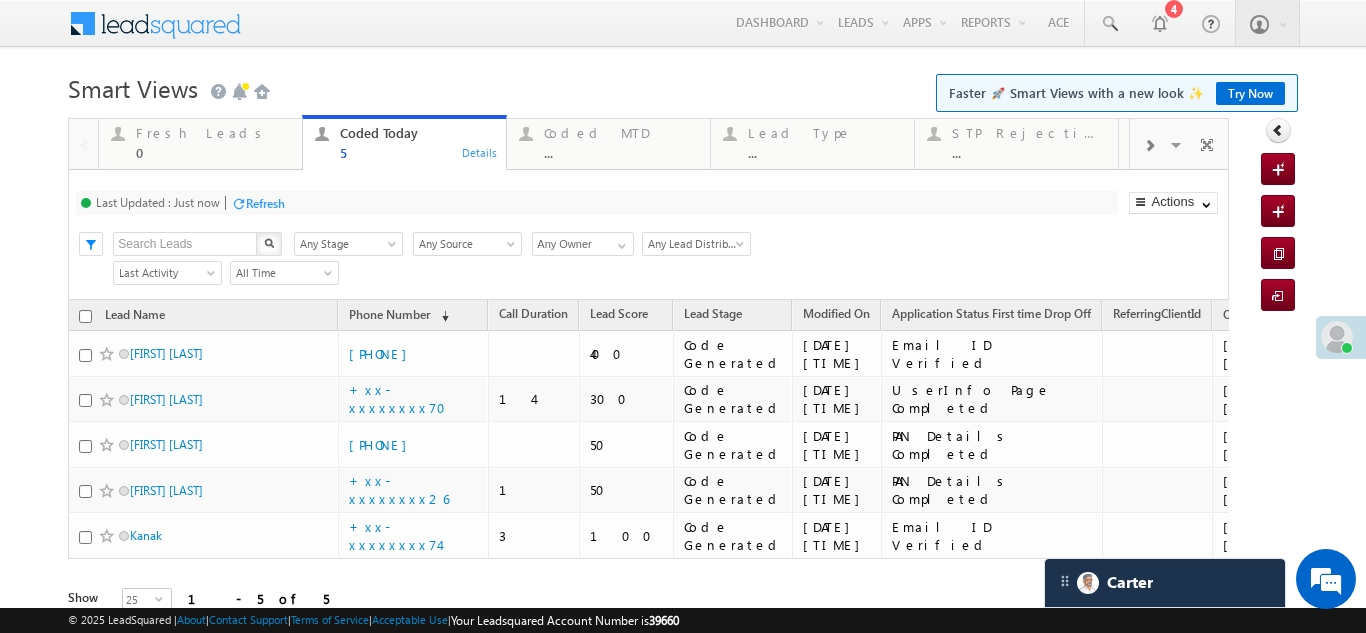 click on "Refresh" at bounding box center (265, 203) 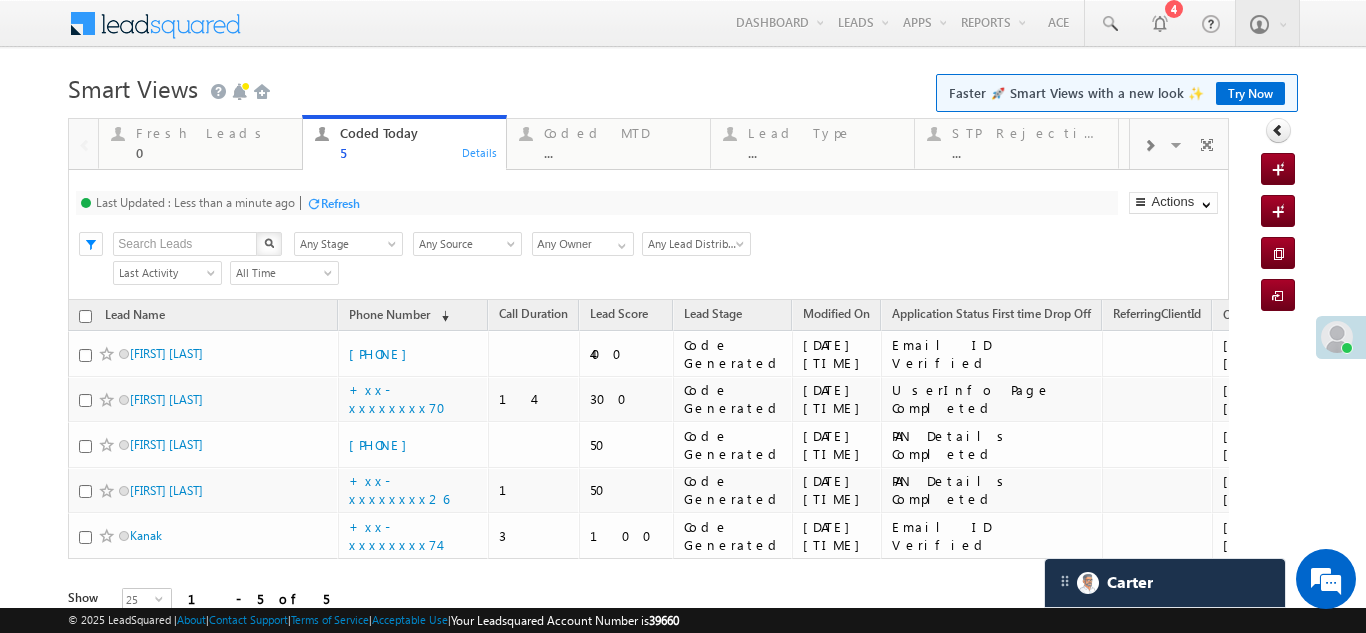 click on "Refresh" at bounding box center (340, 203) 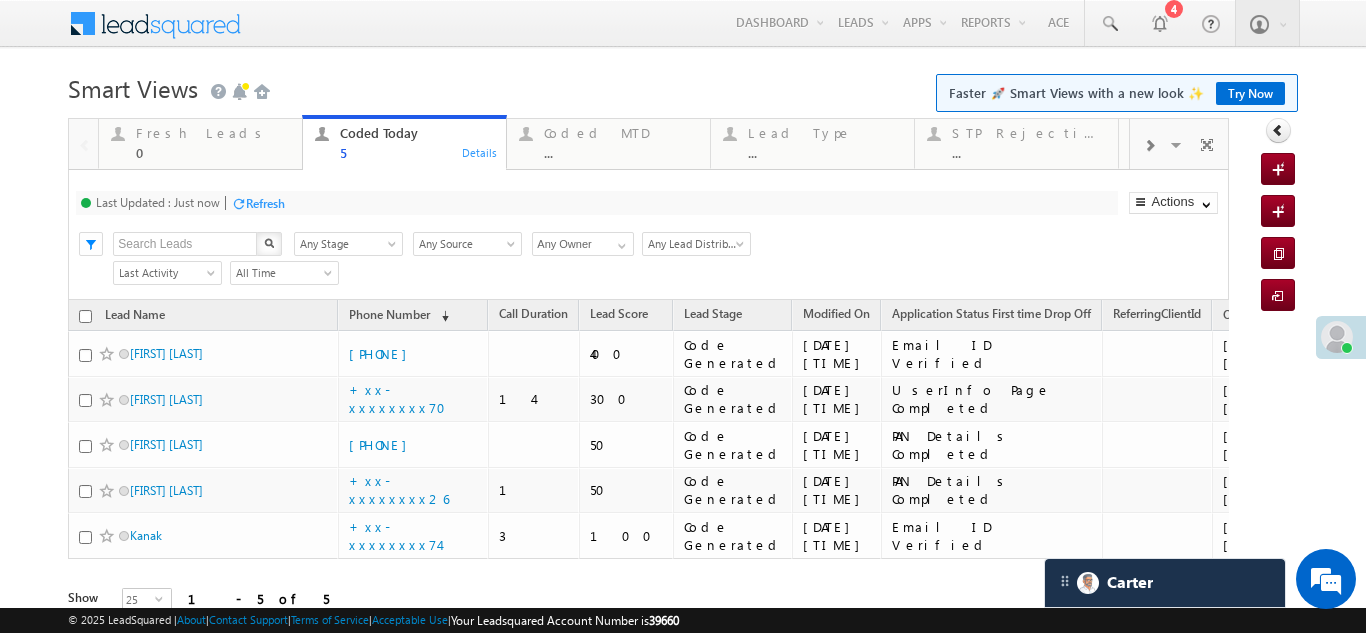click on "Refresh" at bounding box center (265, 203) 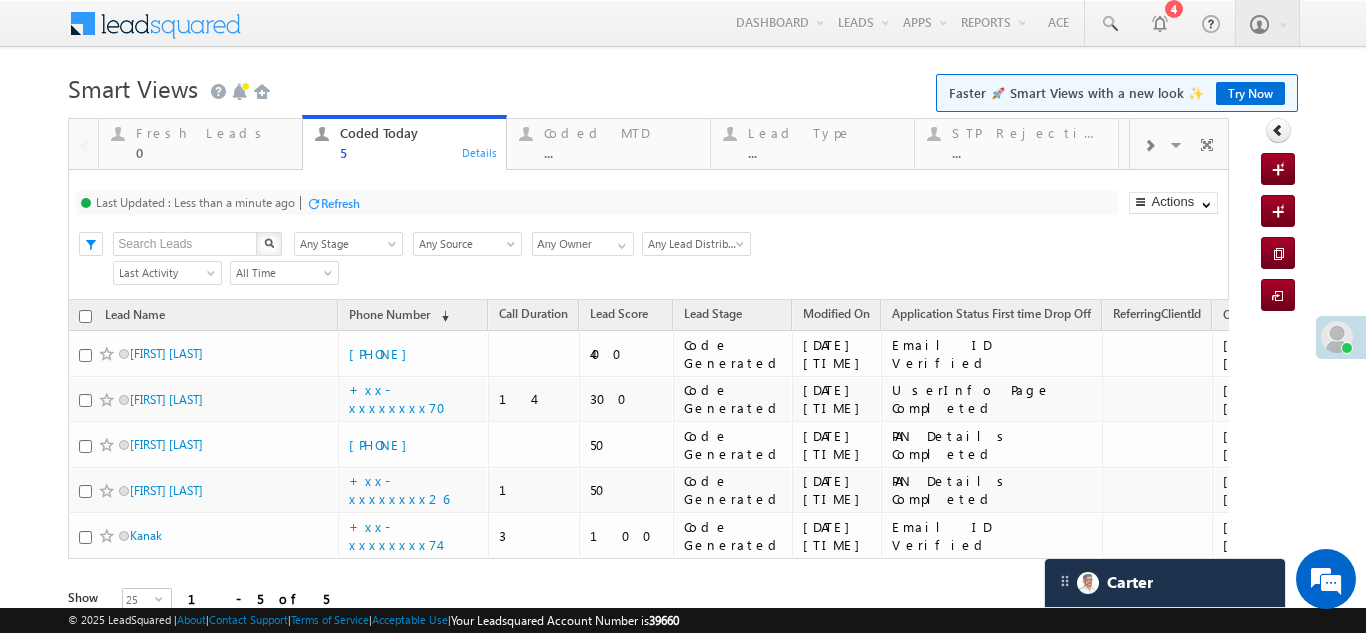 click on "Refresh" at bounding box center (340, 203) 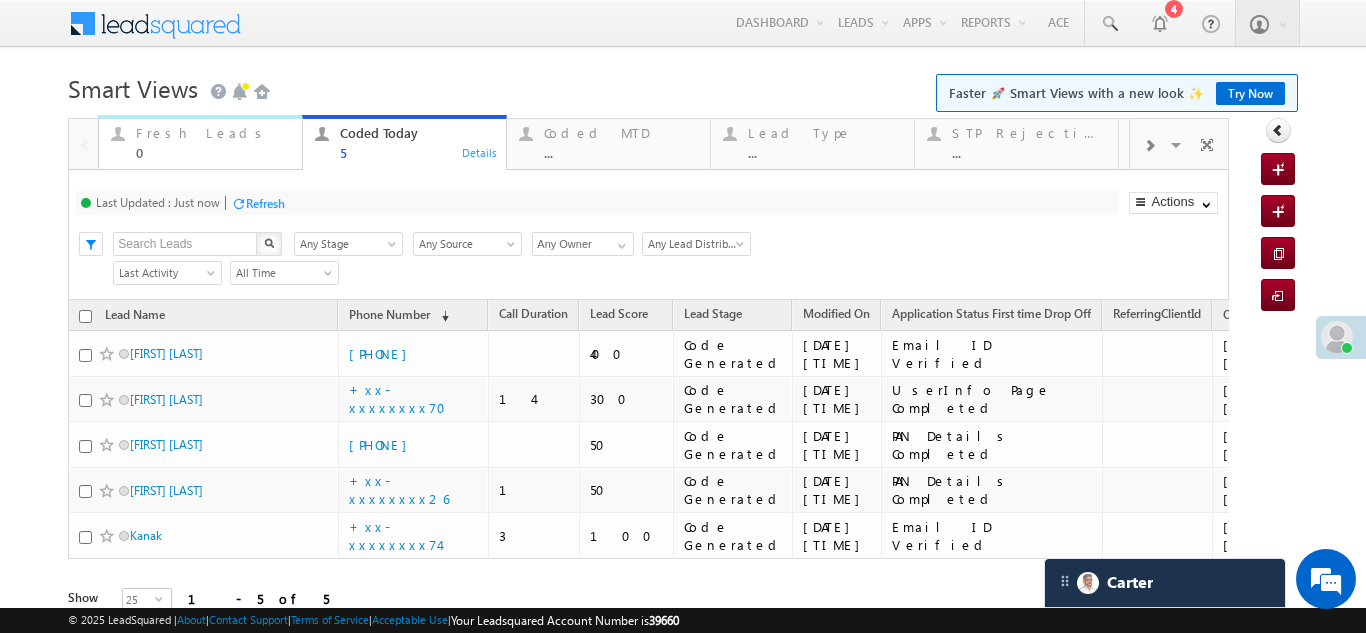 click on "Fresh Leads" at bounding box center [213, 133] 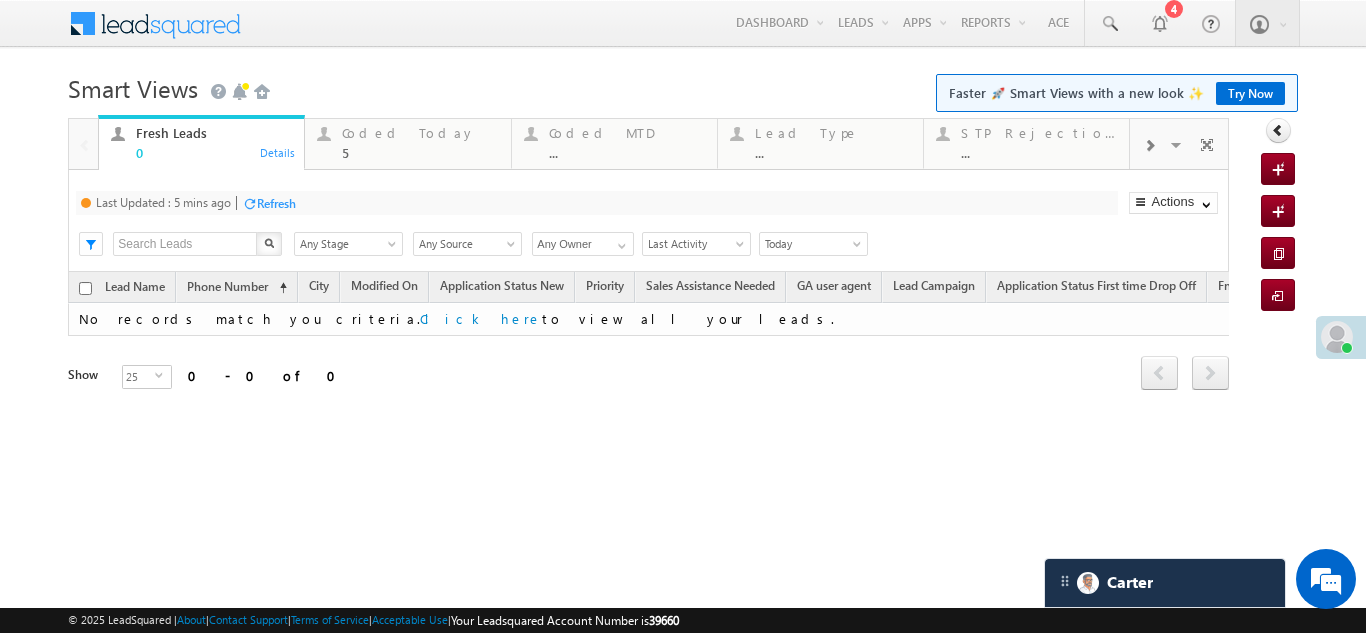 click on "Refresh" at bounding box center (276, 203) 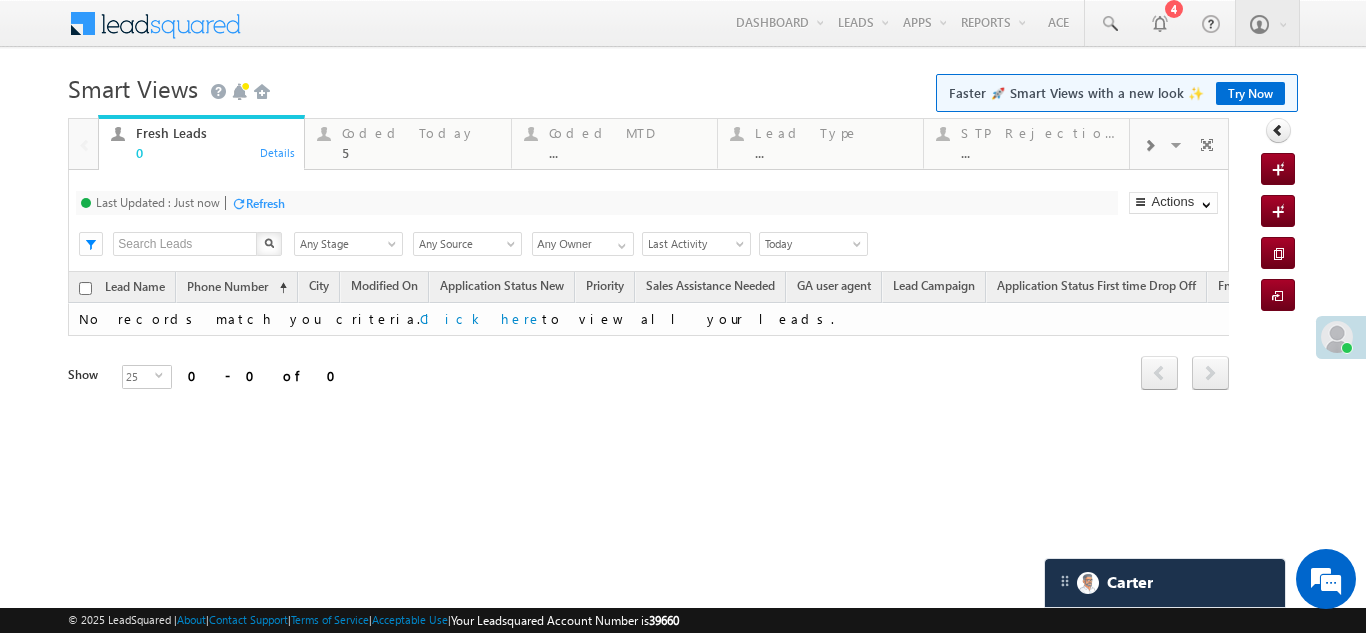 click on "Refresh" at bounding box center (265, 203) 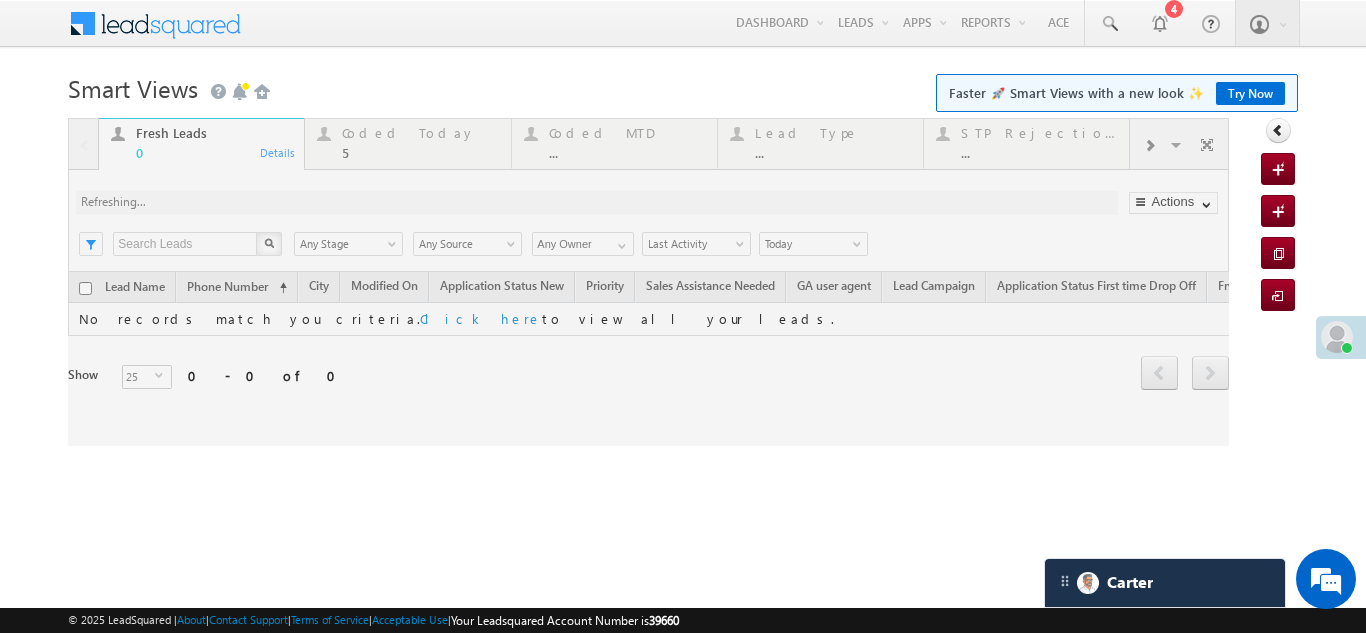 click at bounding box center [648, 282] 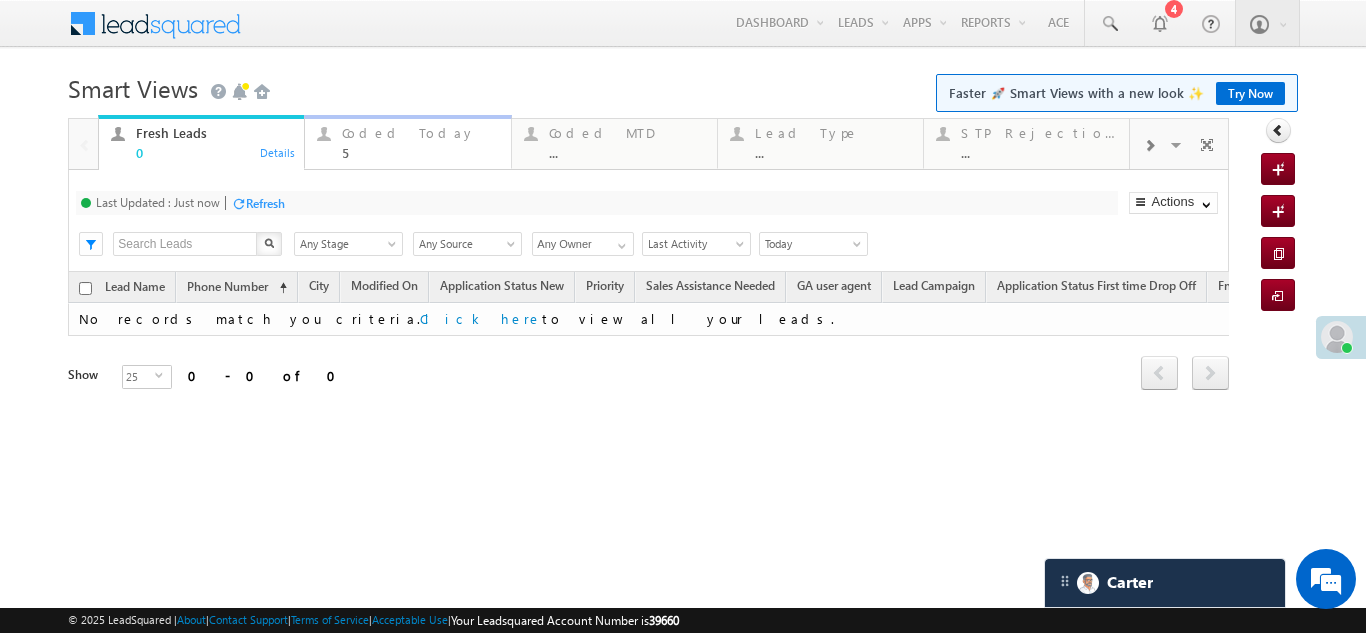 click on "Coded Today" at bounding box center [420, 133] 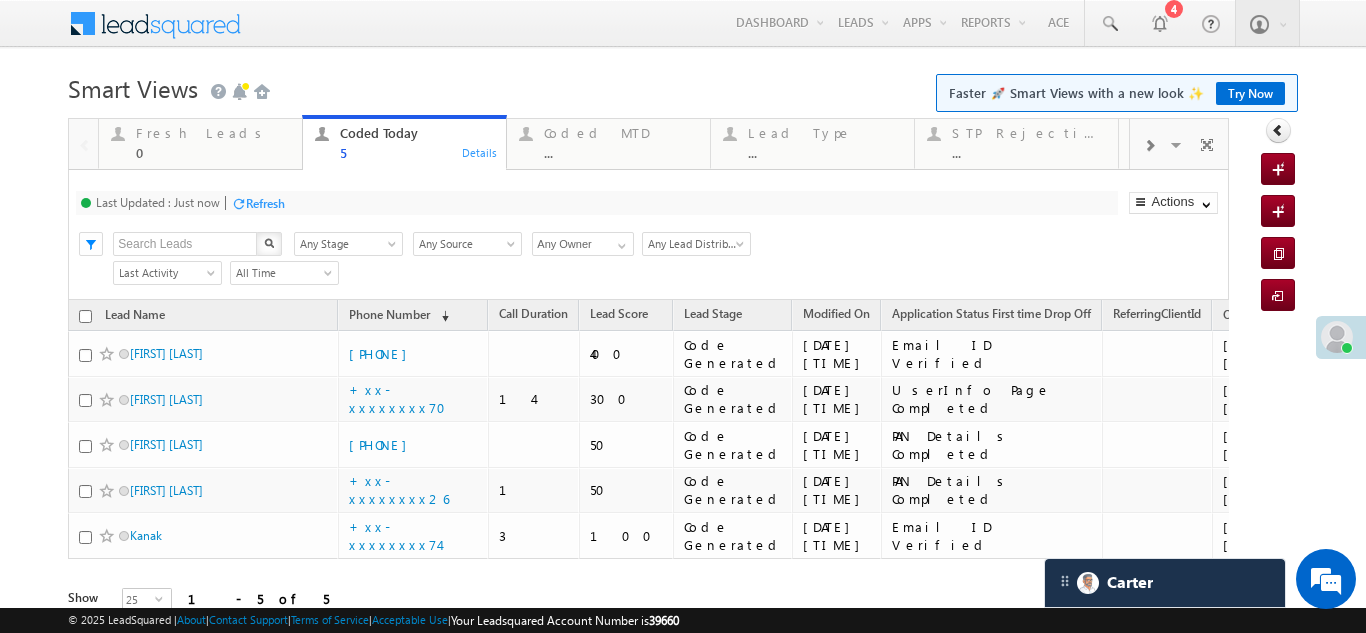 click on "Refresh" at bounding box center [265, 203] 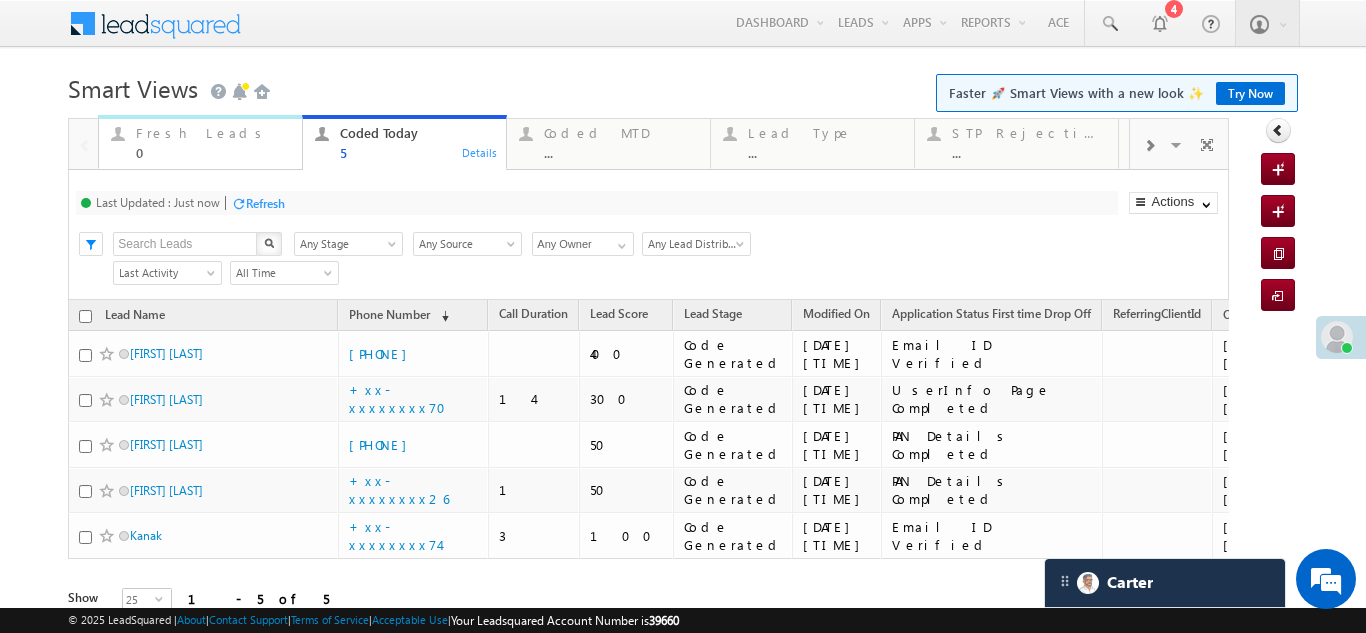 click on "Fresh Leads" at bounding box center [213, 133] 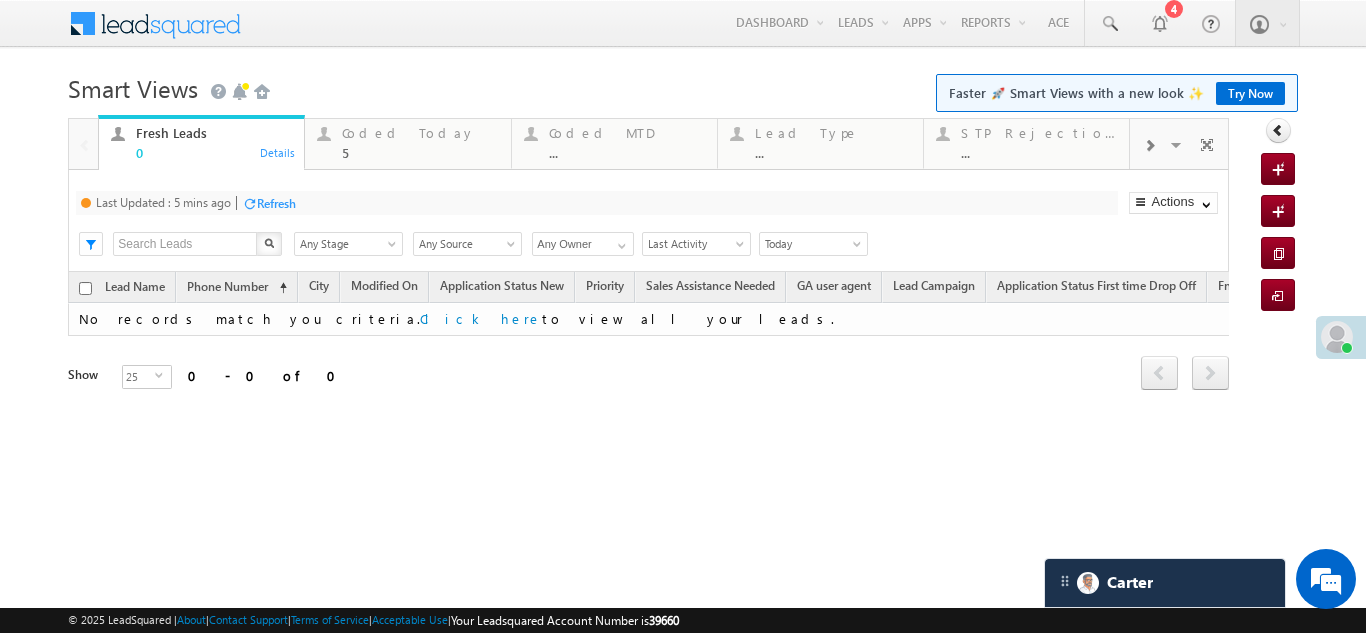 click on "Refresh" at bounding box center [276, 203] 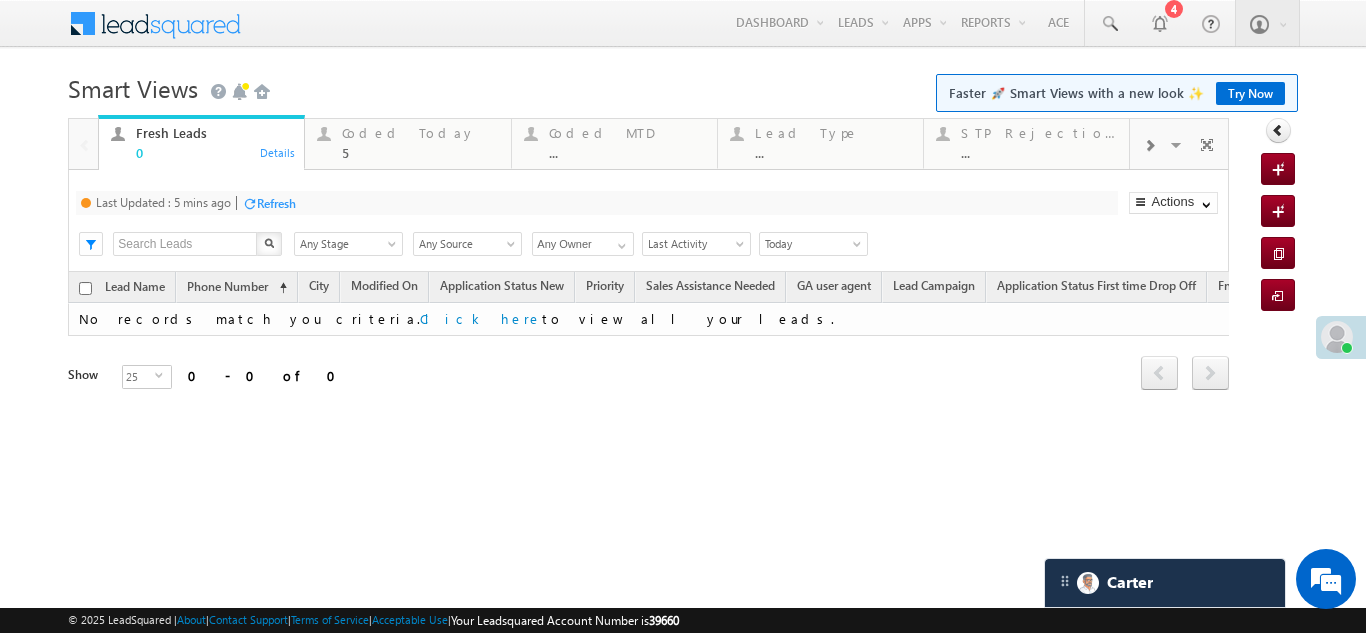 click on "Refresh" at bounding box center [276, 203] 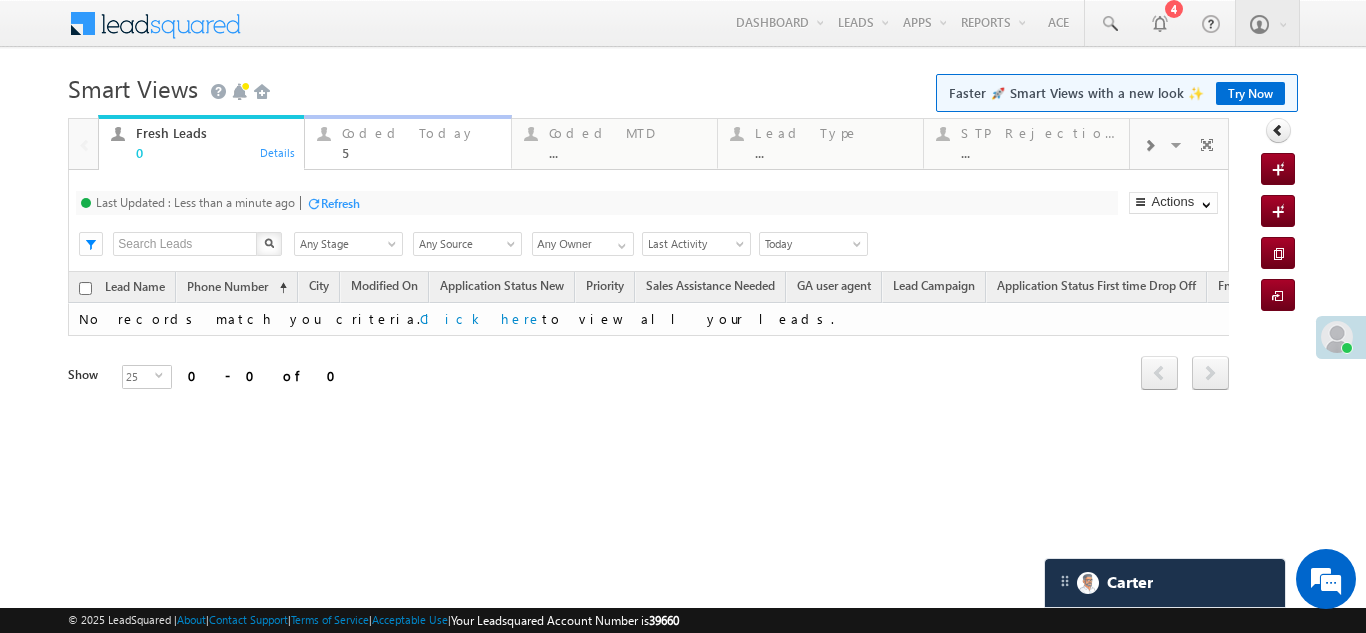 click on "Coded Today" at bounding box center (420, 133) 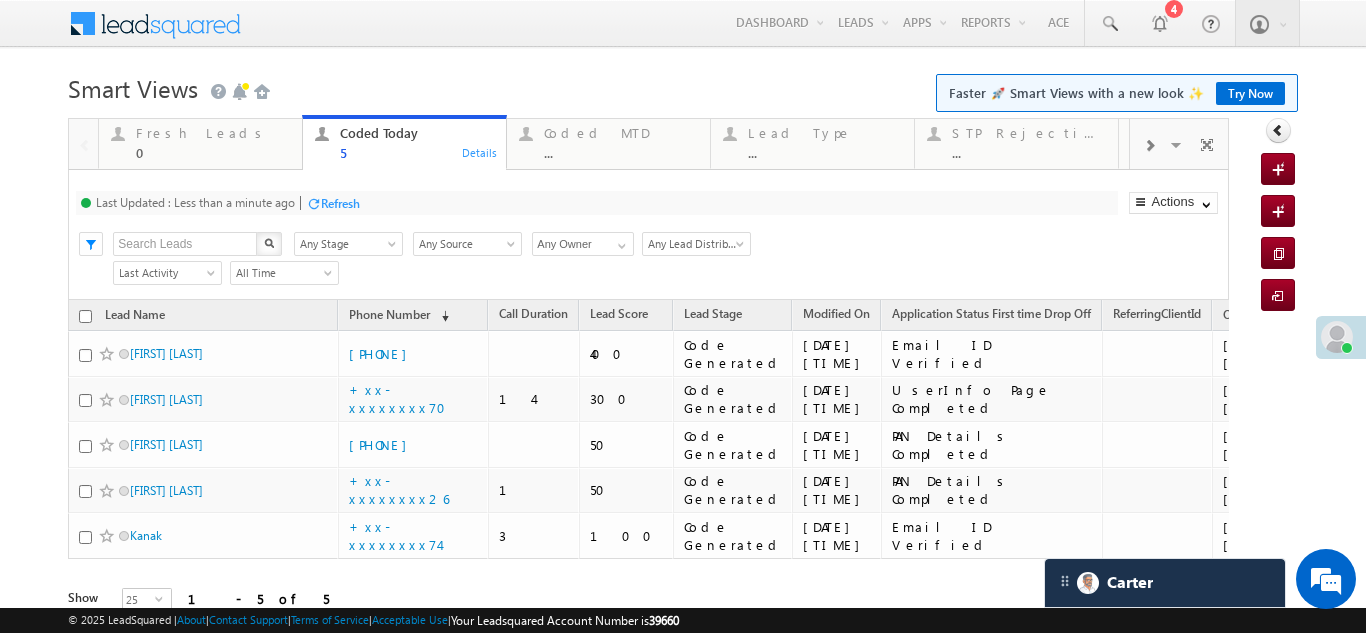 click on "Refresh" at bounding box center [340, 203] 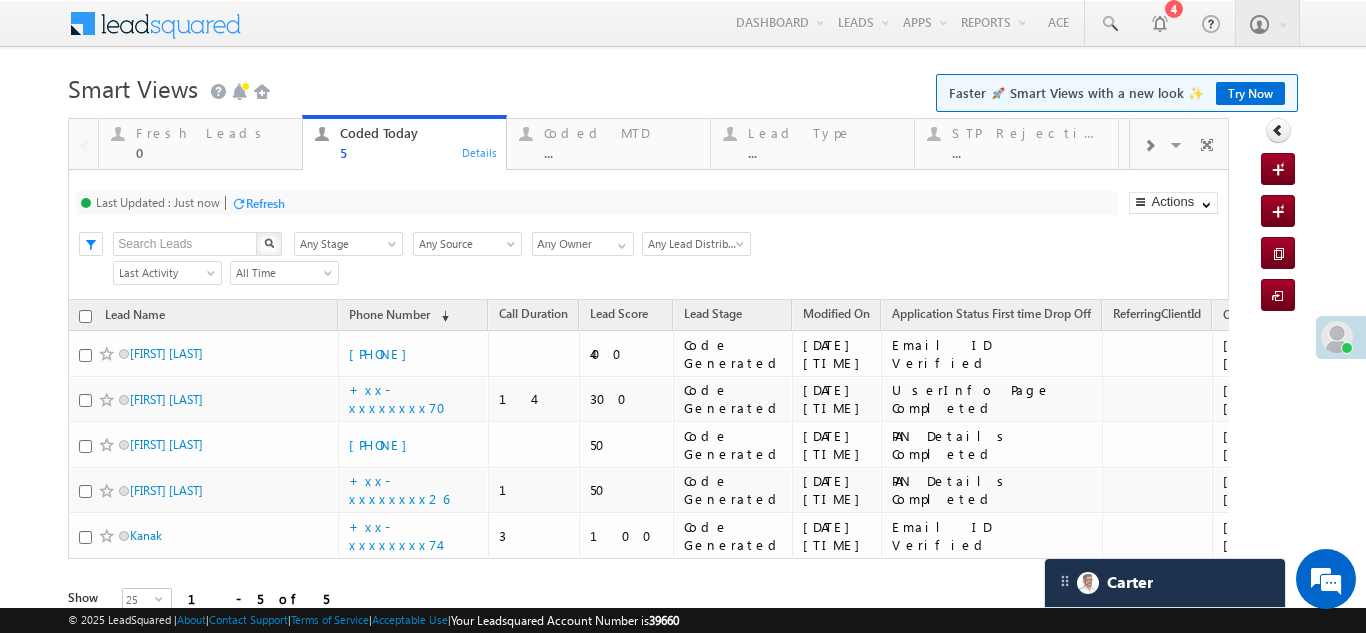 click on "Refresh" at bounding box center [265, 203] 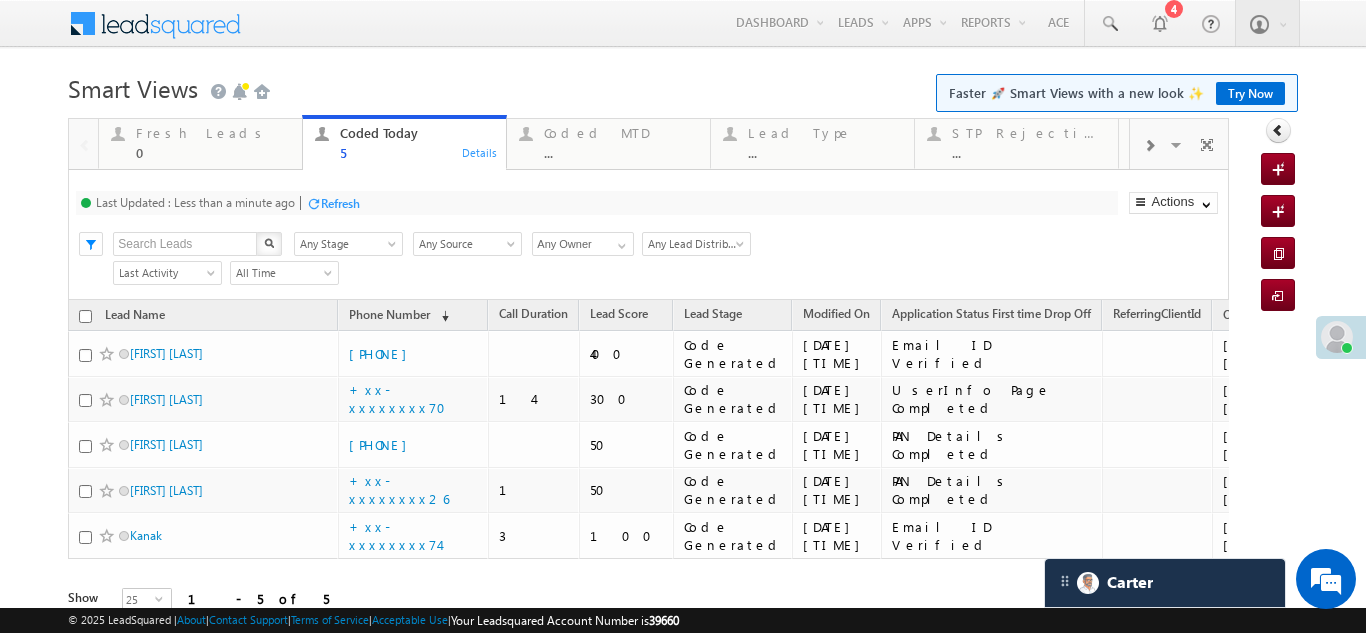 click on "Refresh" at bounding box center (340, 203) 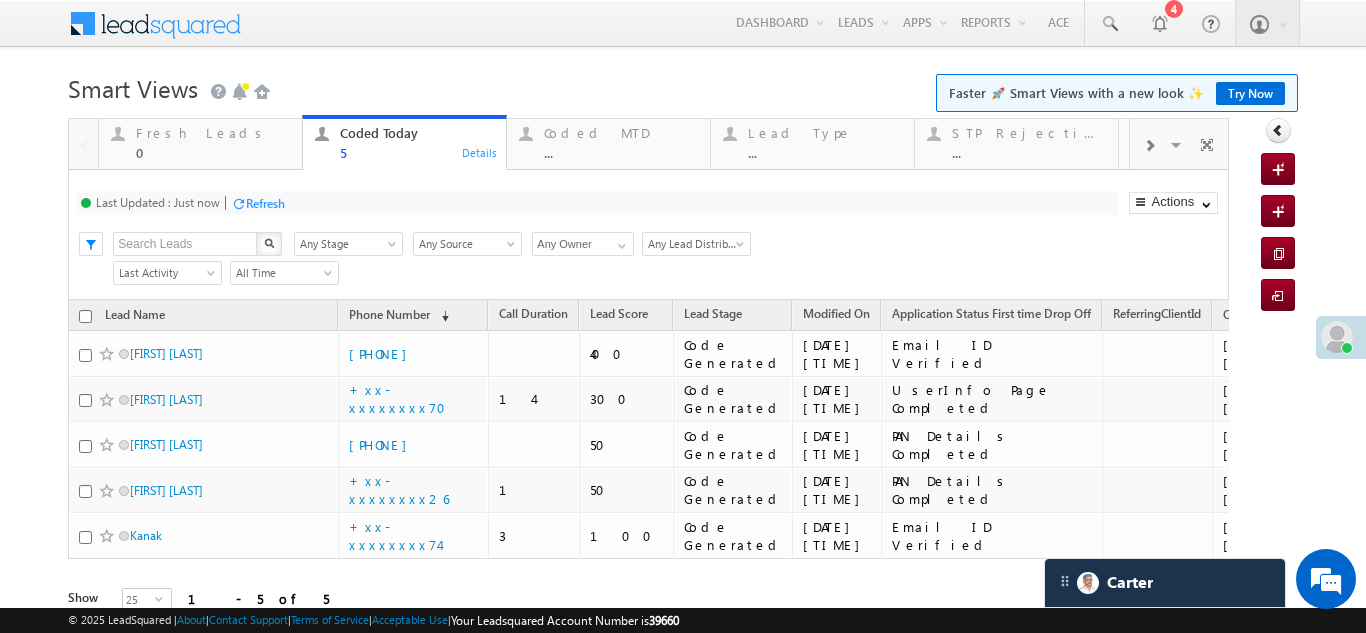 click on "Refresh" at bounding box center (265, 203) 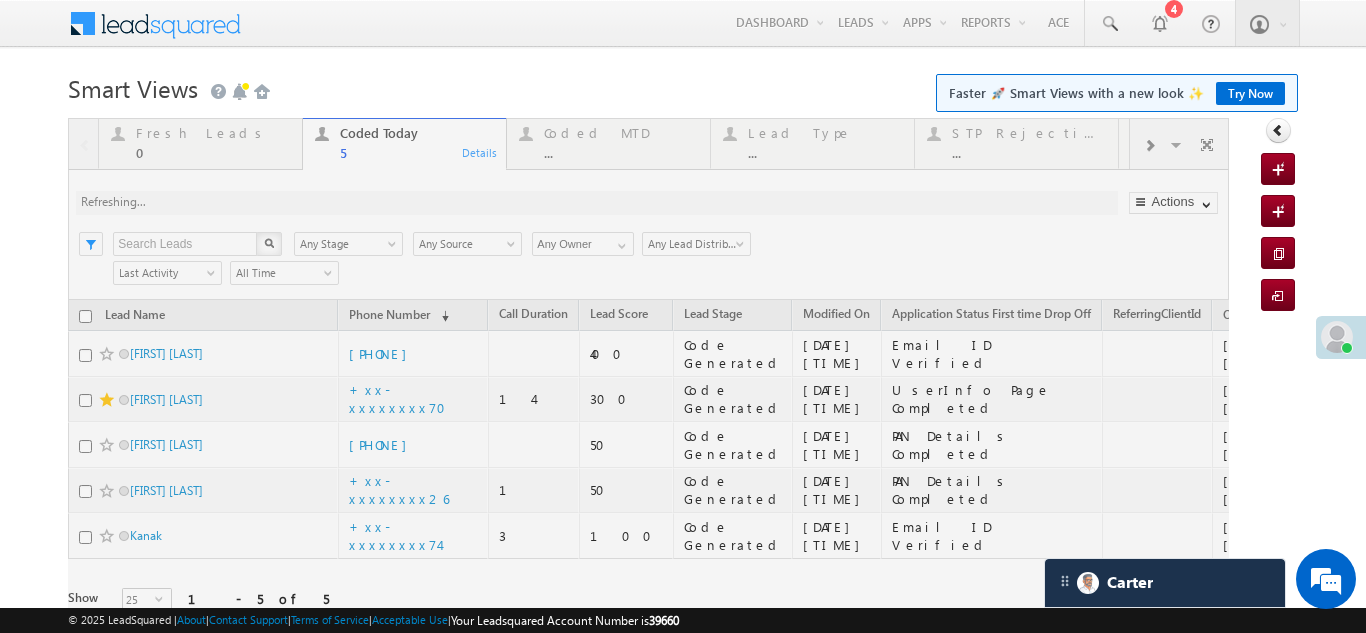 click at bounding box center (648, 393) 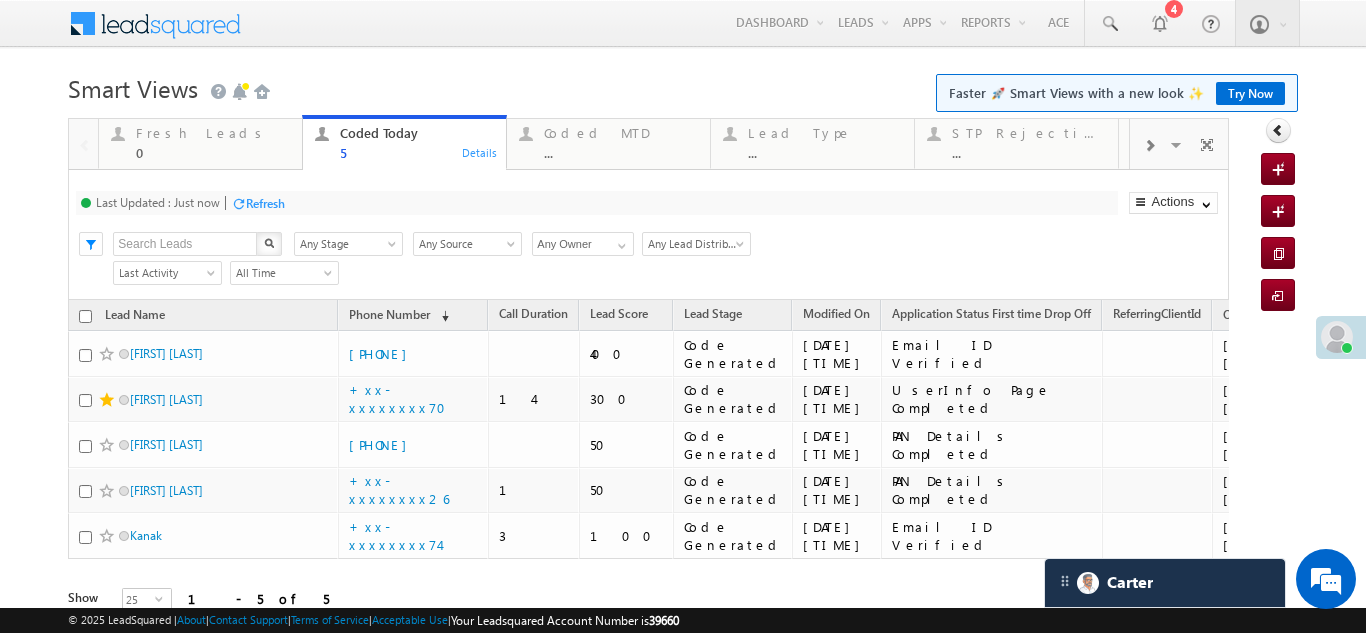 click on "Refresh" at bounding box center (265, 203) 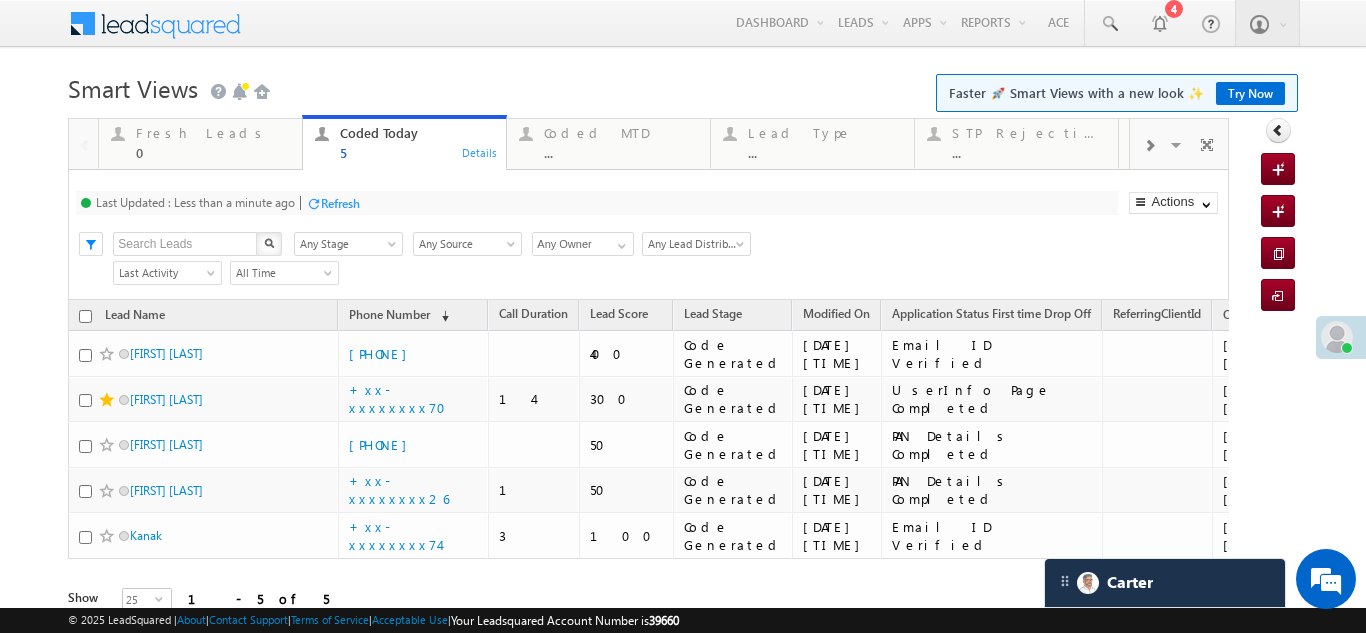 click on "Refresh" at bounding box center (340, 203) 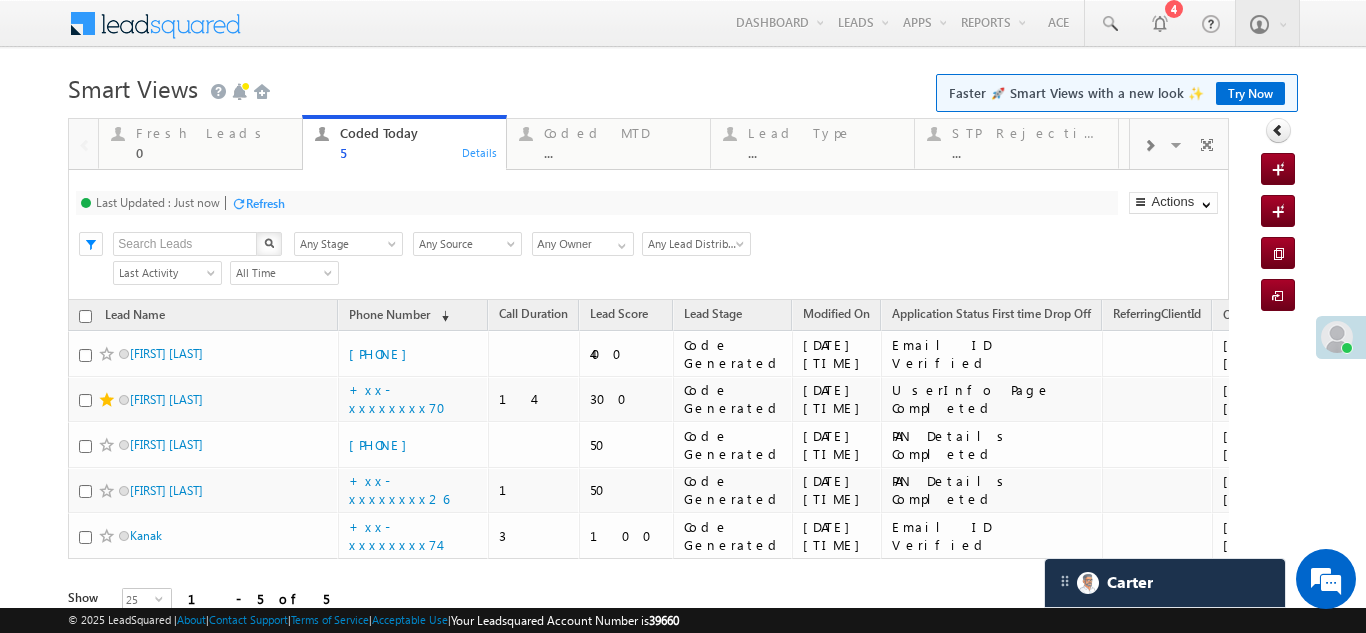 click on "Refresh" at bounding box center [265, 203] 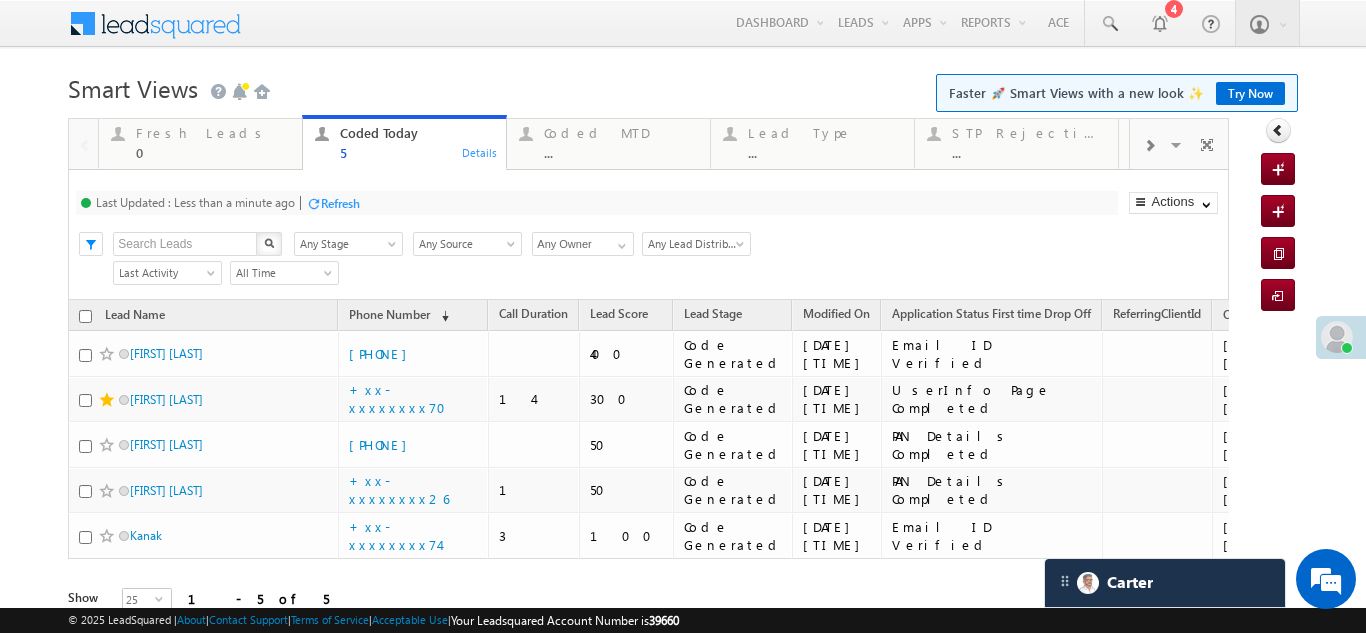 click on "Refresh" at bounding box center (340, 203) 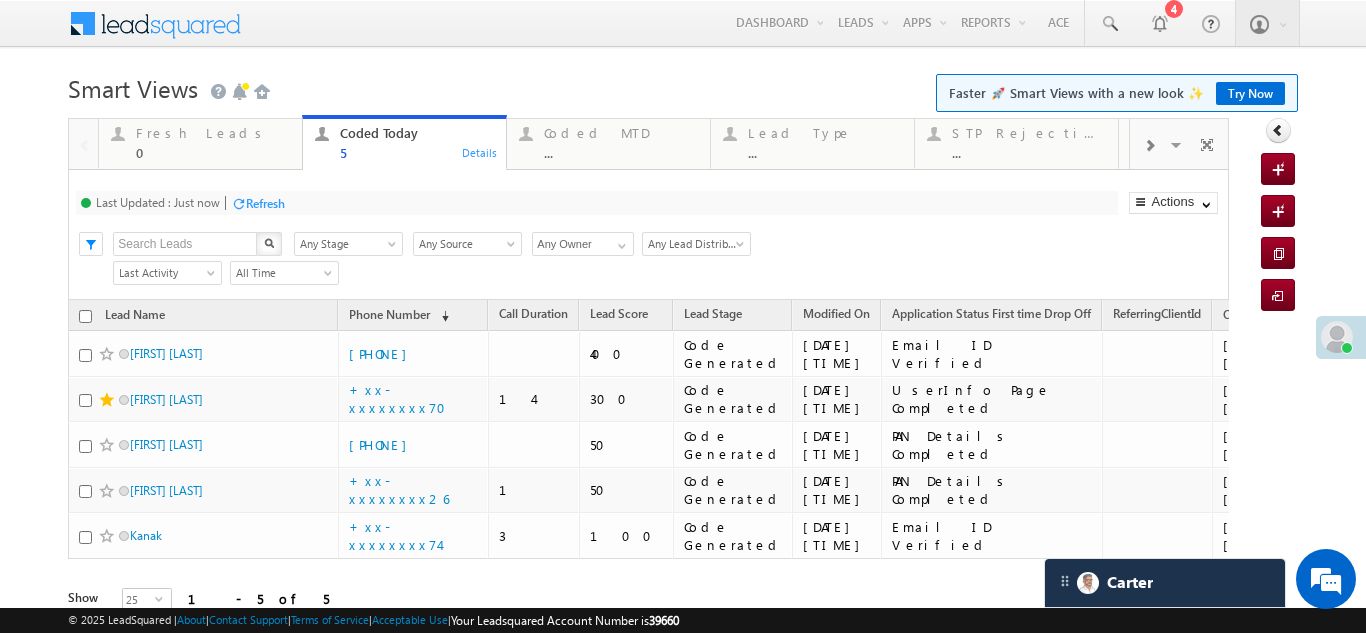 click on "Refresh" at bounding box center (265, 203) 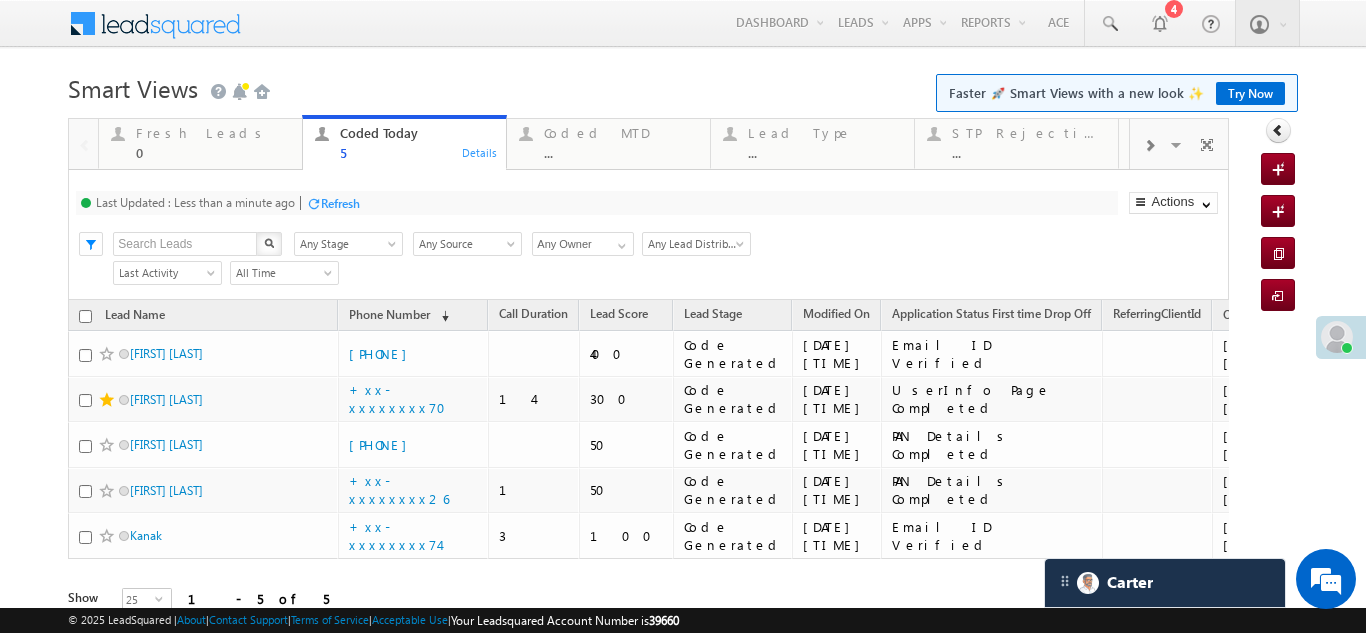 click on "Refresh" at bounding box center (340, 203) 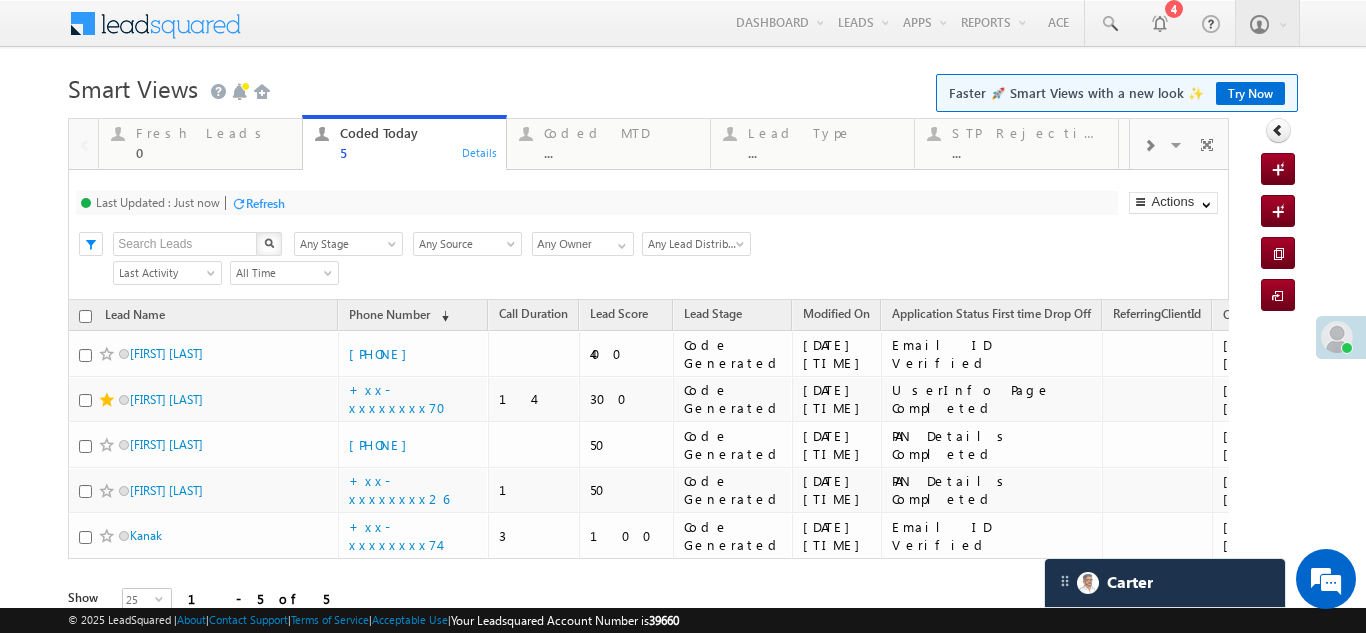 click on "Refresh" at bounding box center [265, 203] 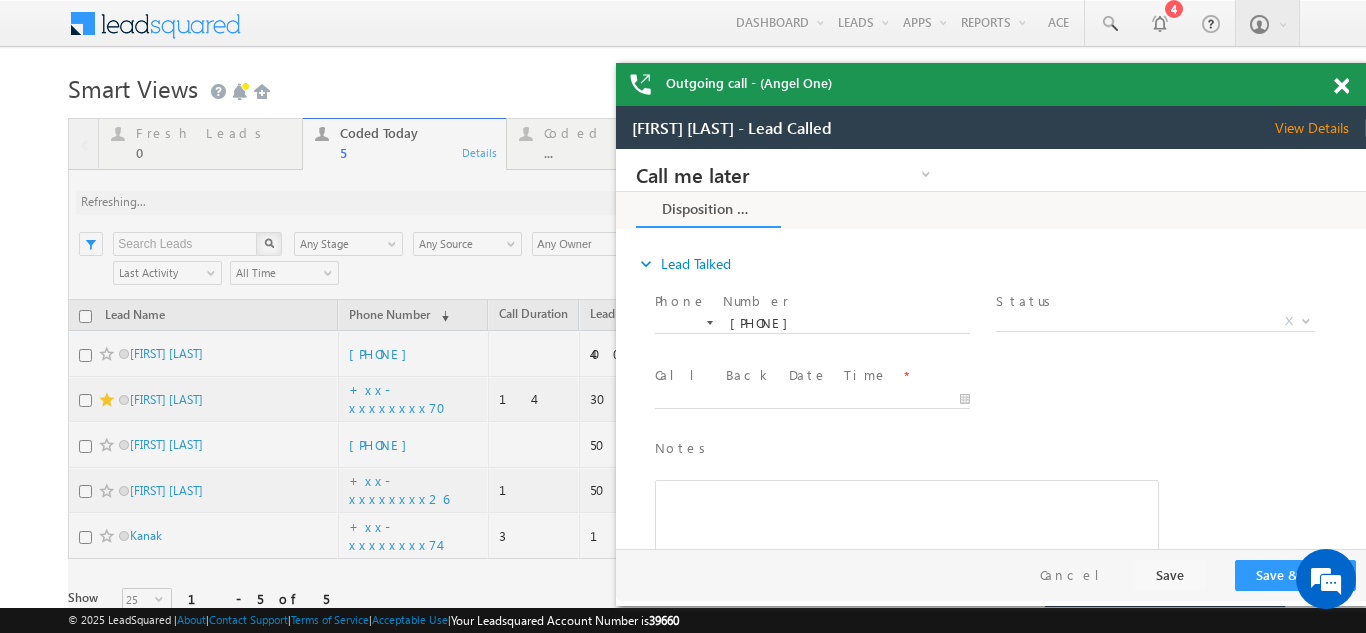 scroll, scrollTop: 0, scrollLeft: 0, axis: both 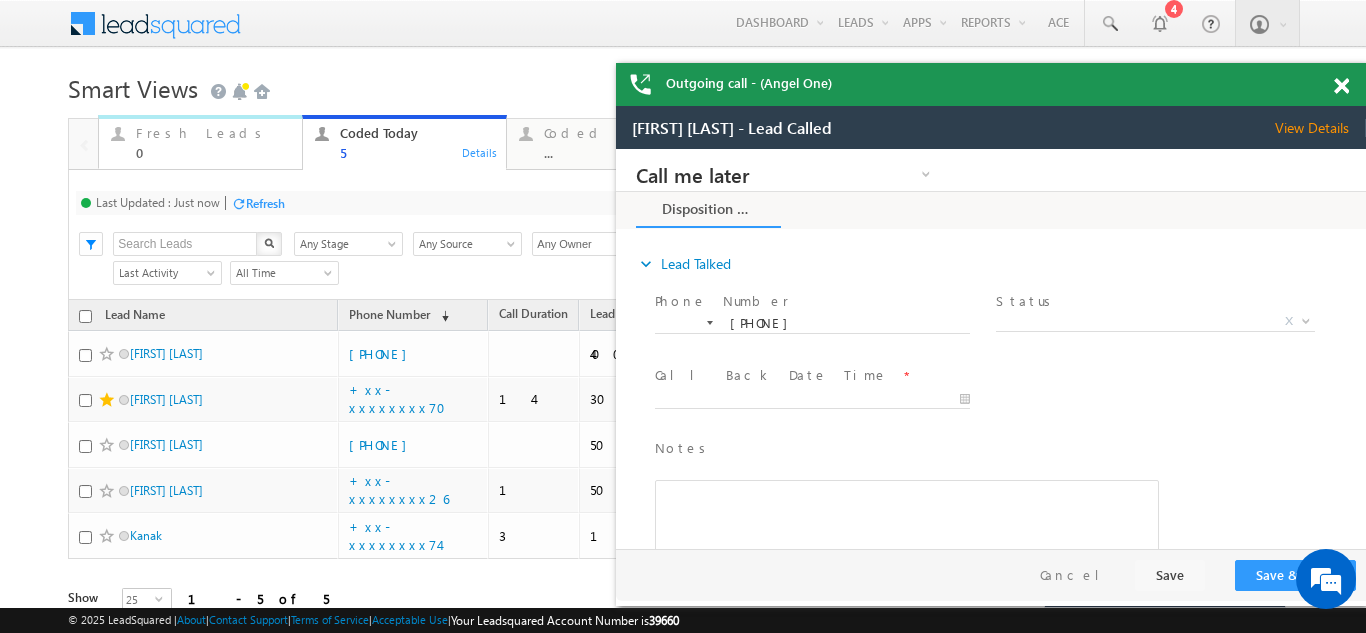 click on "Fresh Leads" at bounding box center [213, 133] 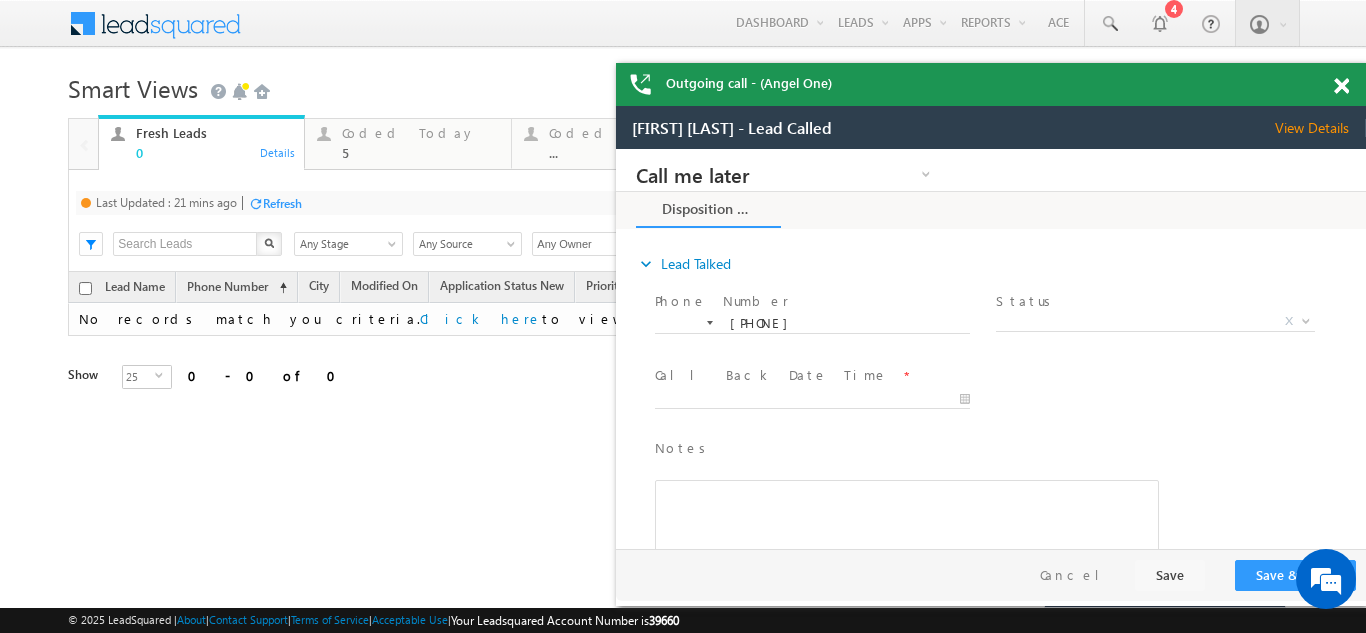 click on "Refresh" at bounding box center [282, 203] 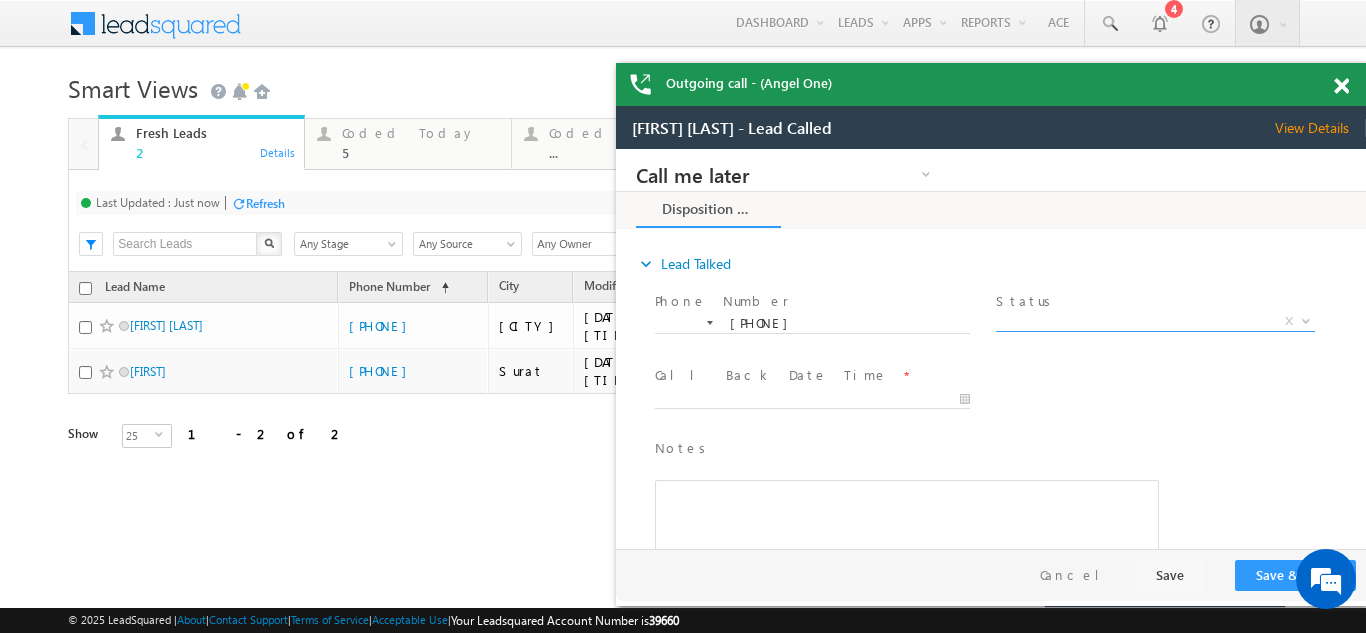 click on "X" at bounding box center (1155, 322) 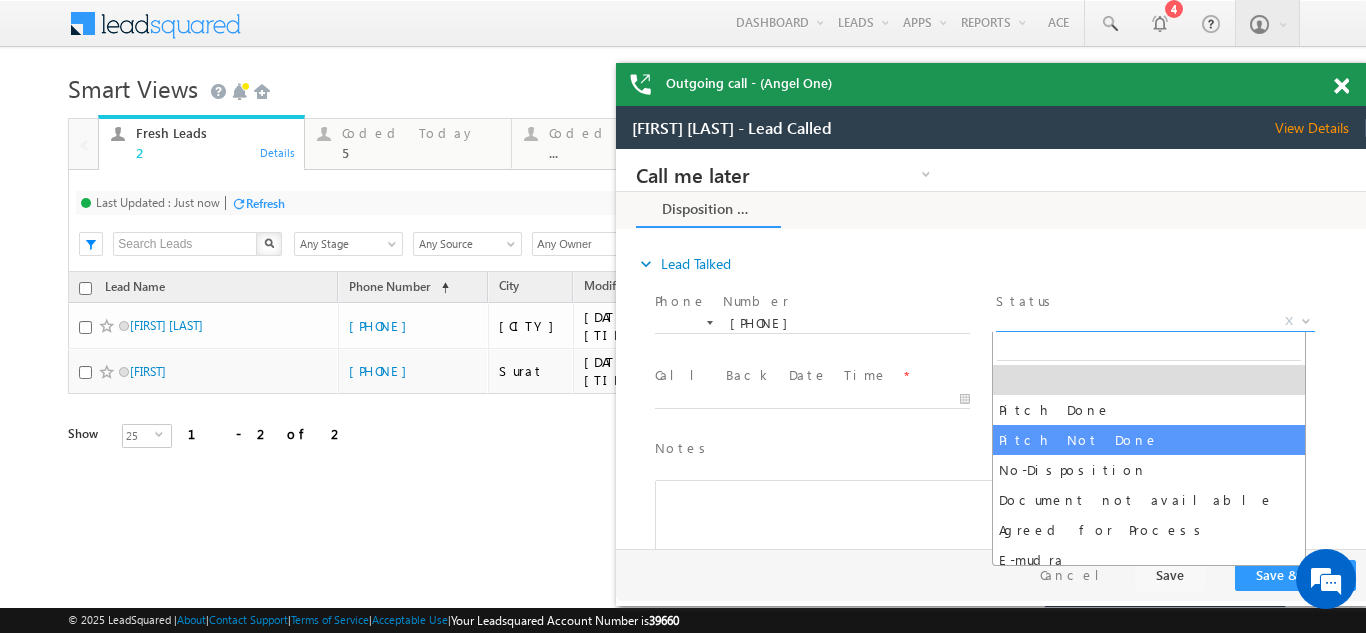 select on "Pitch Not Done" 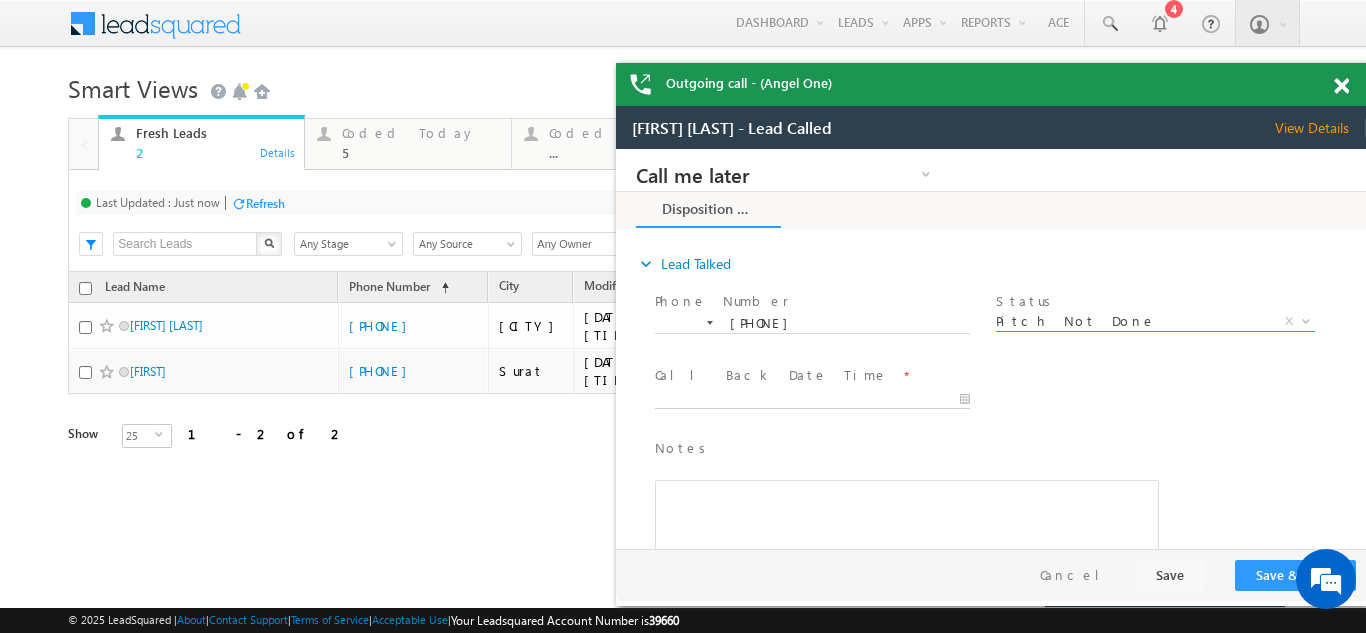 type on "07/30/25 4:07 PM" 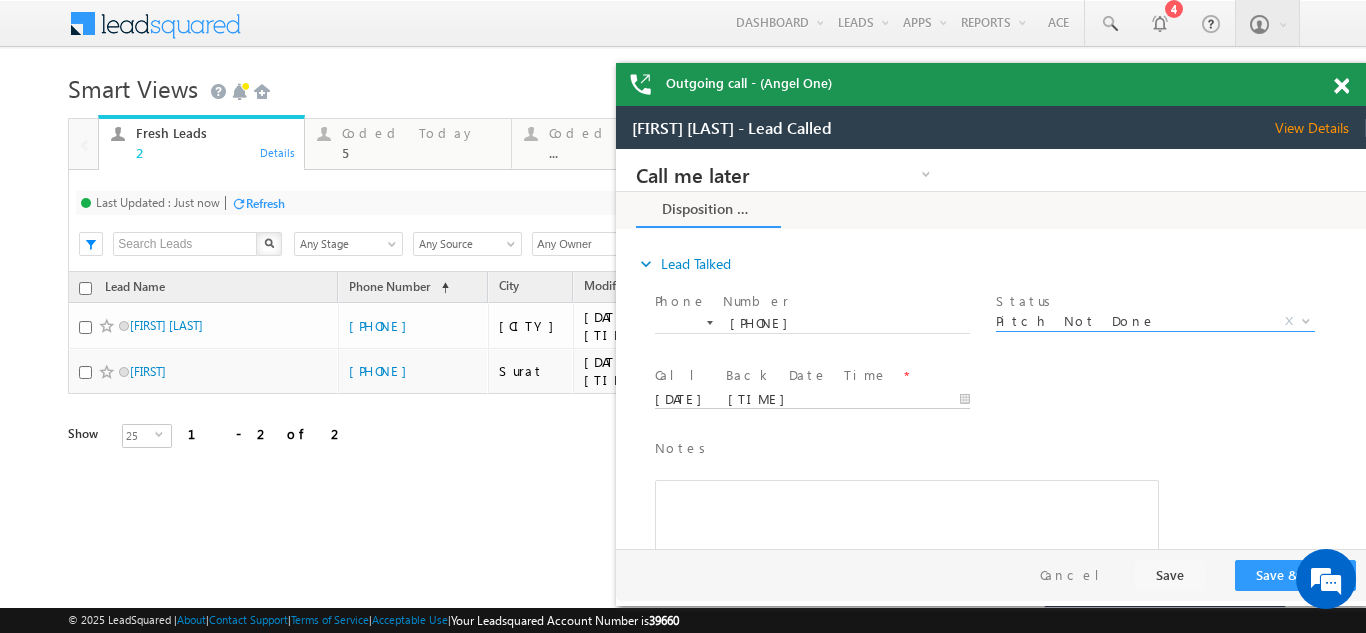 click on "Call me later Campaign Success Commitment Cross Sell Customer Drop-off reasons Language Barrier Not Interested Ringing Call me later
Call me later
× Disposition Form *" at bounding box center (991, 349) 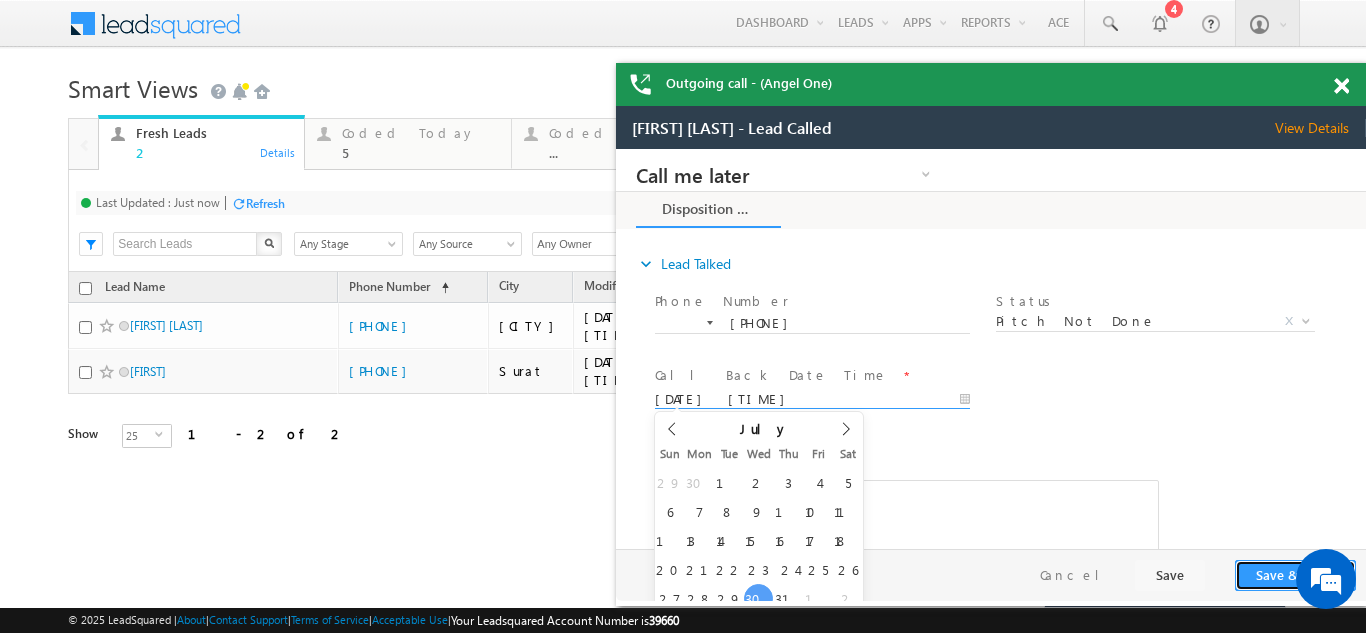 click on "Save & Close" at bounding box center [1295, 575] 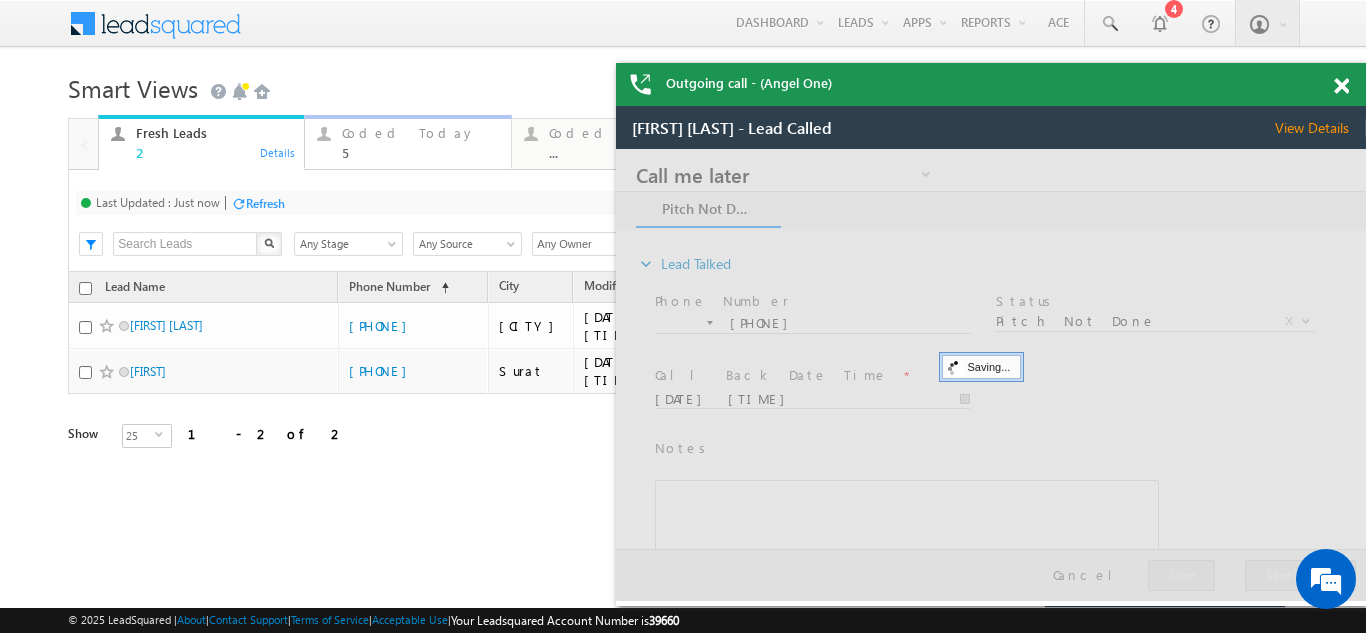 click on "Coded Today" at bounding box center (420, 133) 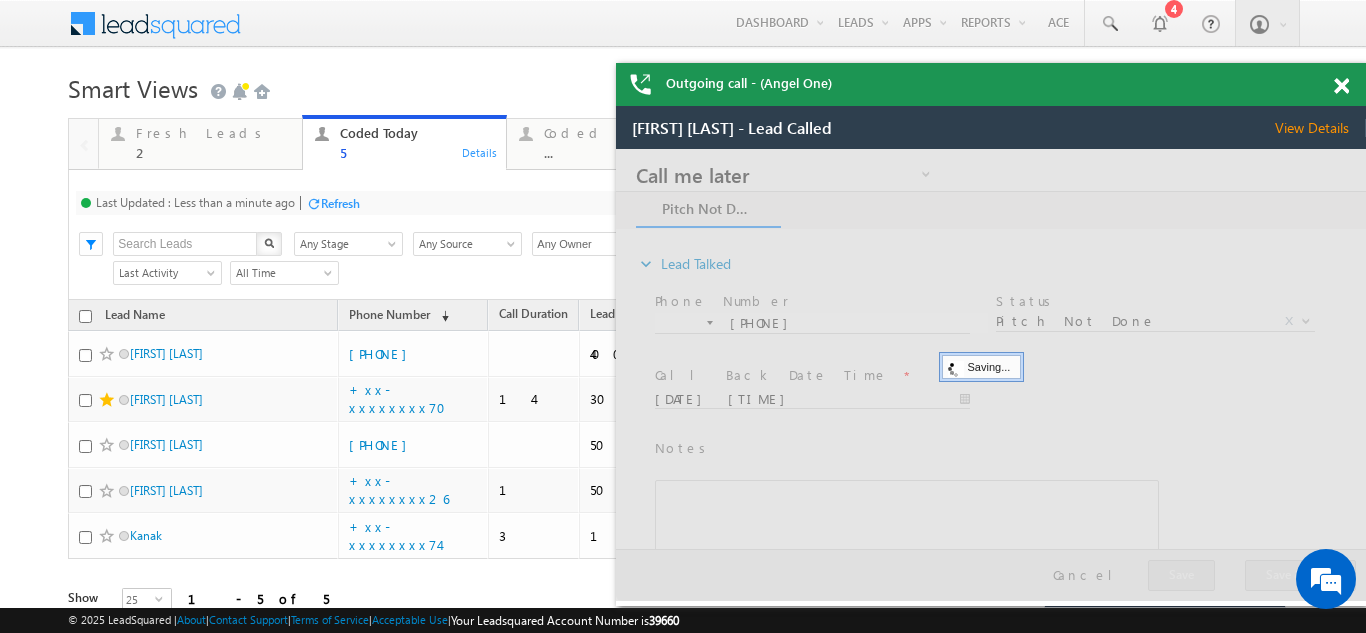 click on "Refresh" at bounding box center (340, 203) 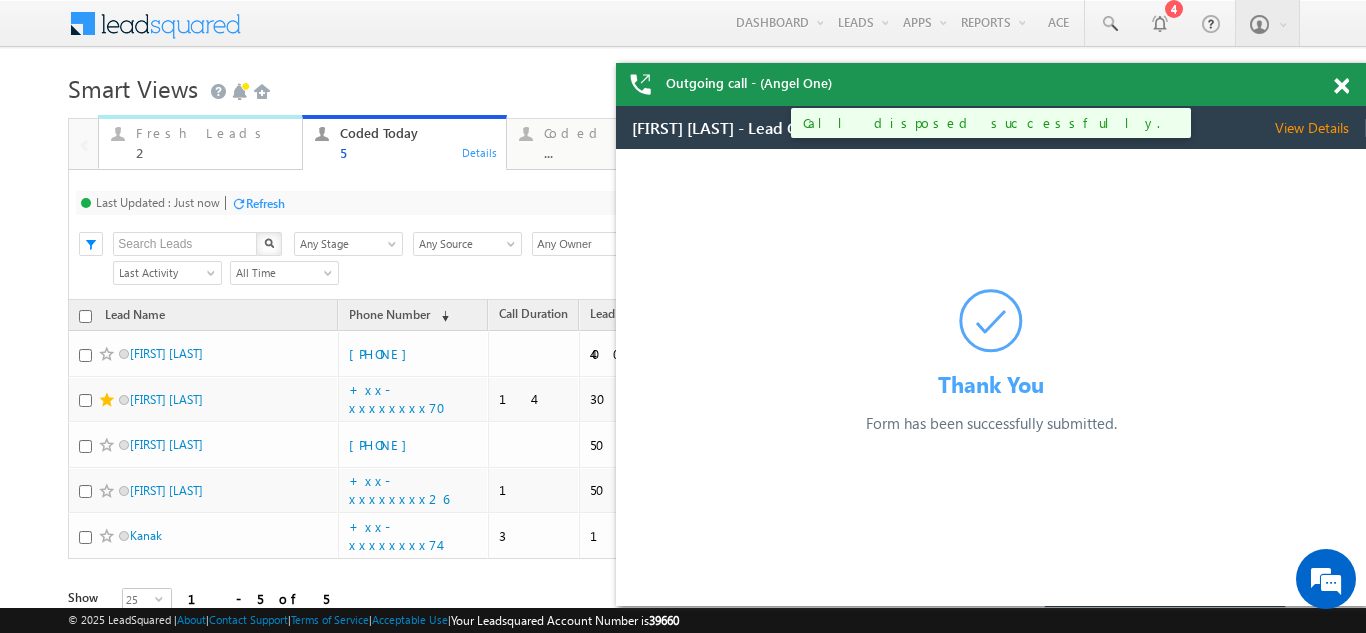 click on "Fresh Leads" at bounding box center (213, 133) 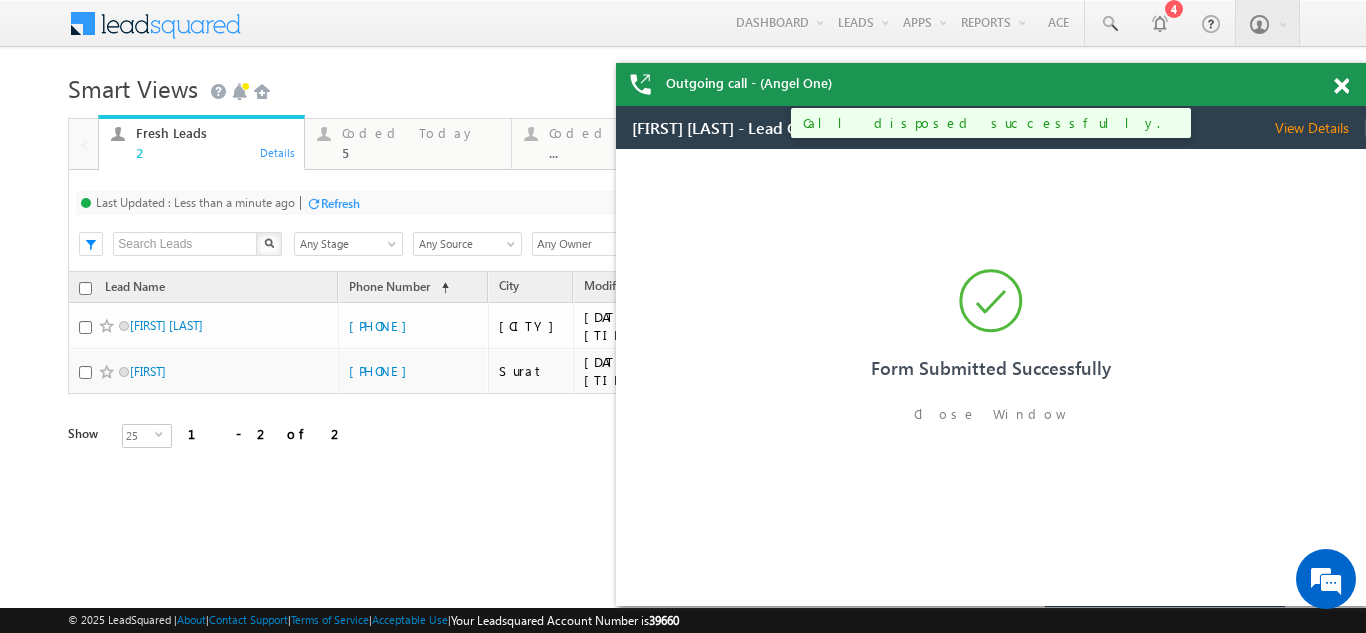 click on "Refresh" at bounding box center (340, 203) 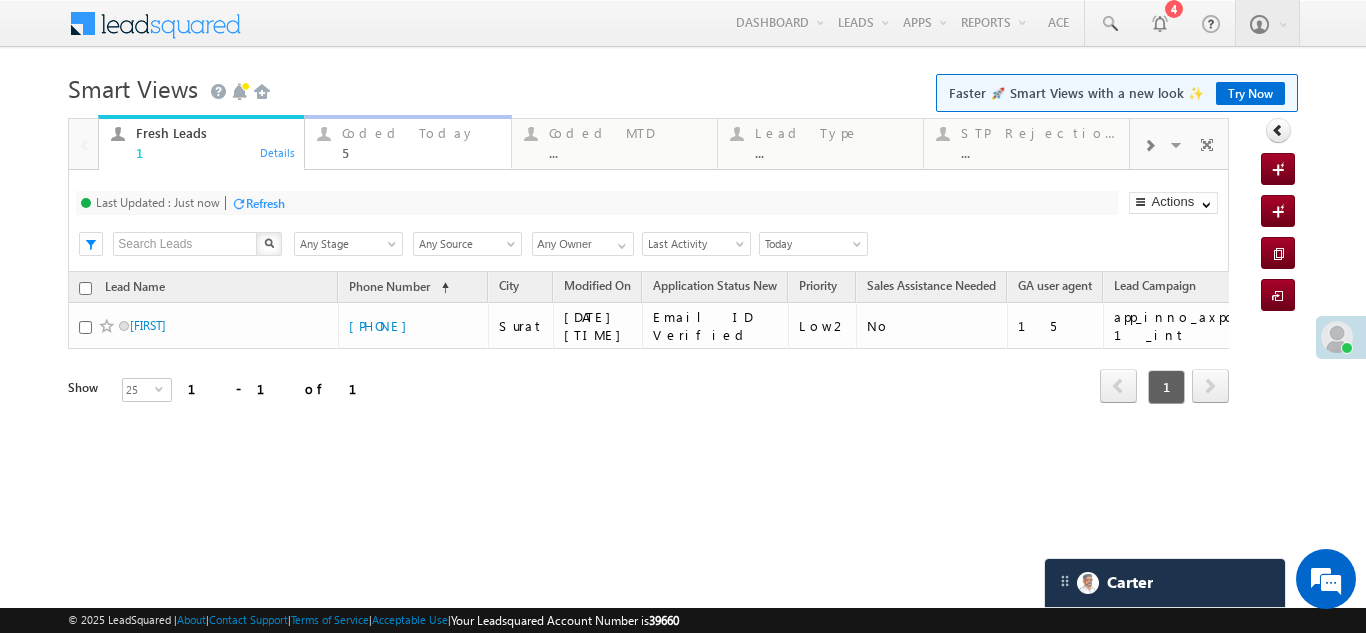 click on "Coded Today" at bounding box center [420, 133] 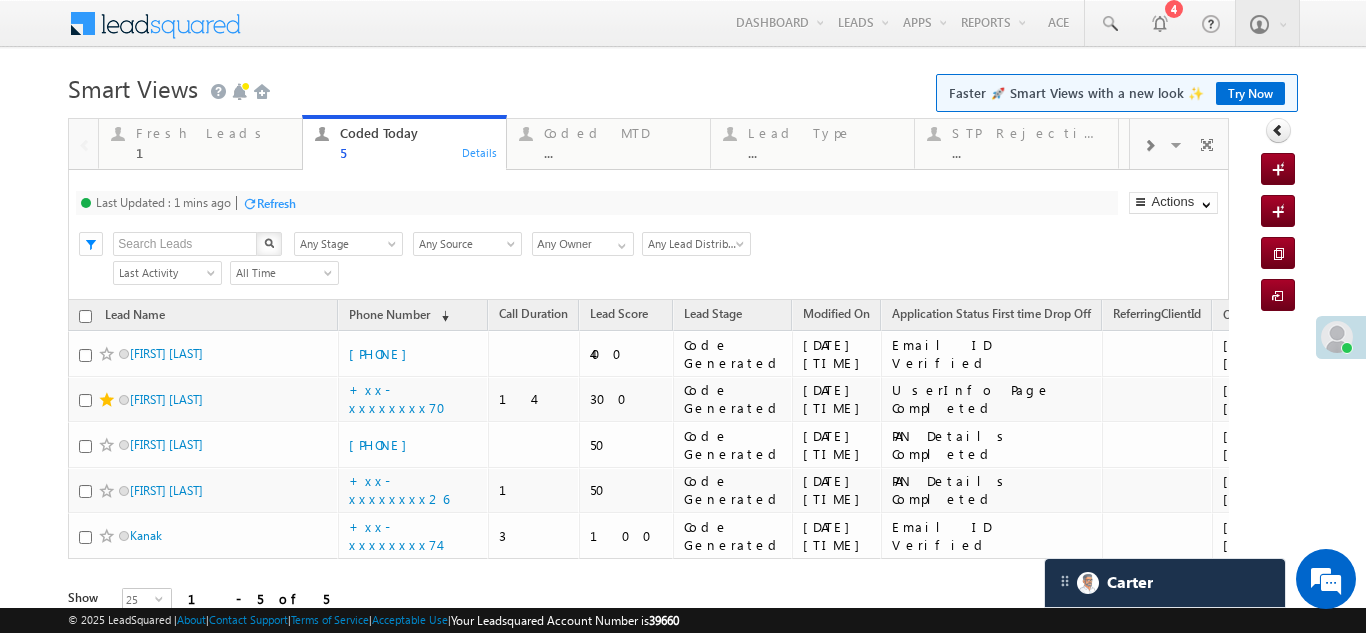 click on "Refresh" at bounding box center [276, 203] 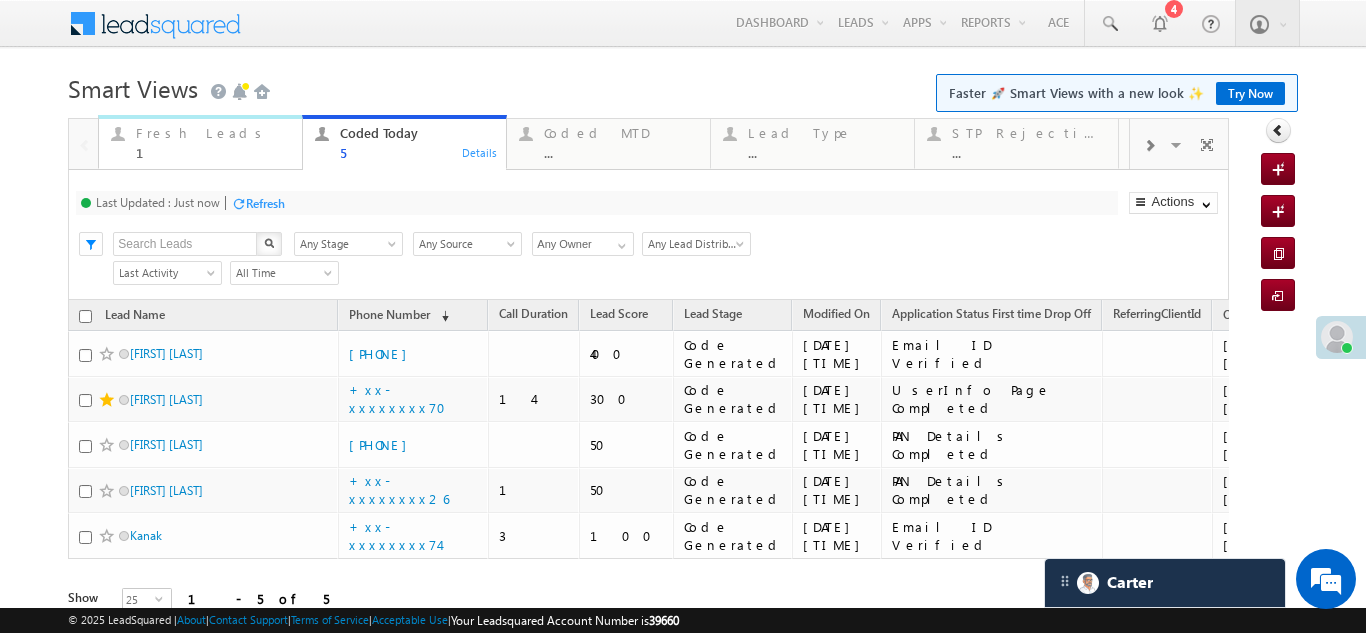 click on "Fresh Leads" at bounding box center (213, 133) 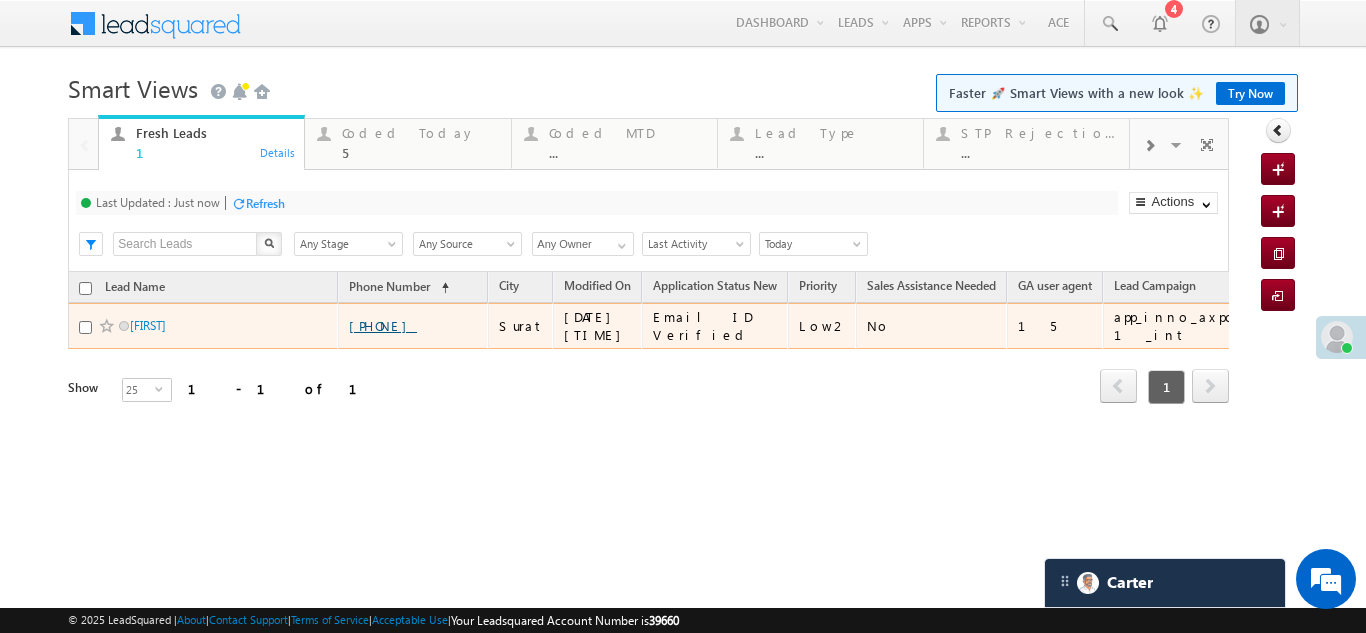 click on "+xx-xxxxxxxx25" at bounding box center [383, 325] 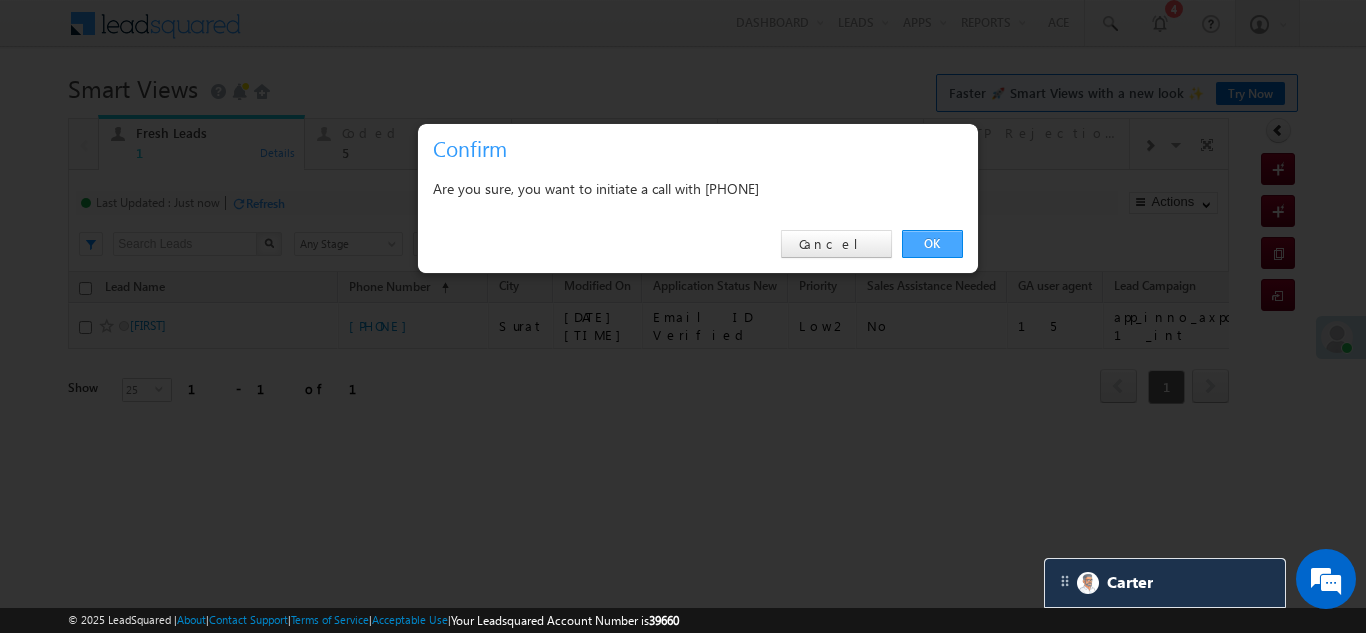 click on "OK" at bounding box center [932, 244] 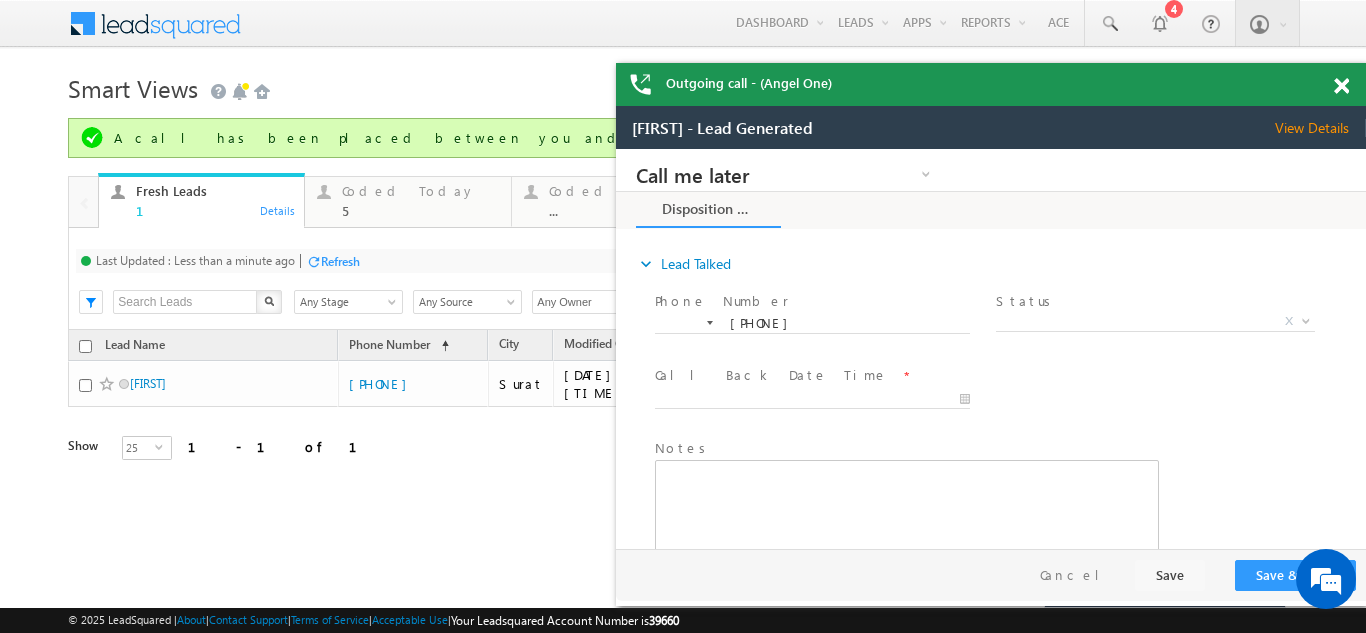 scroll, scrollTop: 0, scrollLeft: 0, axis: both 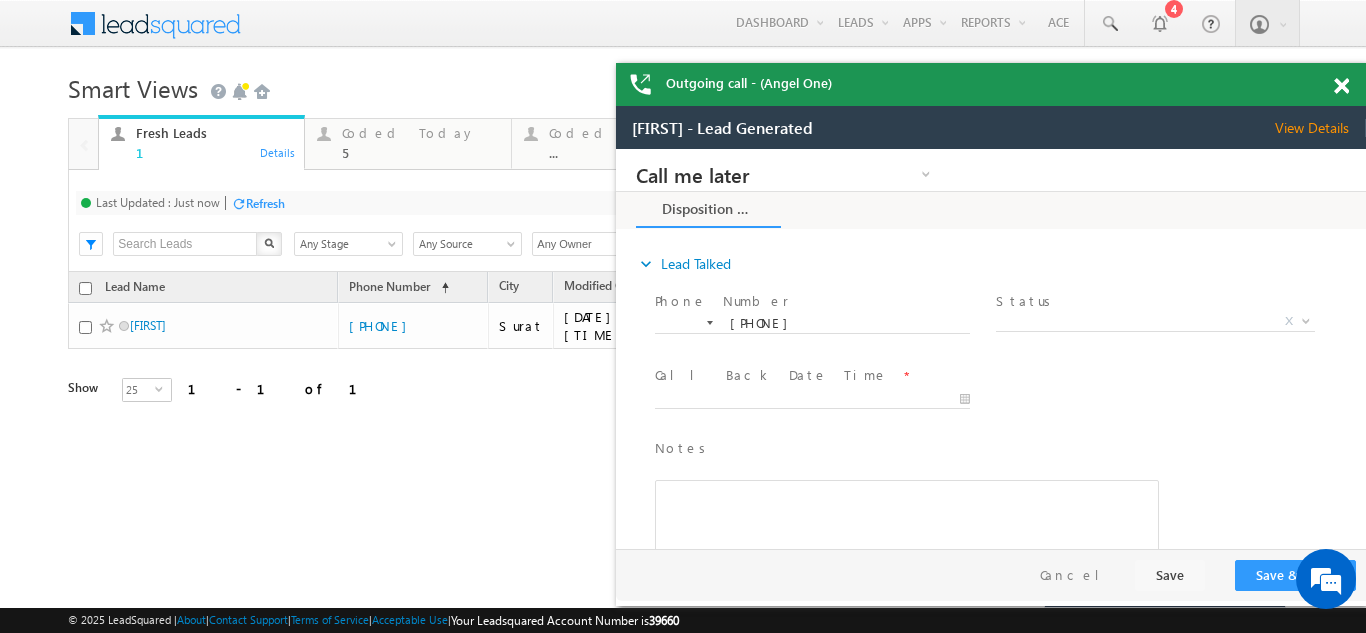 click on "View Details" at bounding box center (1320, 128) 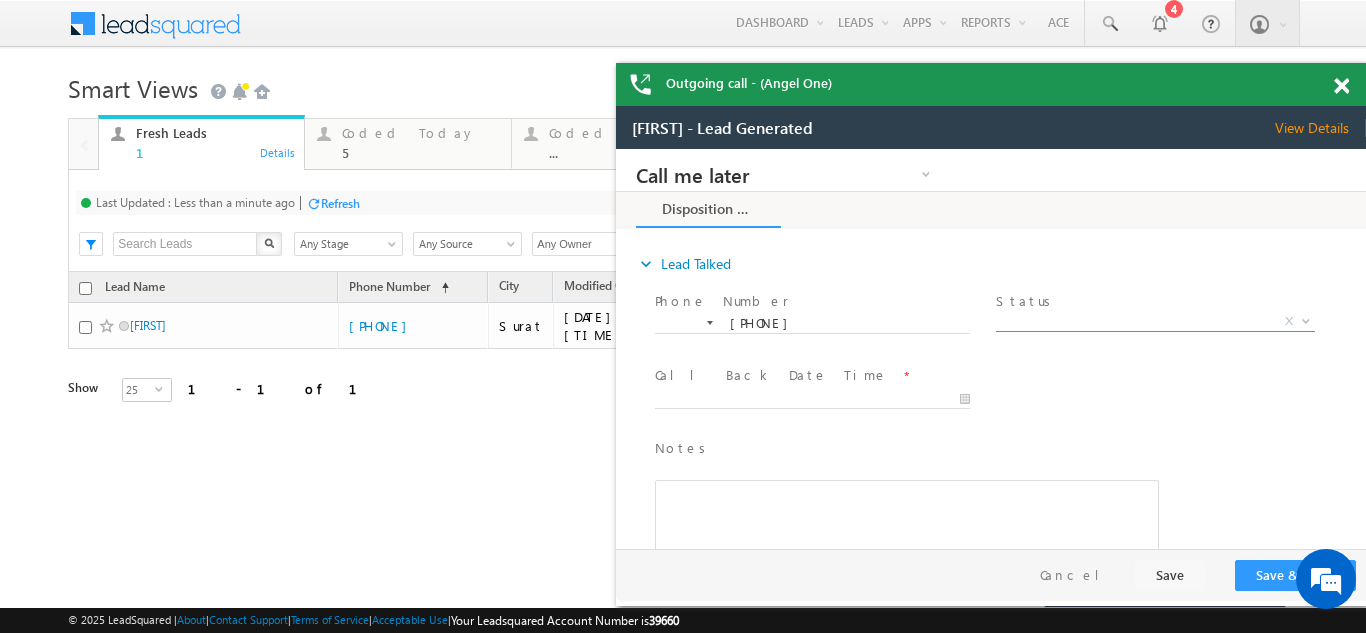click on "X" at bounding box center [1155, 322] 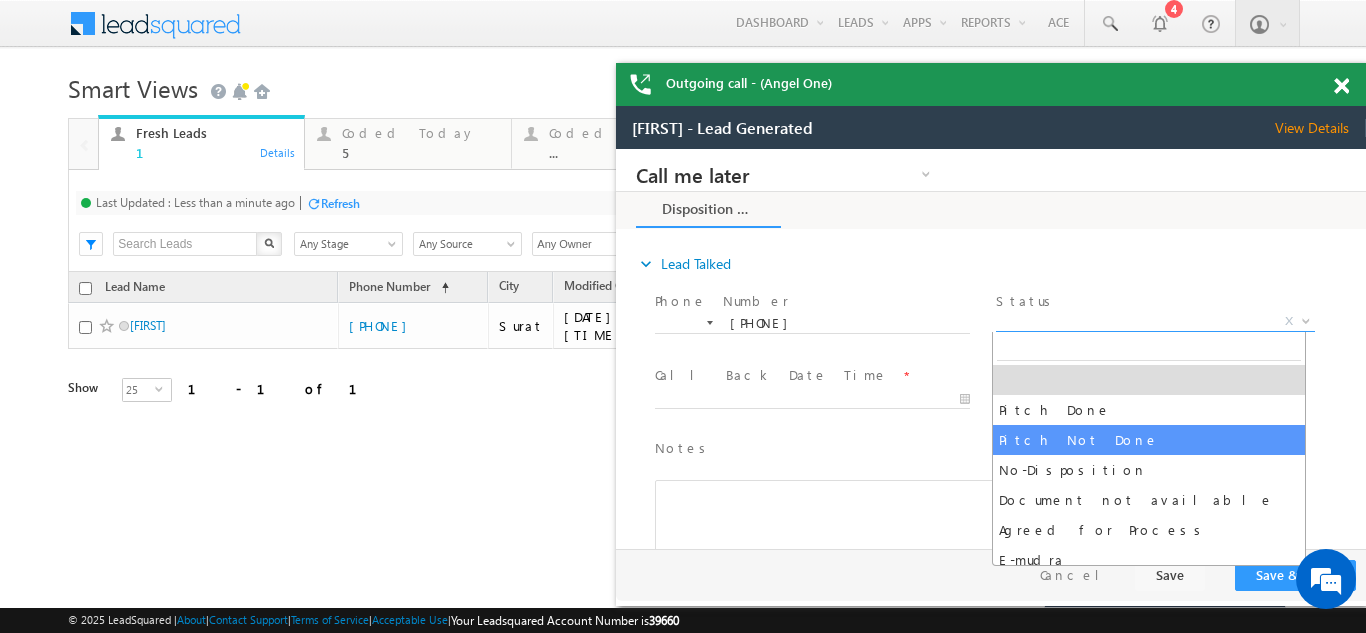 select on "Pitch Not Done" 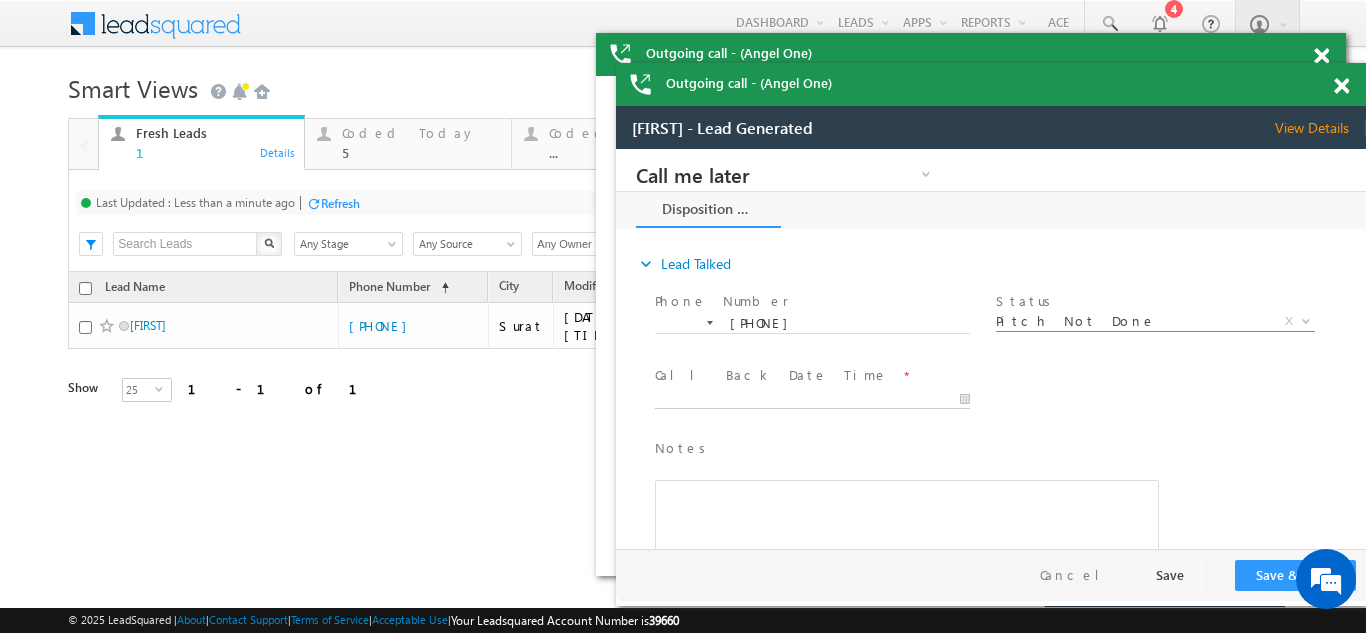 type on "07/30/25 4:11 PM" 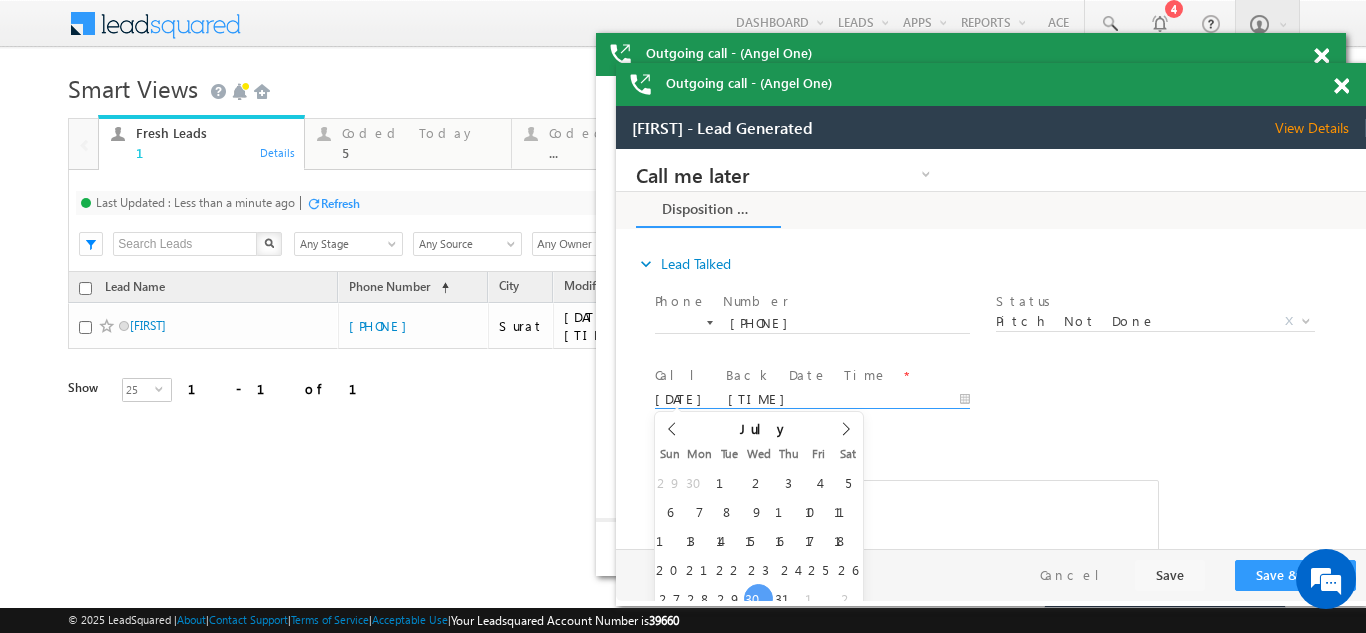 click on "Call me later Campaign Success Commitment Cross Sell Customer Drop-off reasons Language Barrier Not Interested Ringing Call me later
Call me later
× Disposition Form *" at bounding box center (991, 349) 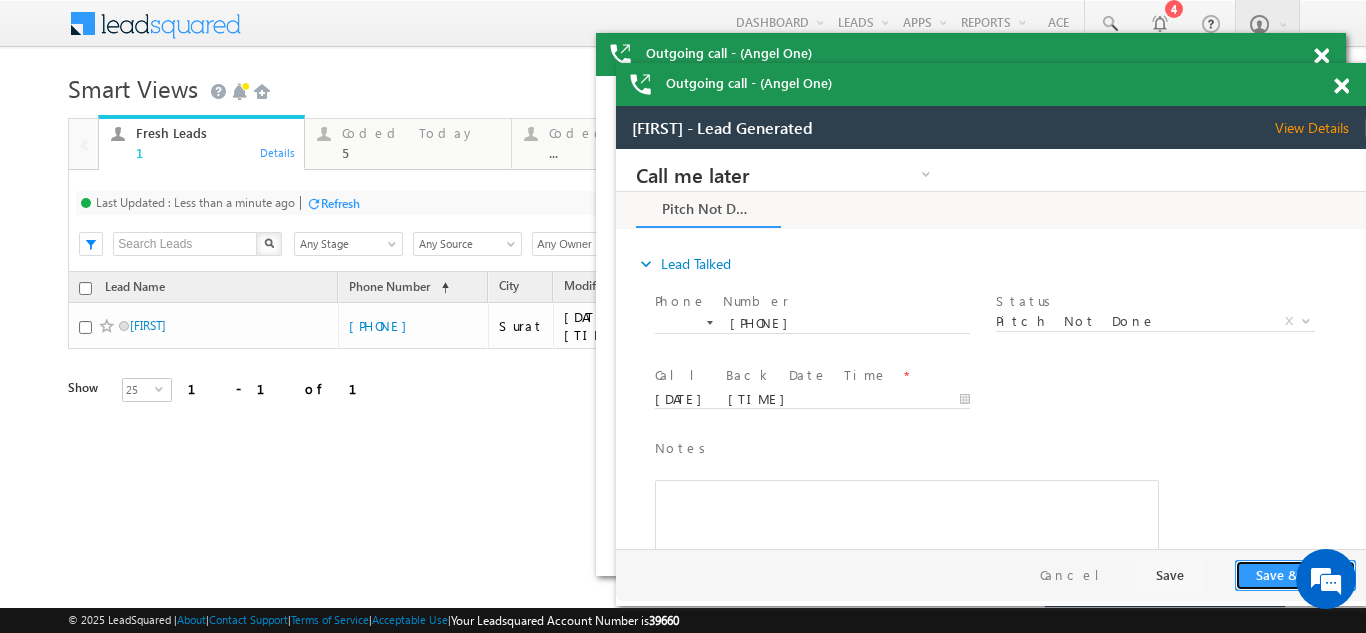 click on "Save & Close" at bounding box center (1295, 575) 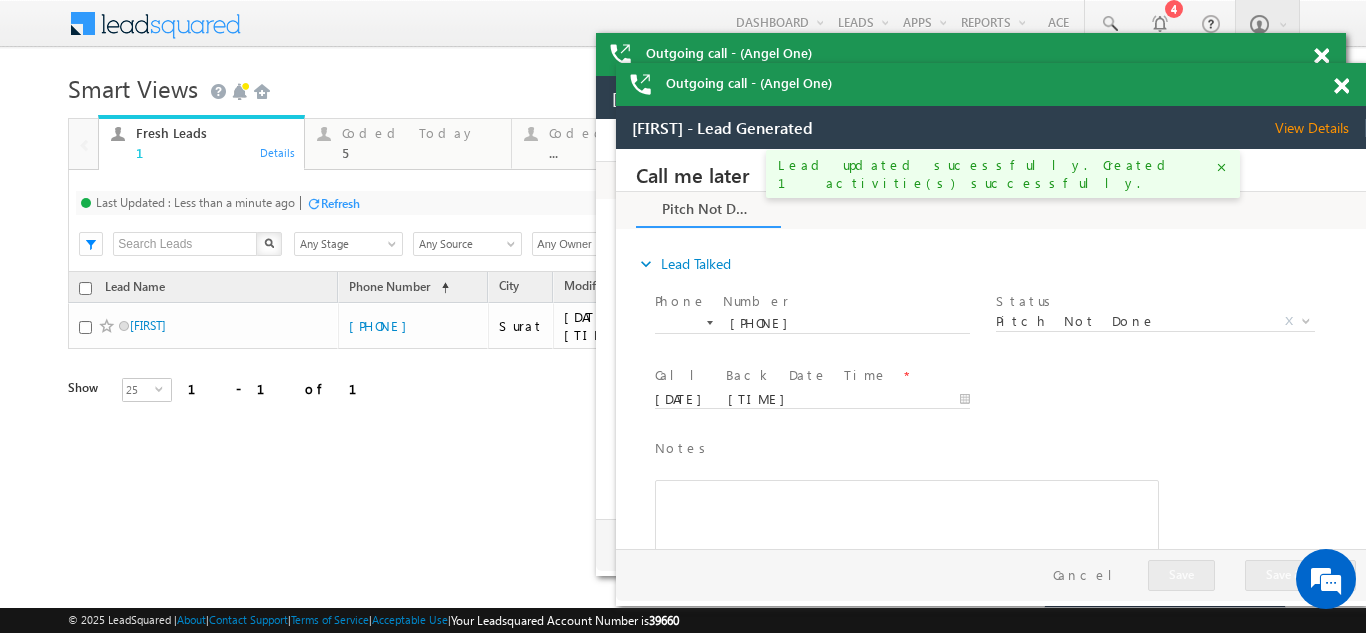 scroll, scrollTop: 0, scrollLeft: 0, axis: both 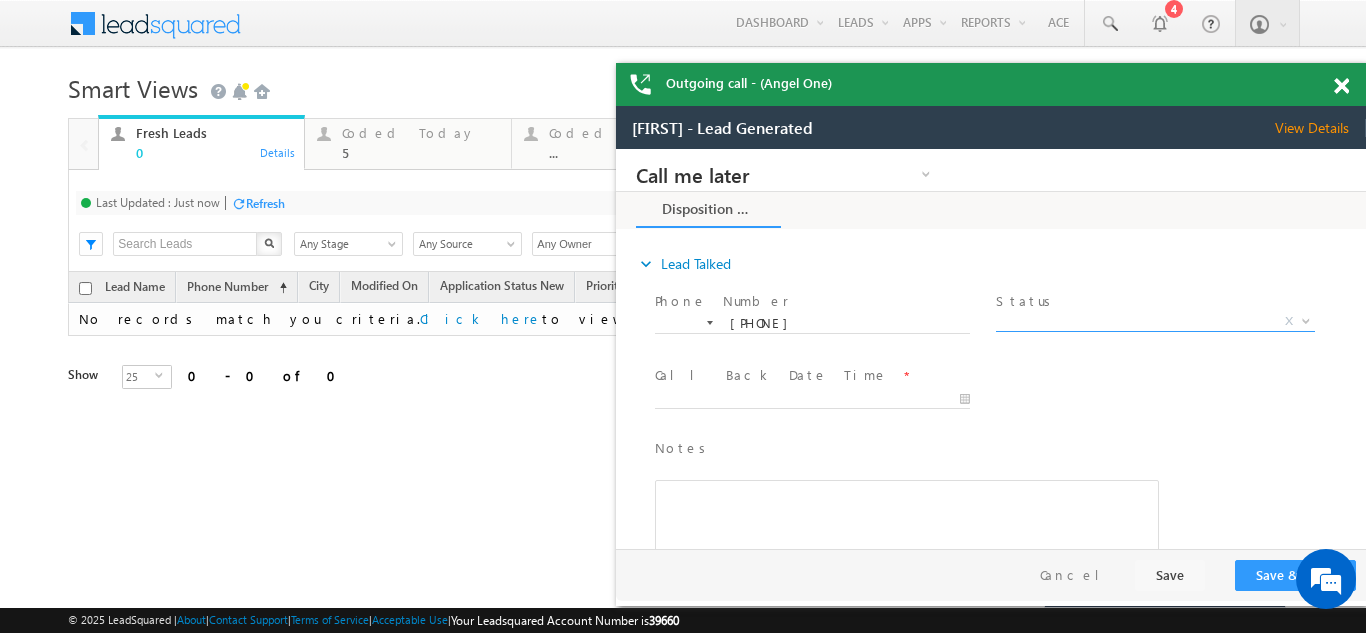 click on "X" at bounding box center (1155, 322) 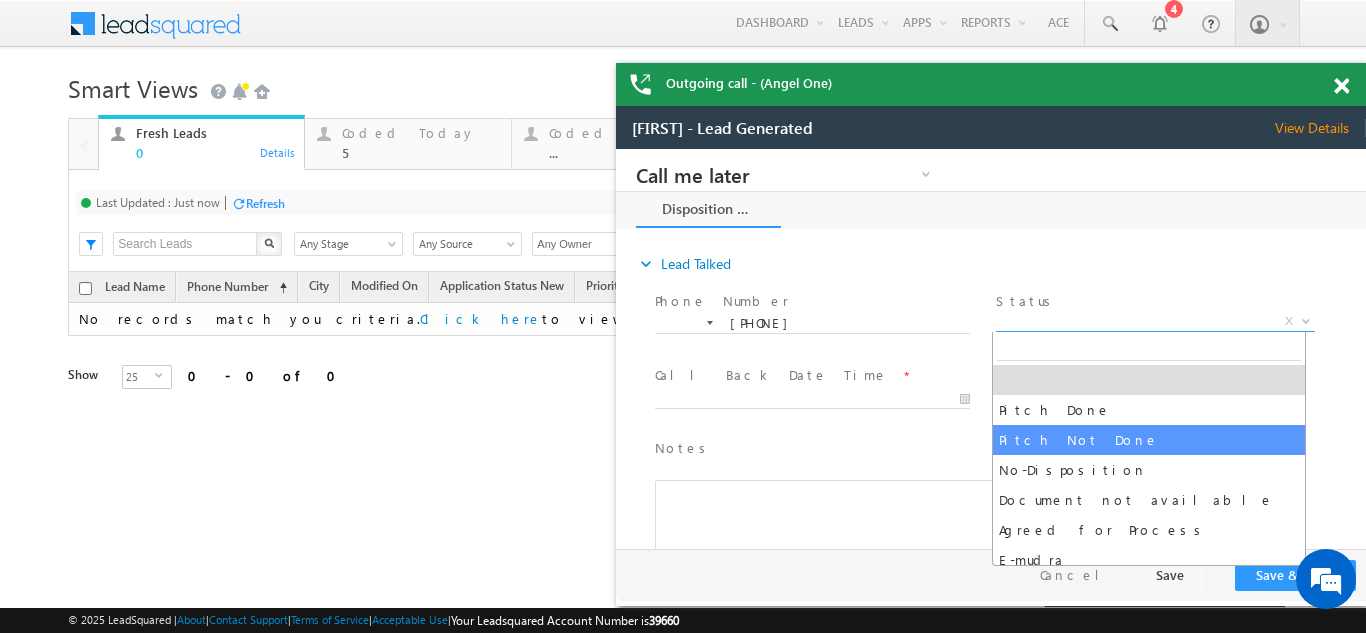 select on "Pitch Not Done" 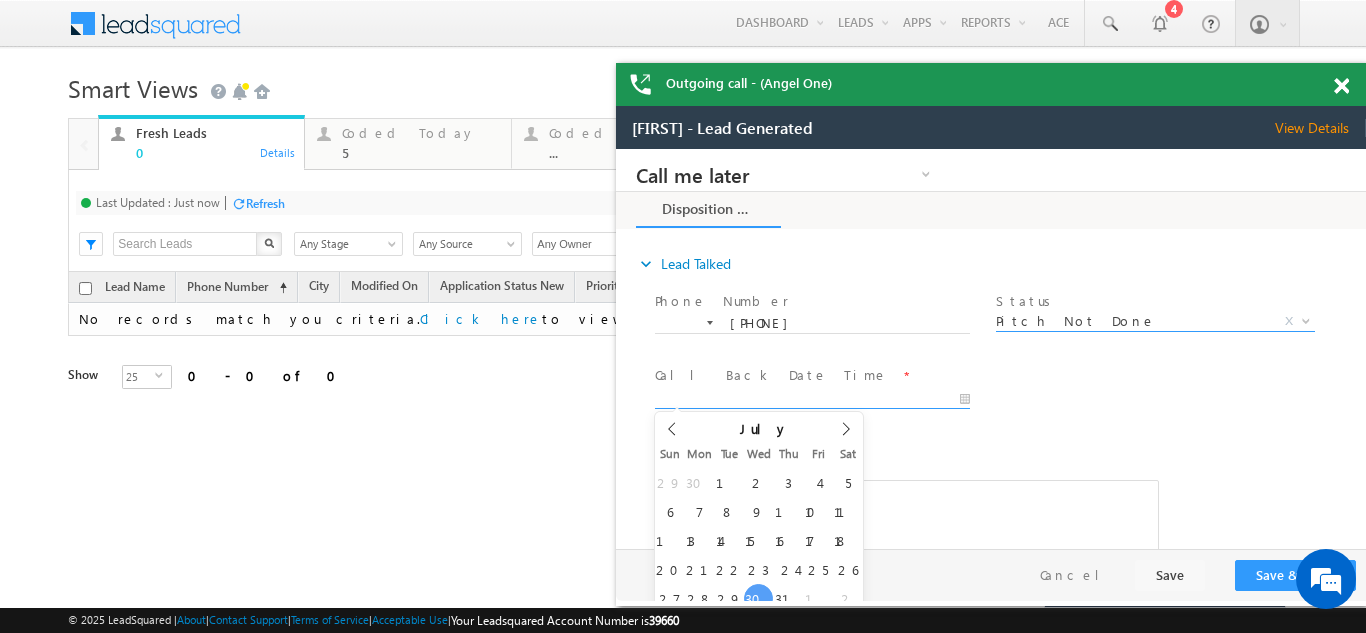 type on "07/30/25 4:12 PM" 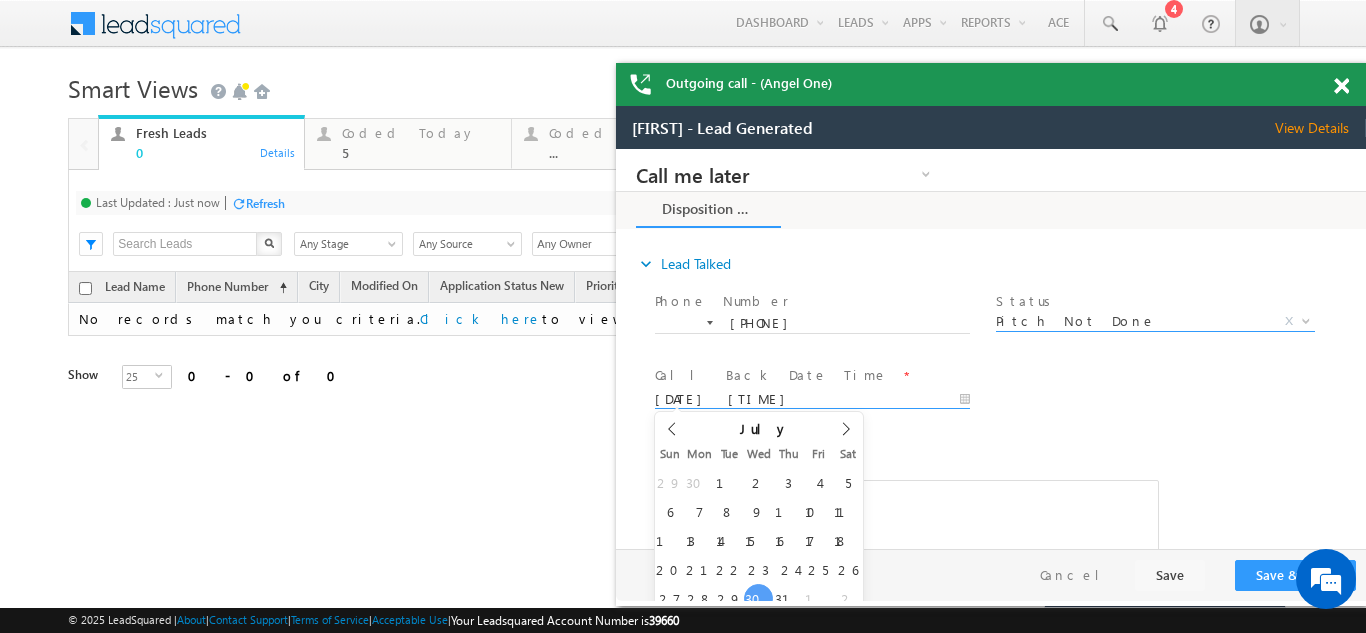 click on "07/30/25 4:12 PM" at bounding box center [812, 400] 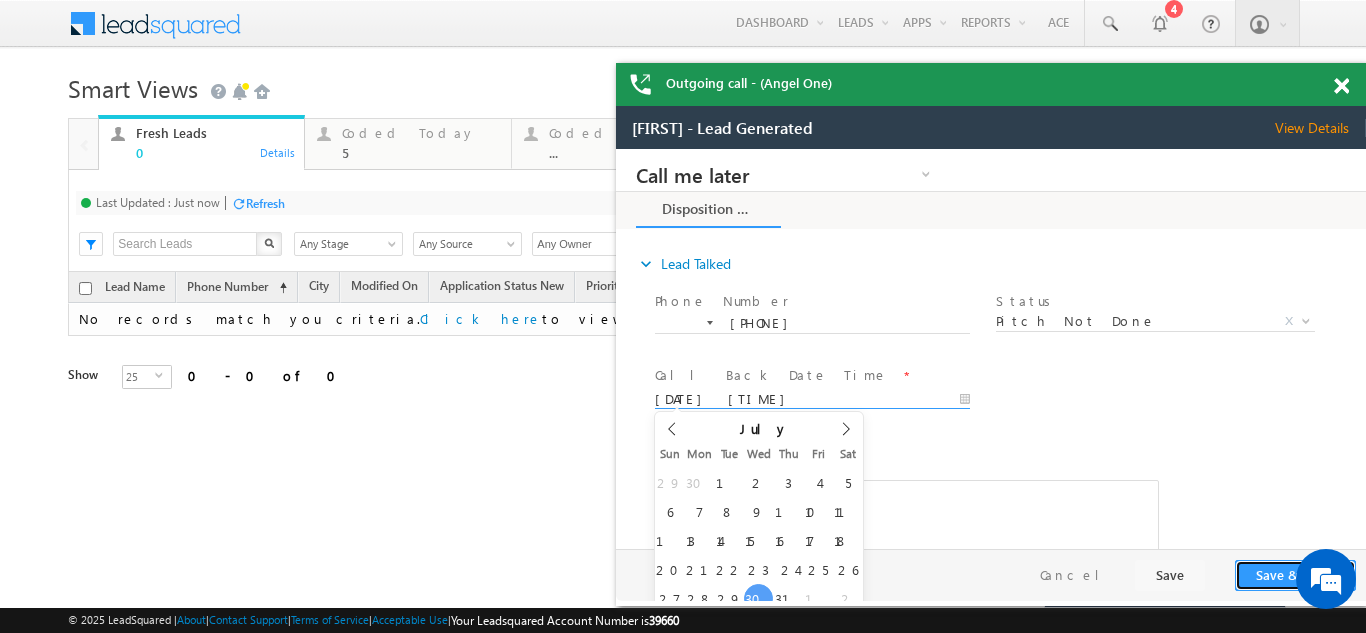 click on "Save & Close" at bounding box center [1295, 575] 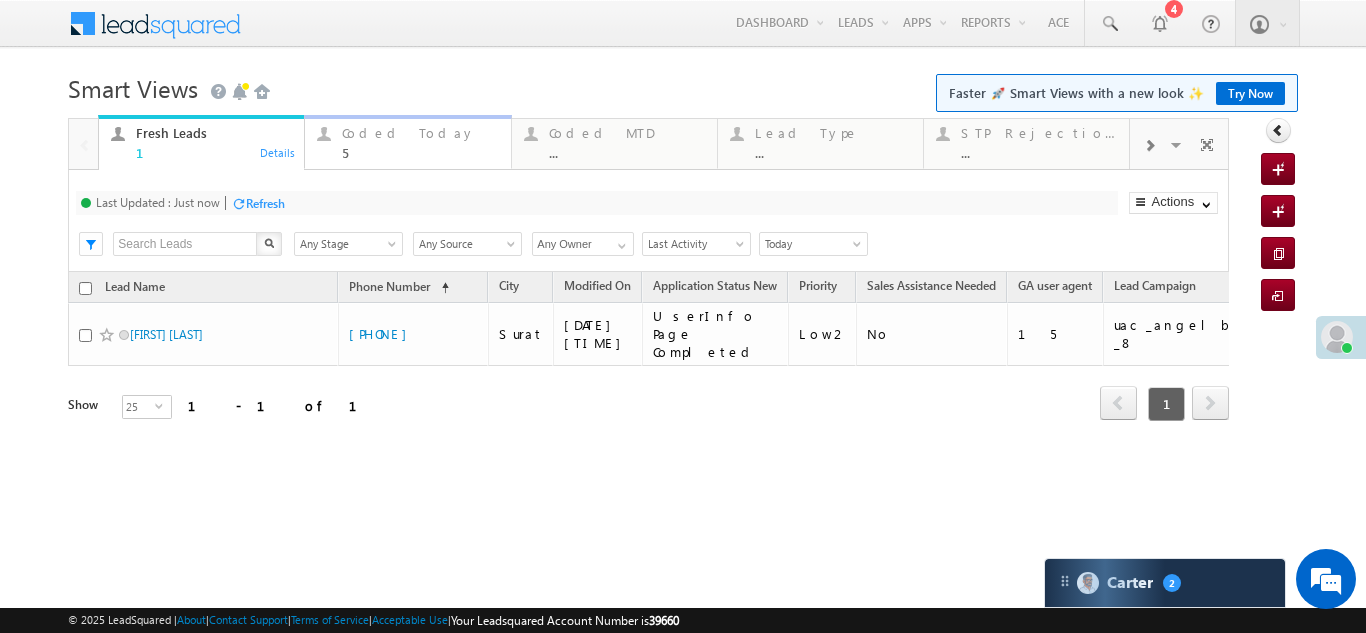 click on "Coded Today" at bounding box center [420, 133] 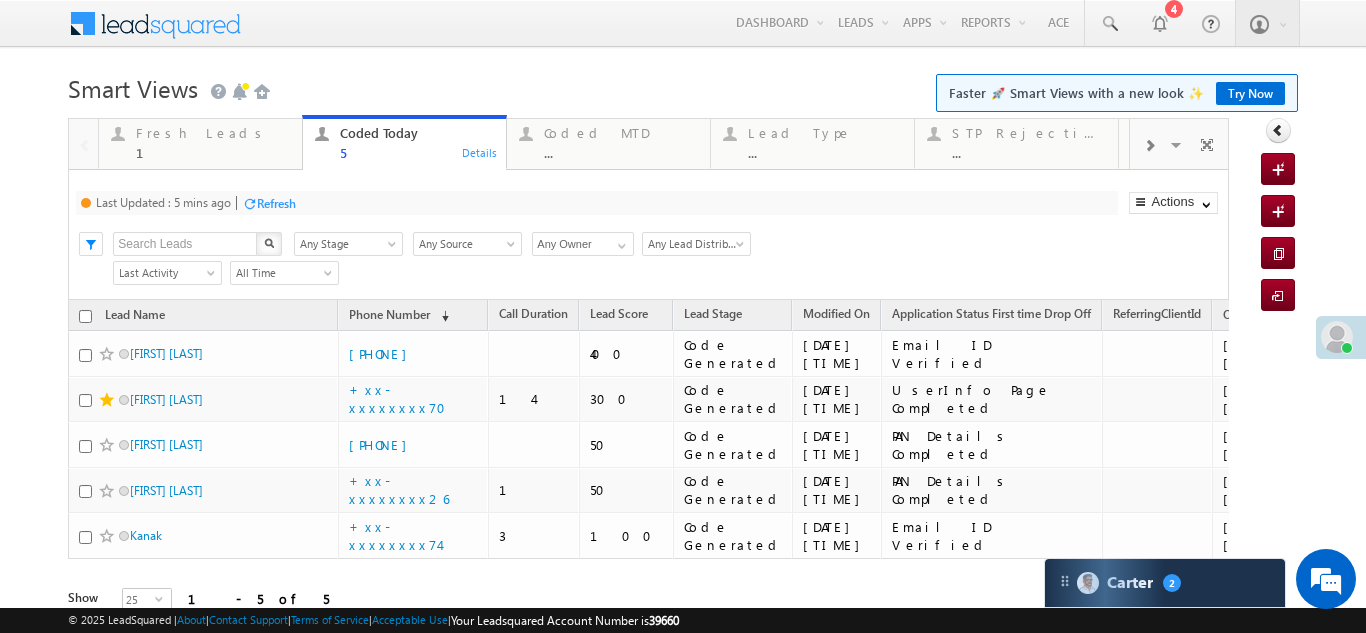 click on "Refresh" at bounding box center [276, 203] 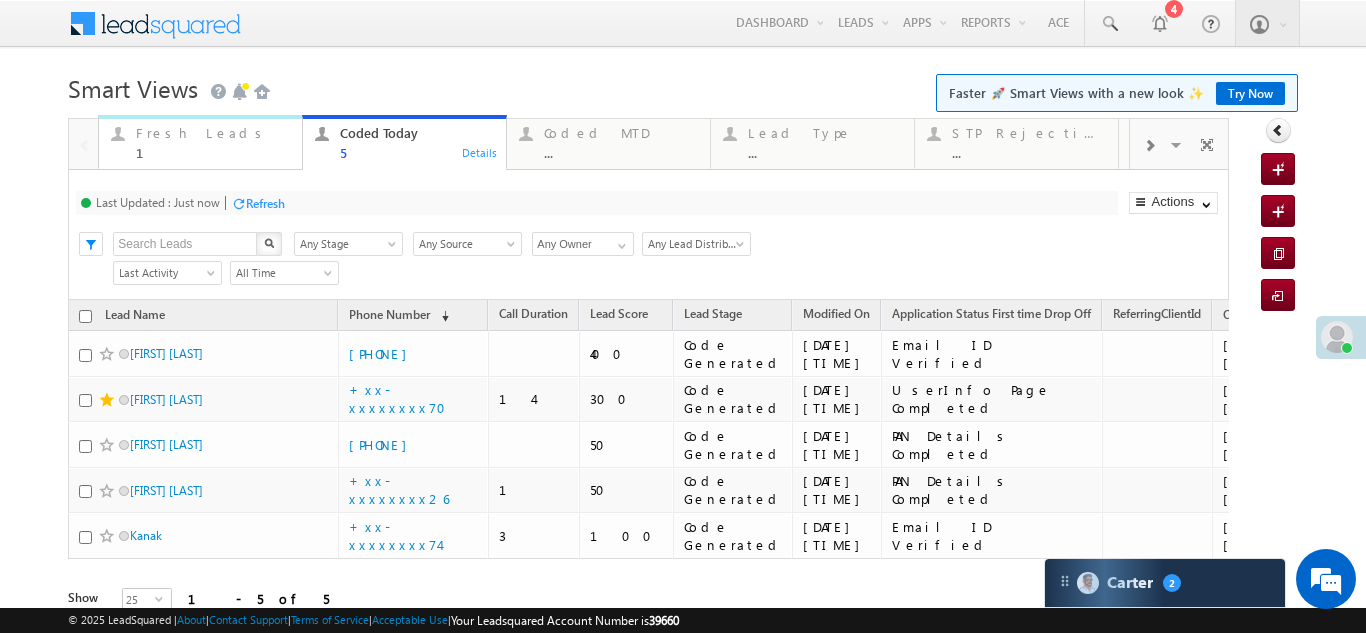 click on "Fresh Leads" at bounding box center [213, 133] 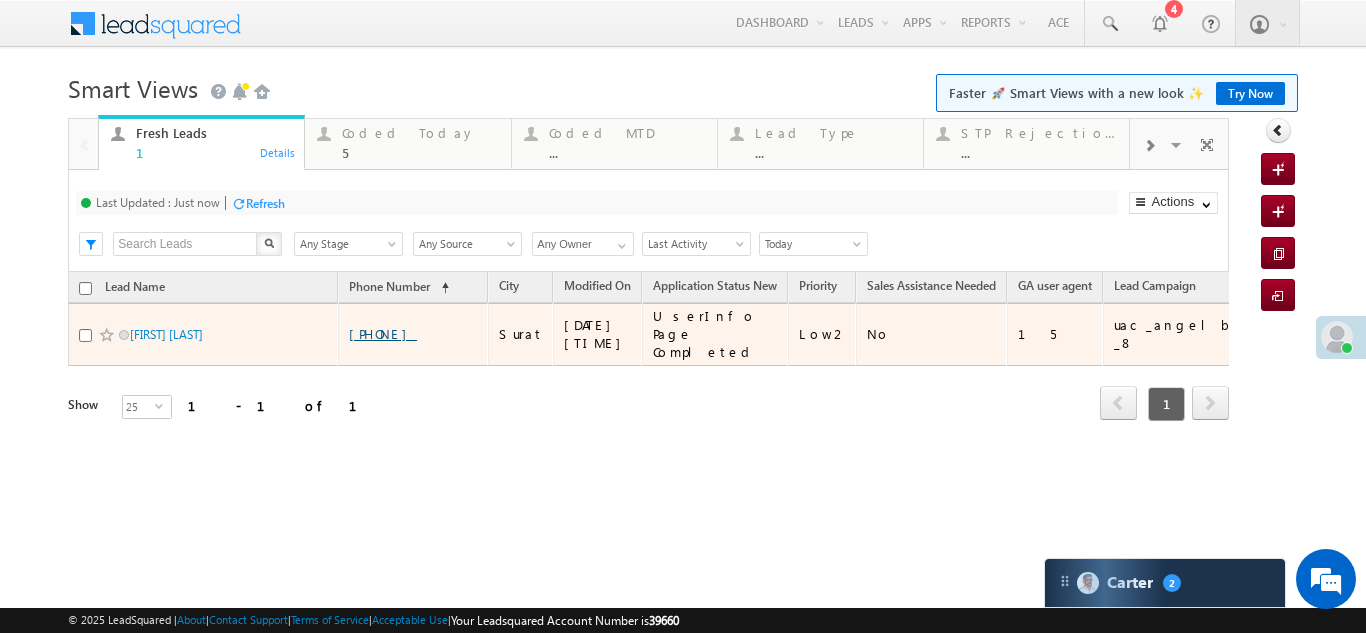 click on "+xx-xxxxxxxx19" at bounding box center (383, 333) 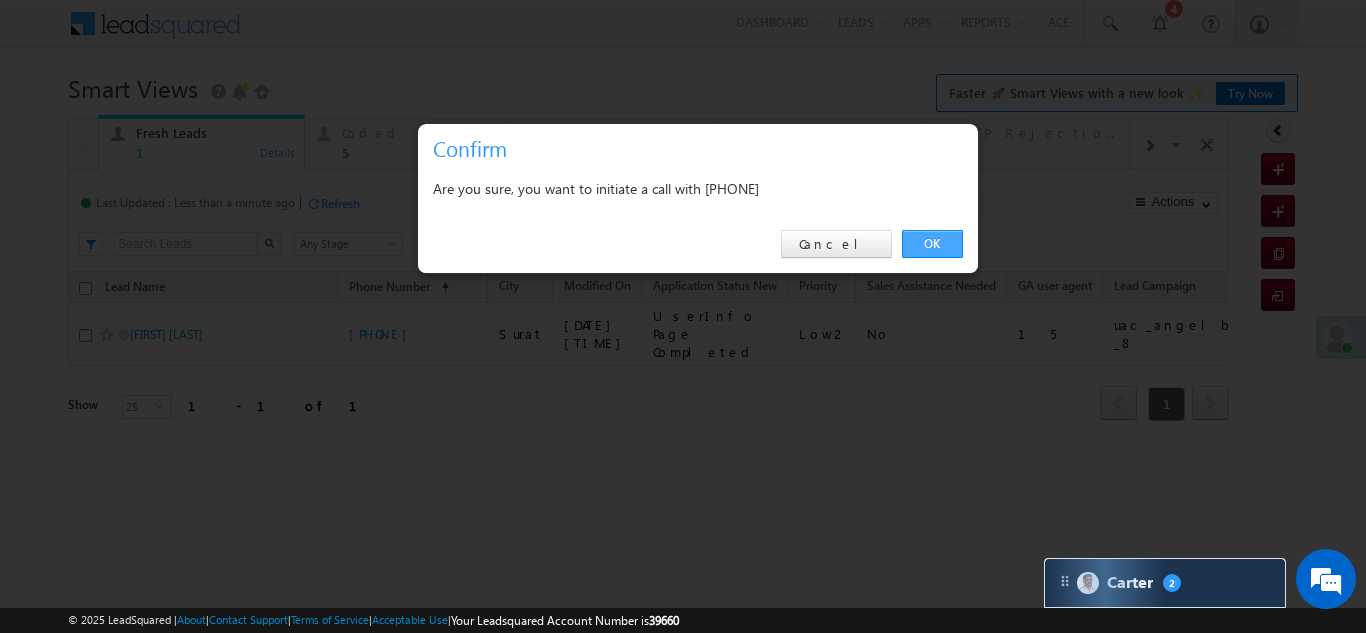 click on "OK" at bounding box center (932, 244) 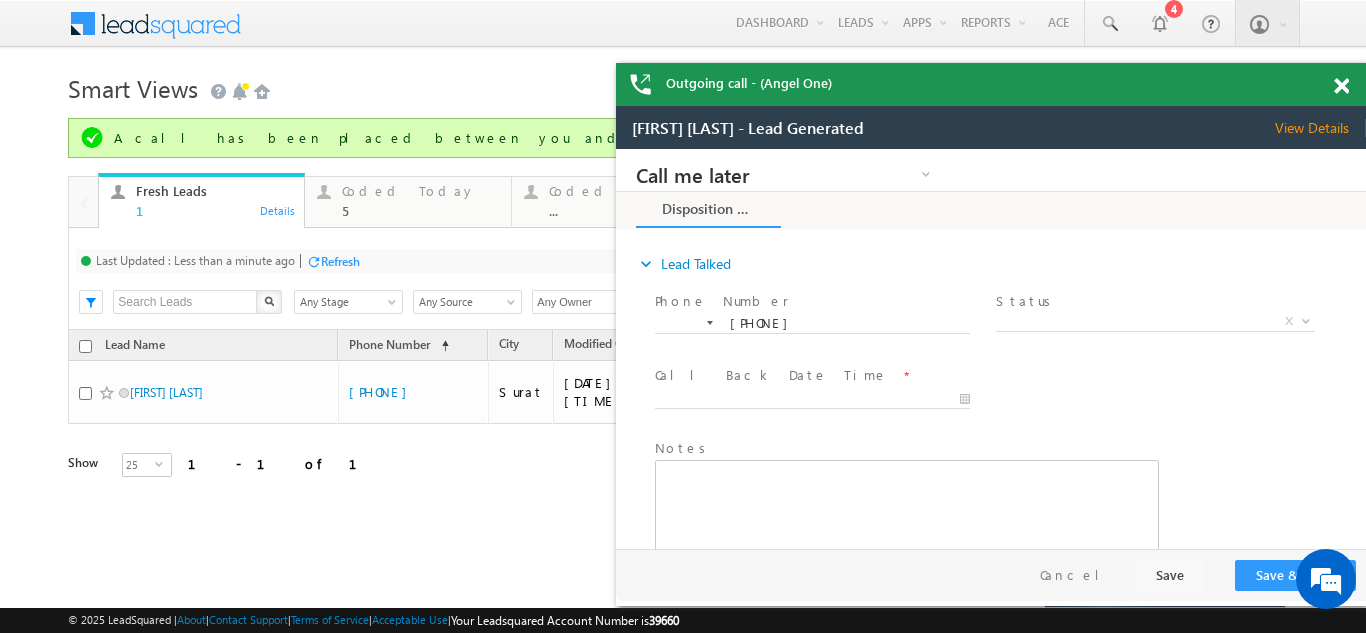 scroll, scrollTop: 0, scrollLeft: 0, axis: both 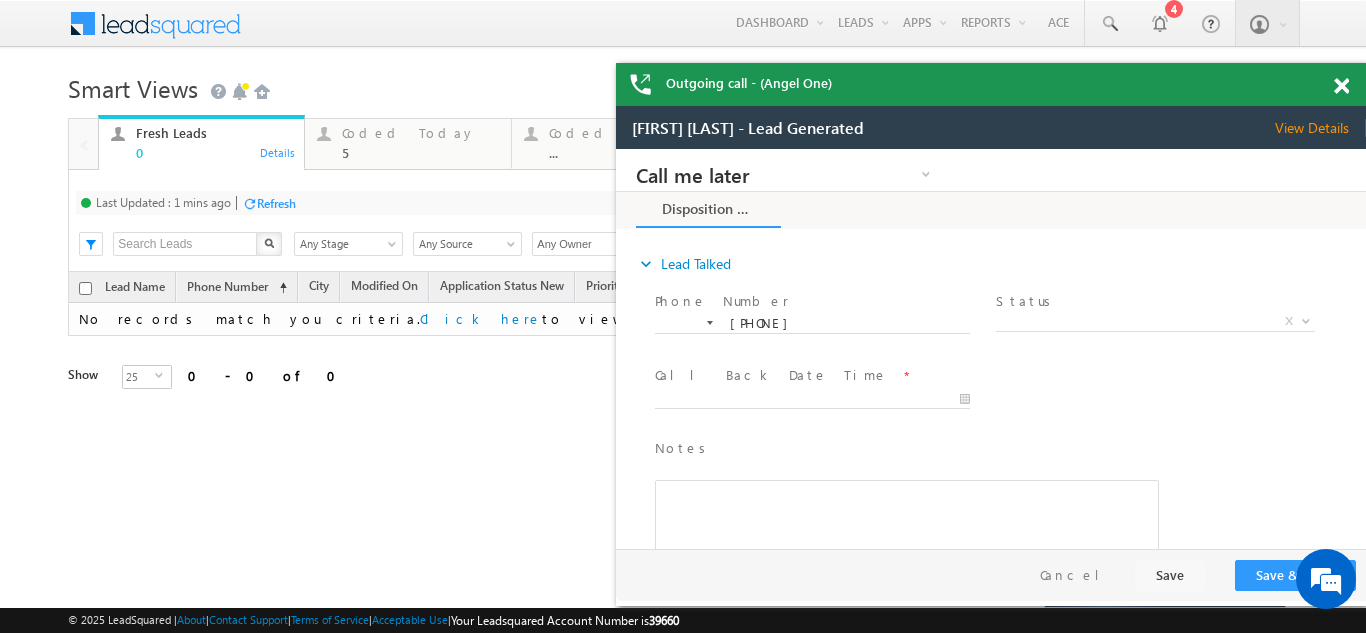 click on "X" at bounding box center (1155, 322) 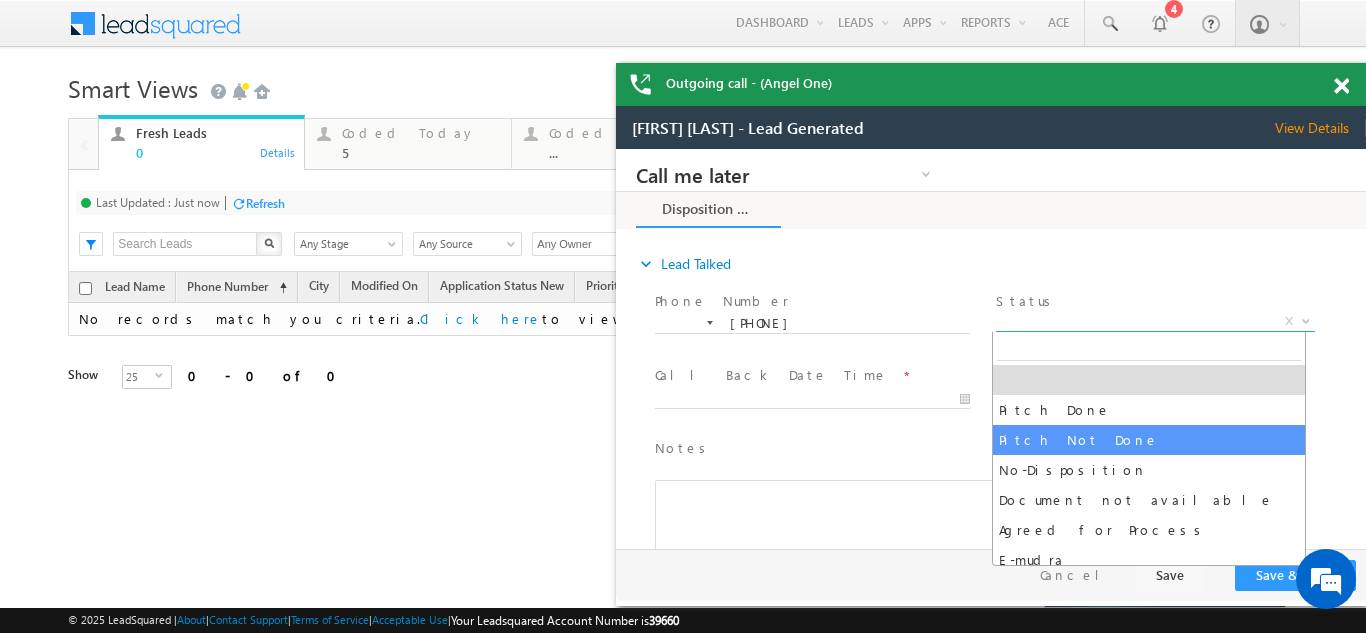 select on "Pitch Not Done" 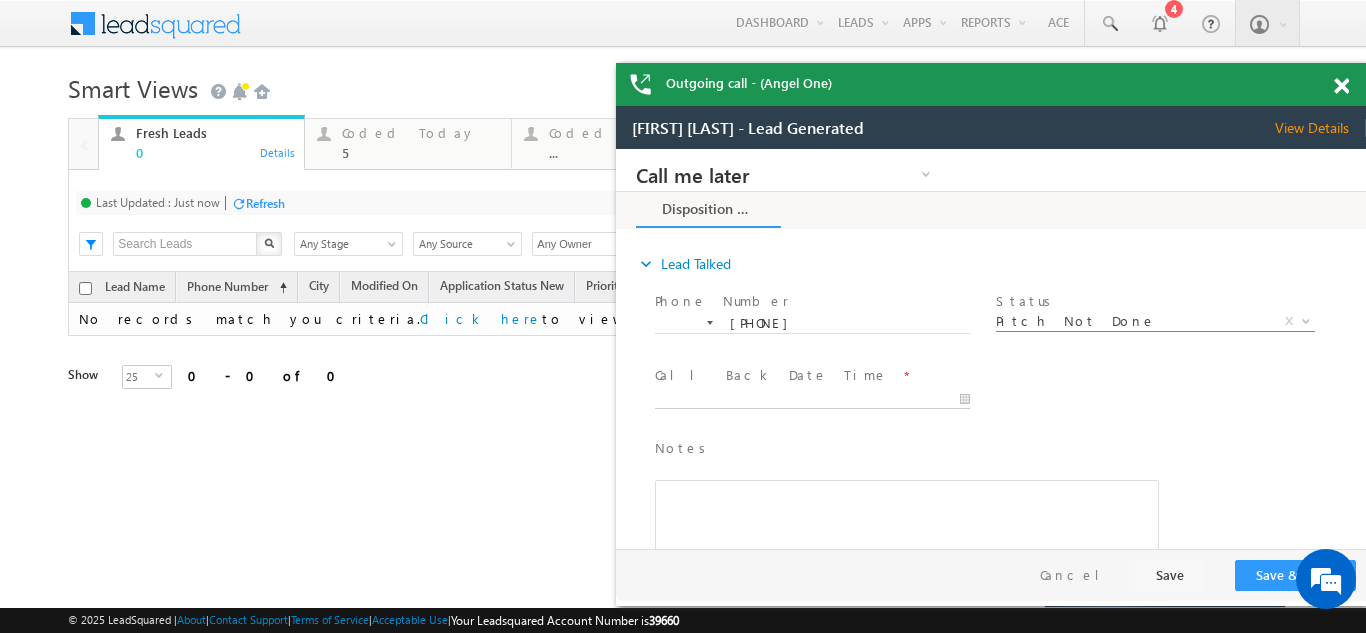 click on "Call me later Campaign Success Commitment Cross Sell Customer Drop-off reasons Language Barrier Not Interested Ringing Call me later
Call me later
× Disposition Form *" at bounding box center (991, 349) 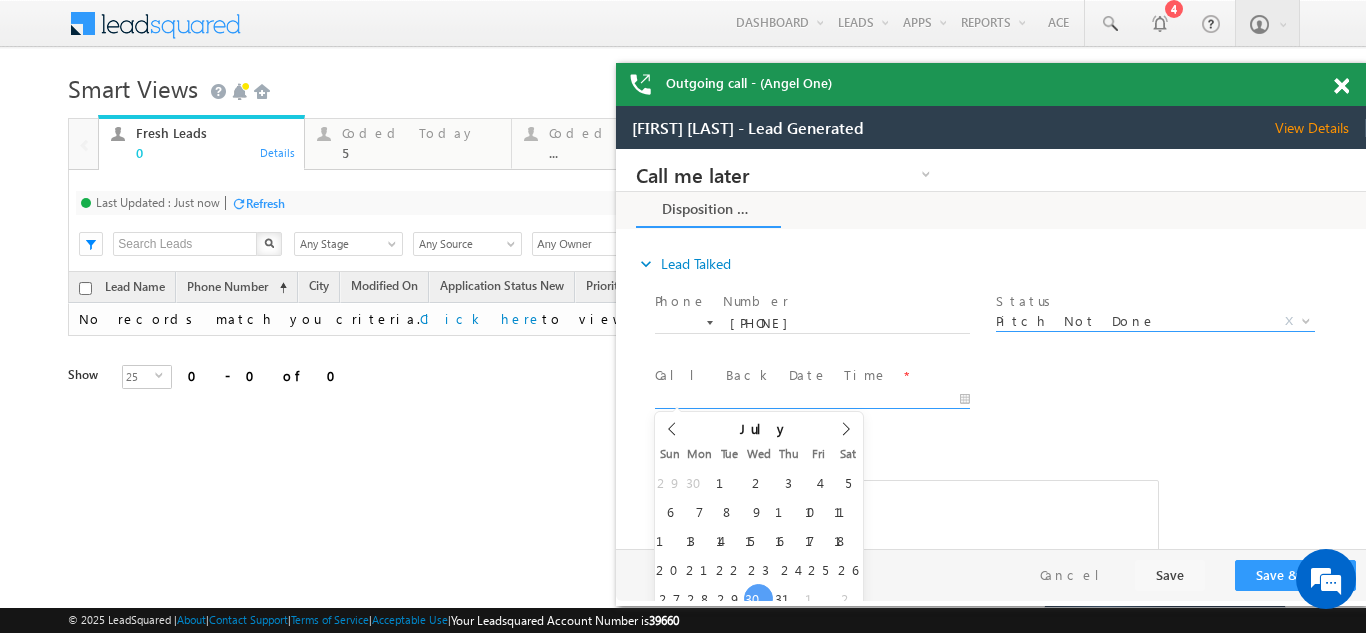 type on "07/30/25 4:24 PM" 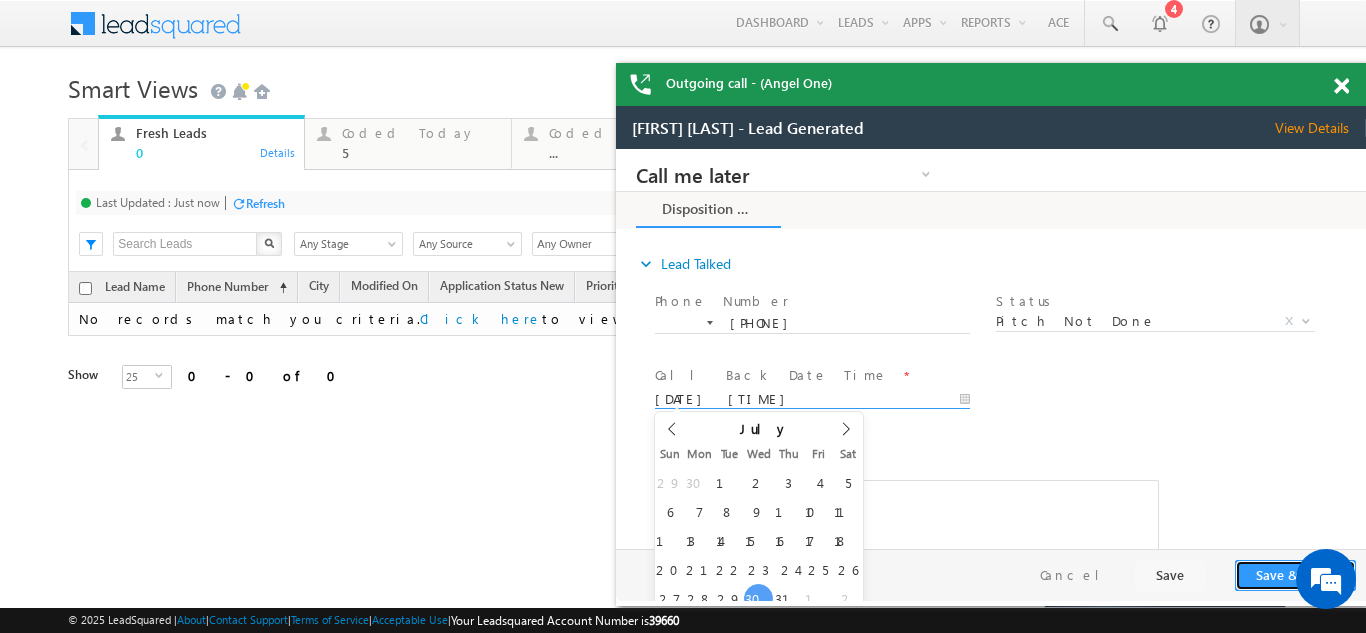 click on "Save & Close" at bounding box center (1295, 575) 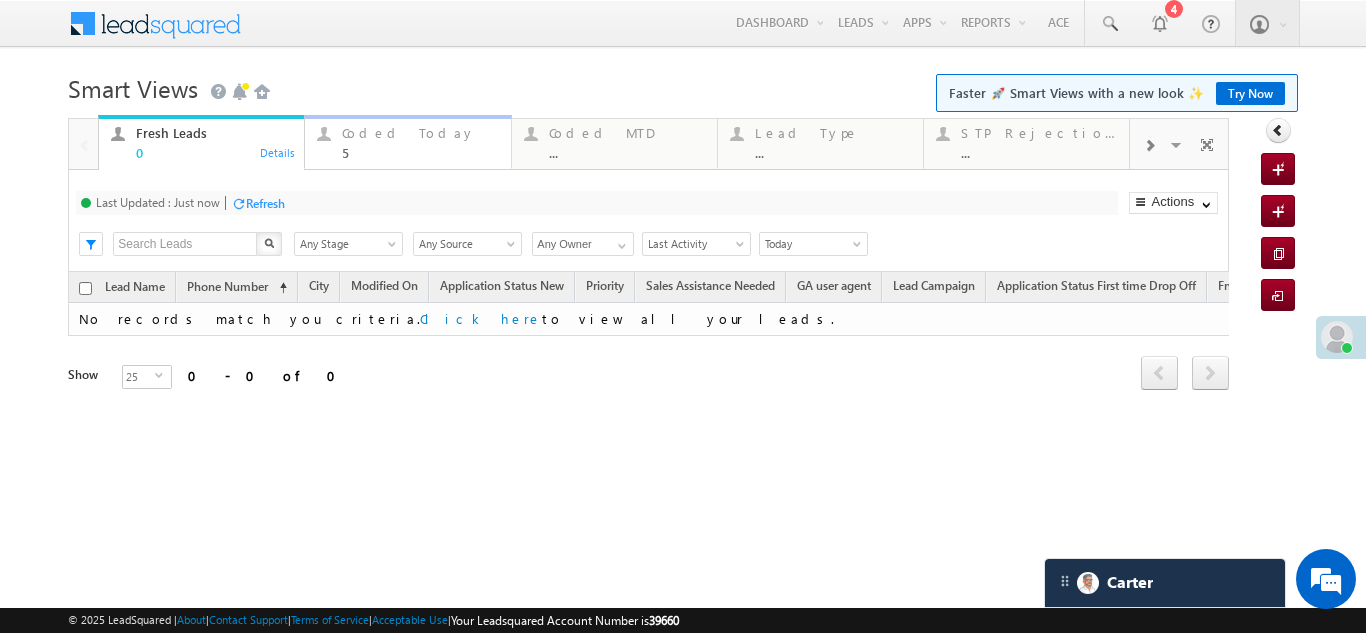 click on "Coded Today" at bounding box center (420, 133) 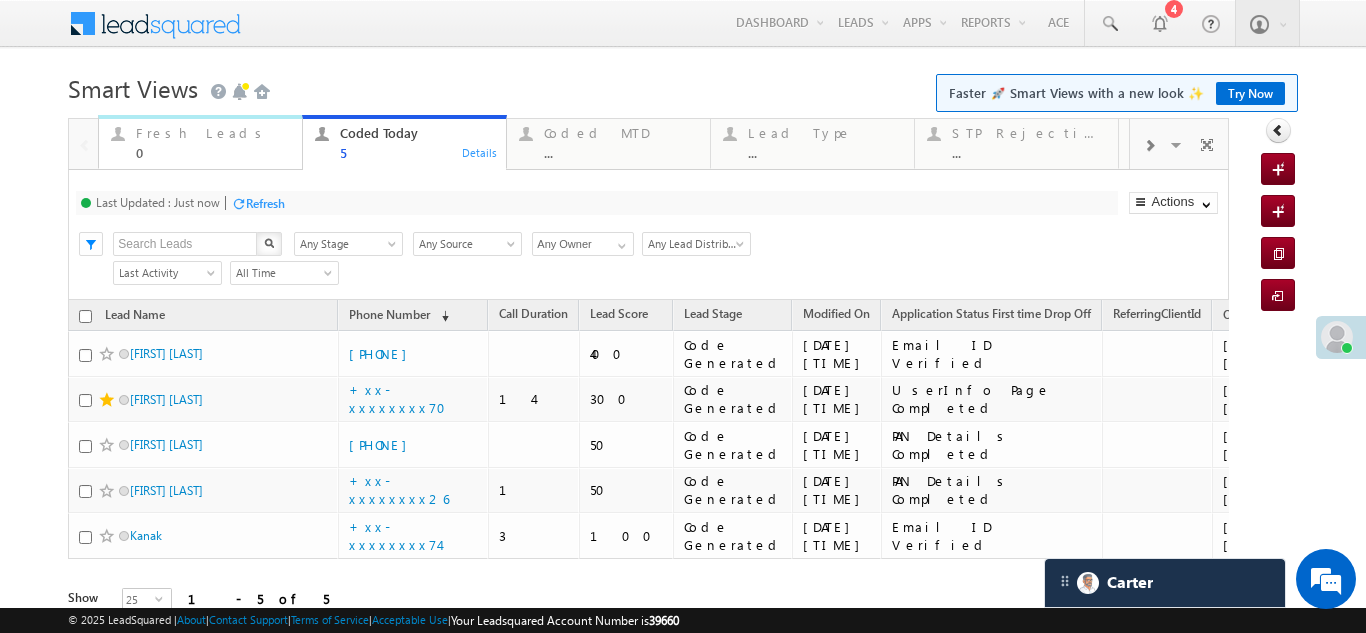 click on "Fresh Leads" at bounding box center (213, 133) 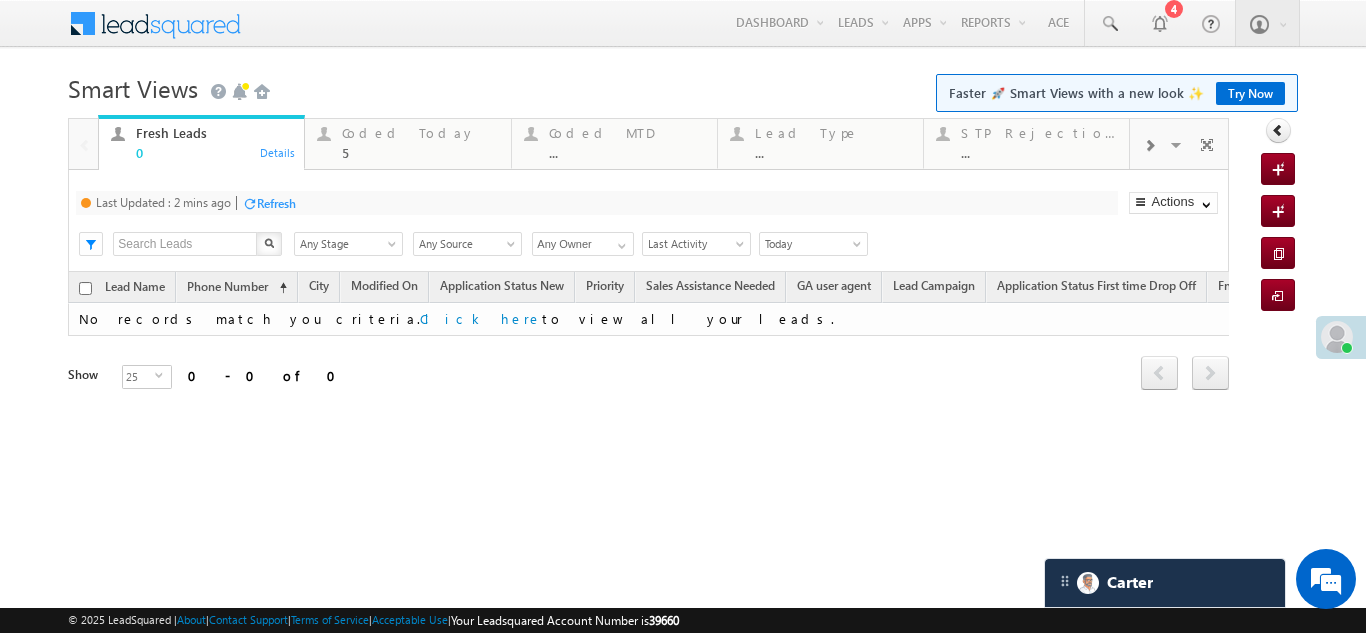 click on "Refresh" at bounding box center (276, 203) 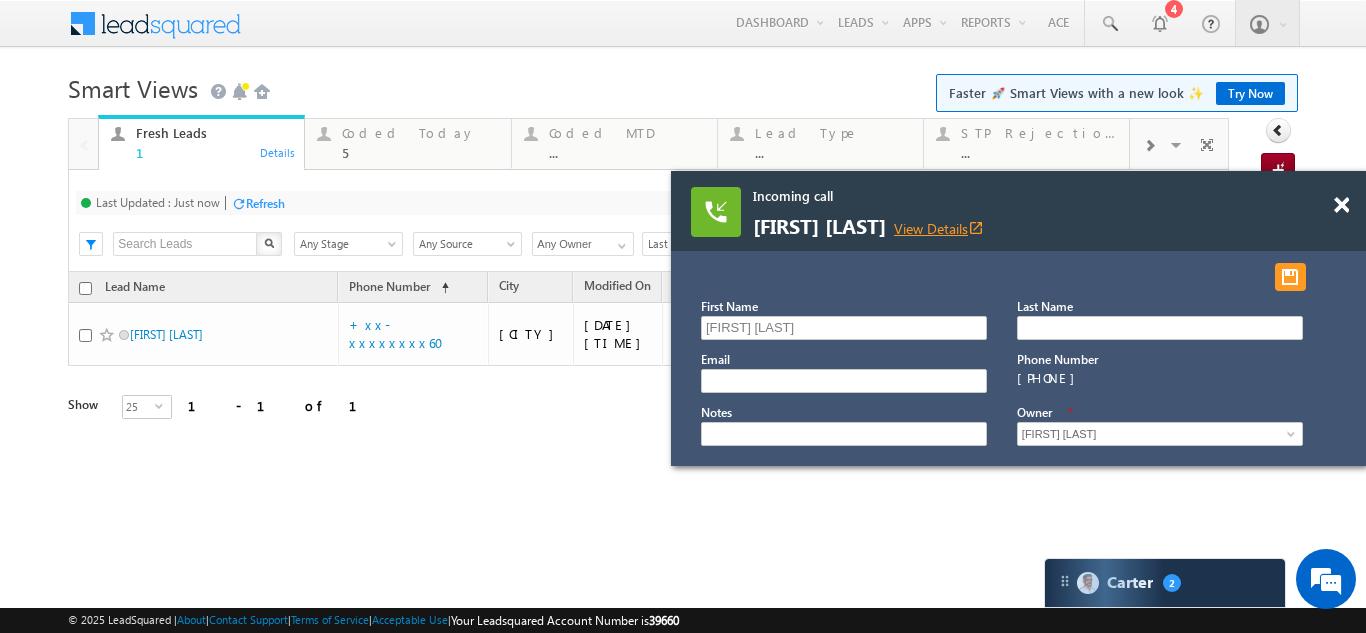 click on "View Details  open_in_new" at bounding box center (939, 228) 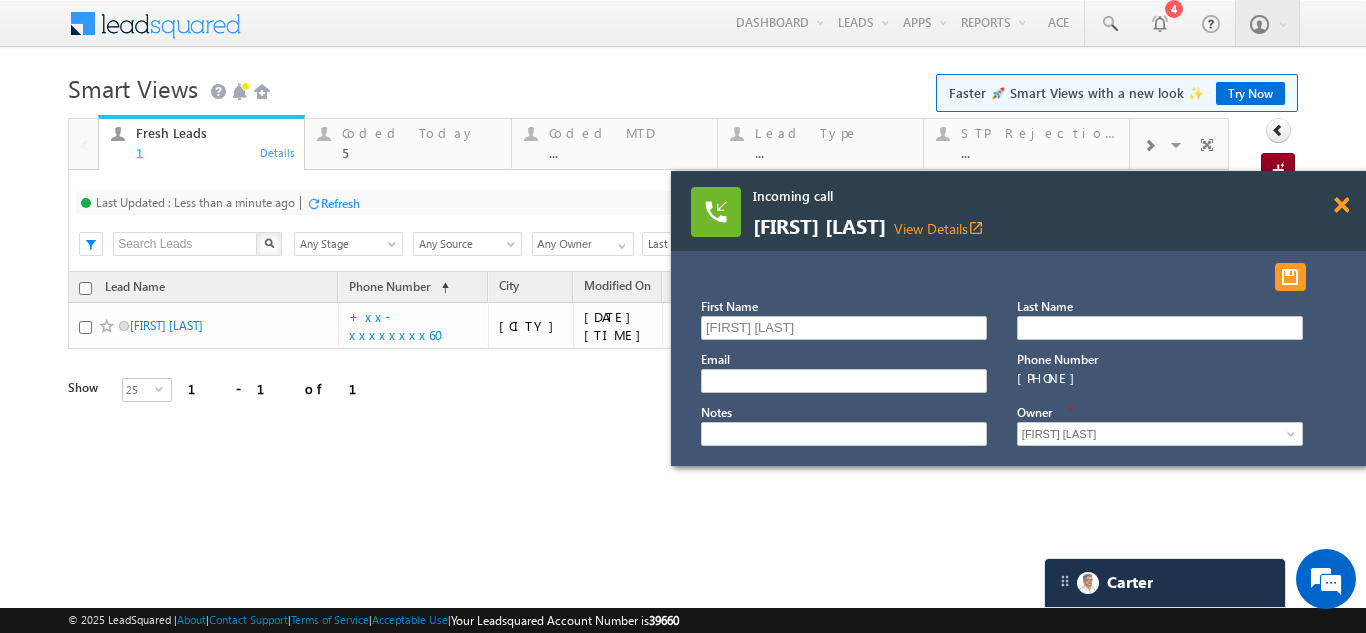 click at bounding box center [1341, 205] 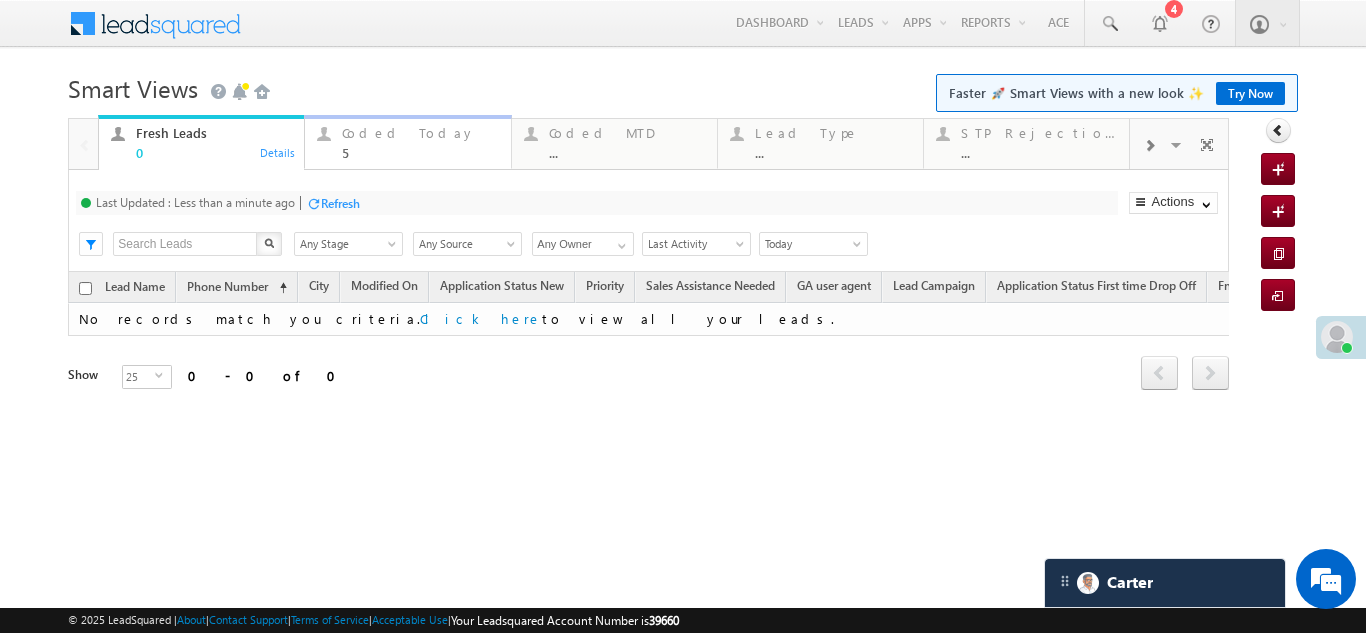 click on "Coded Today" at bounding box center [420, 133] 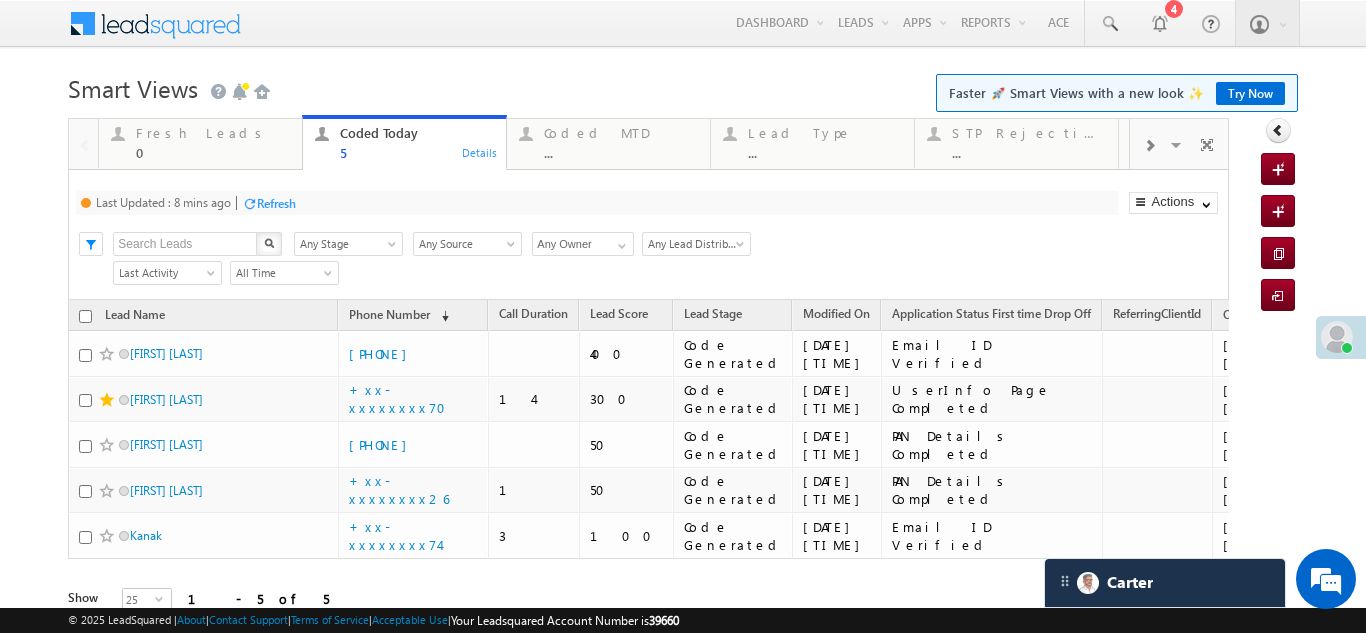 click on "Refresh" at bounding box center [276, 203] 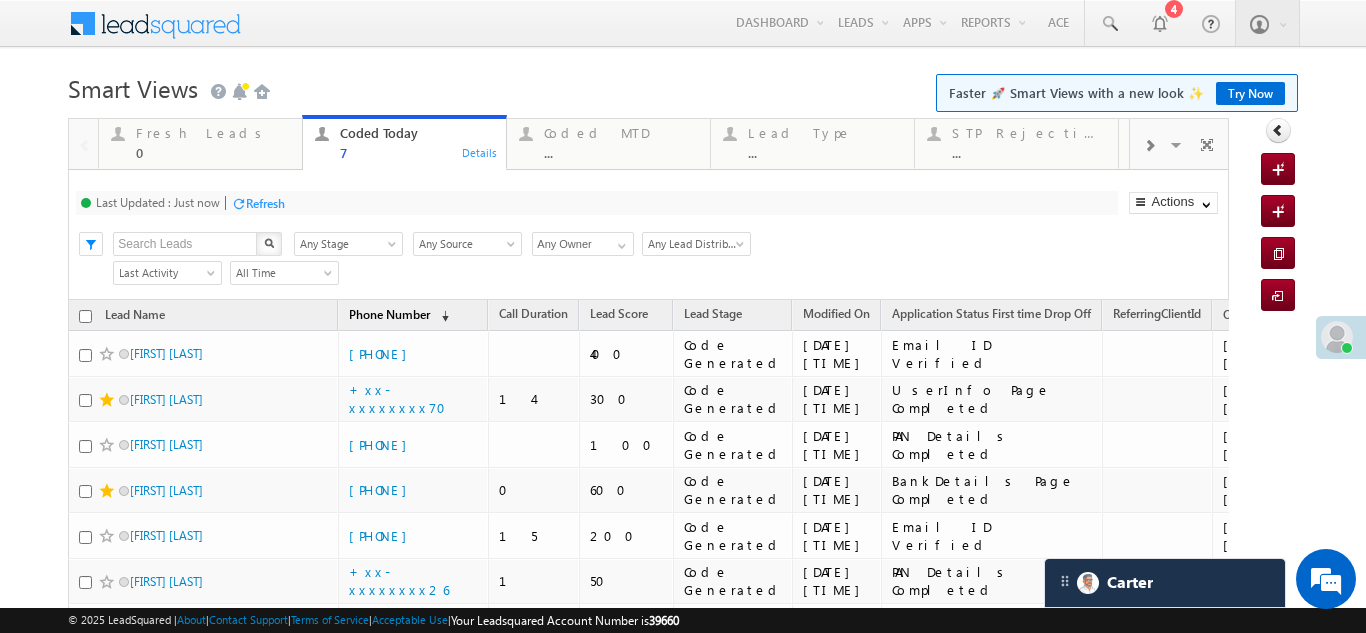 scroll, scrollTop: 192, scrollLeft: 0, axis: vertical 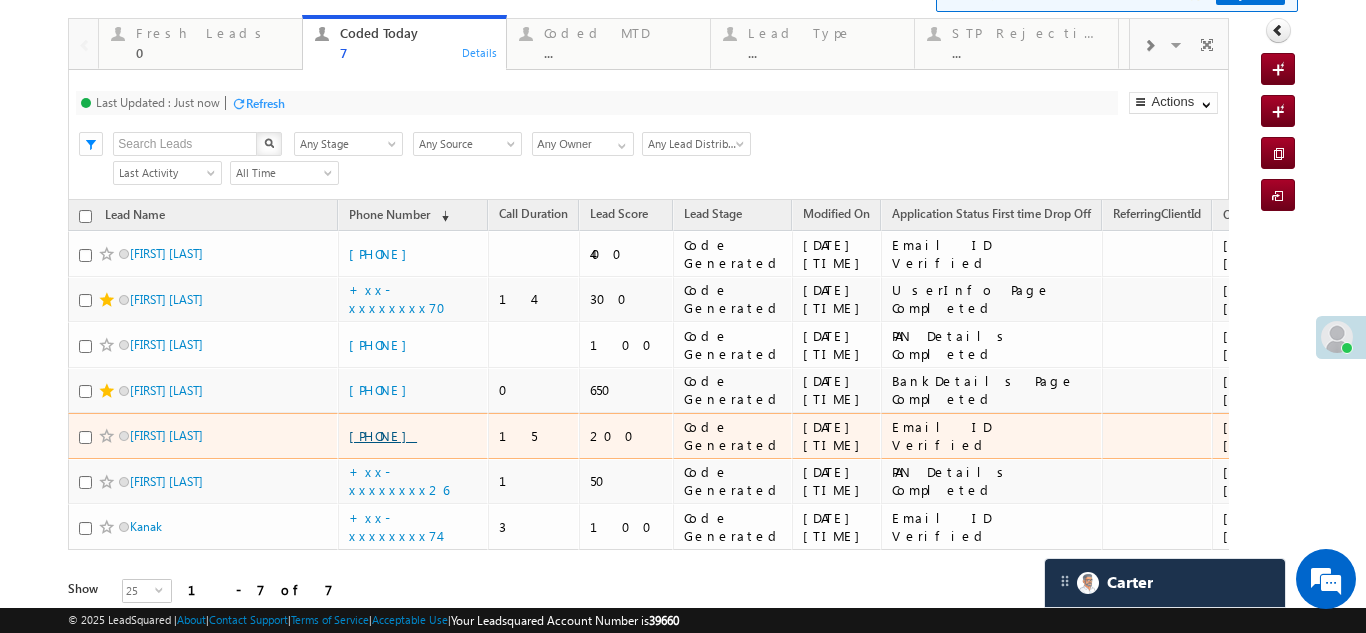 click on "+xx-xxxxxxxx59" at bounding box center [383, 435] 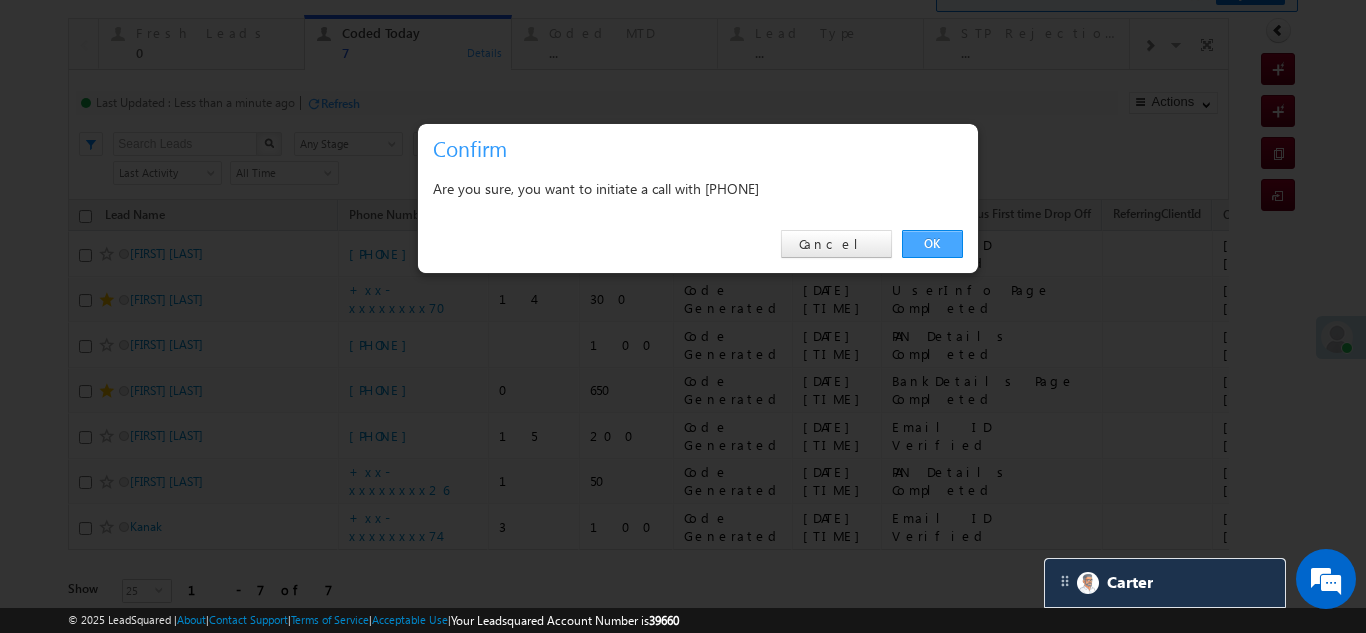 click on "OK" at bounding box center [932, 244] 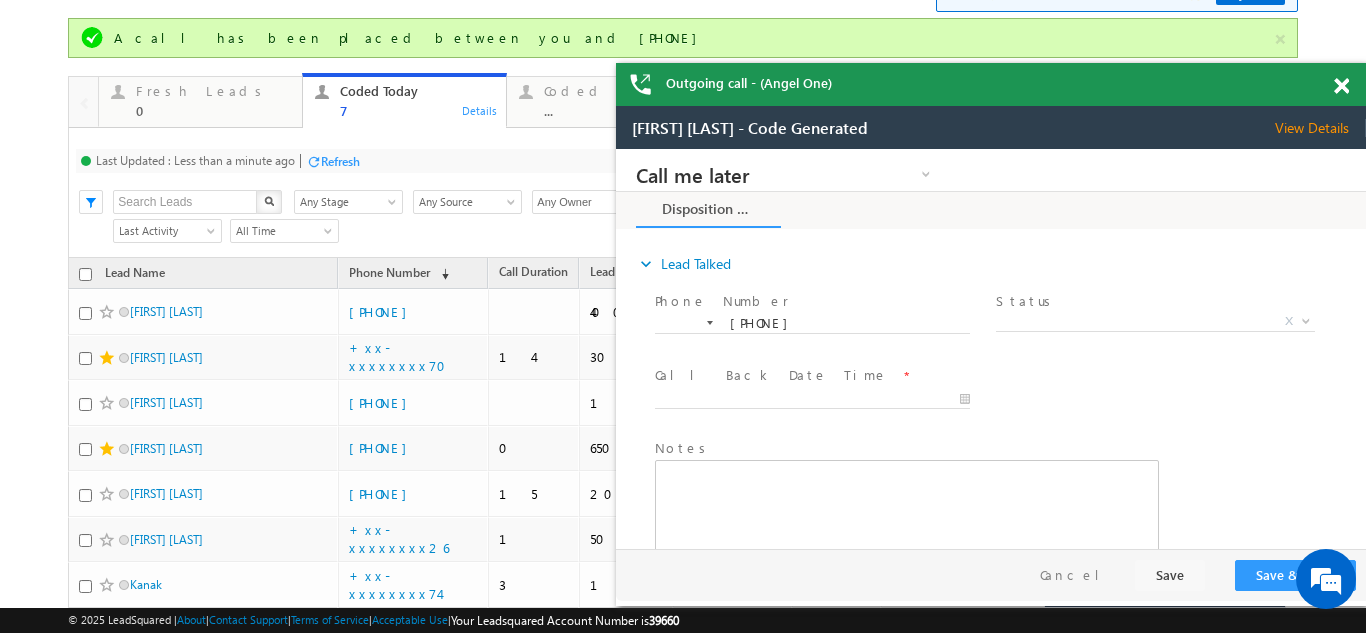 scroll, scrollTop: 0, scrollLeft: 0, axis: both 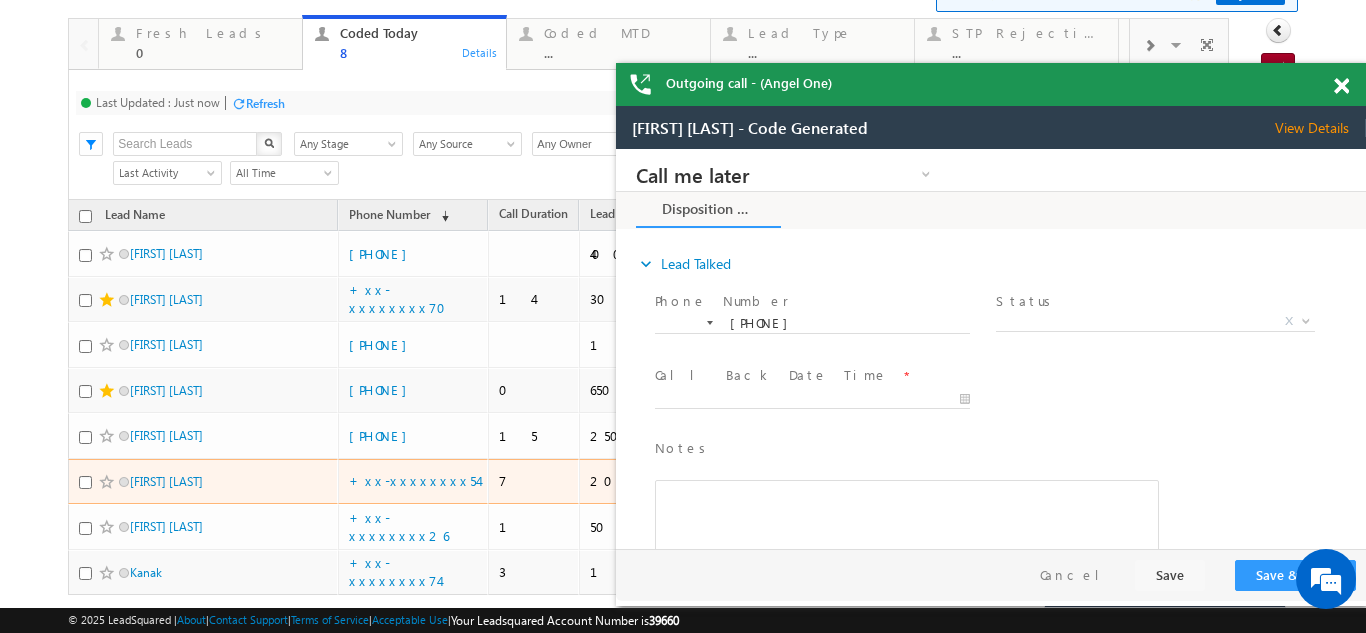 drag, startPoint x: 516, startPoint y: 465, endPoint x: 537, endPoint y: 84, distance: 381.5783 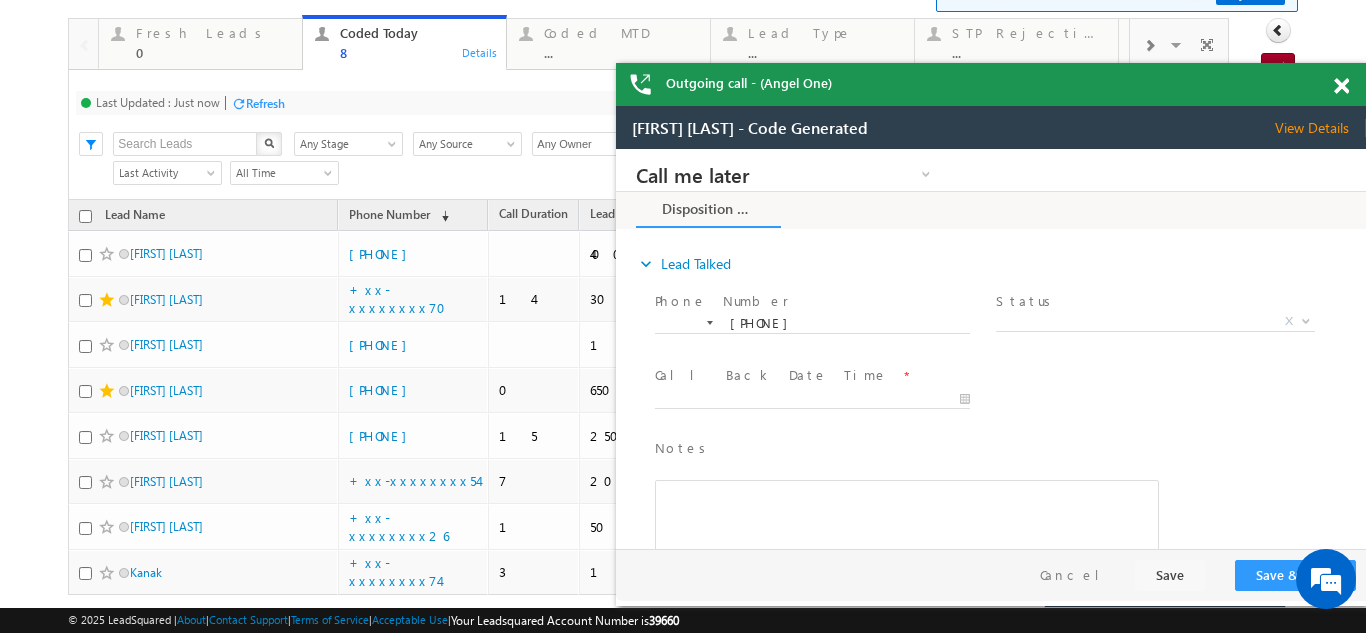 click at bounding box center [1341, 86] 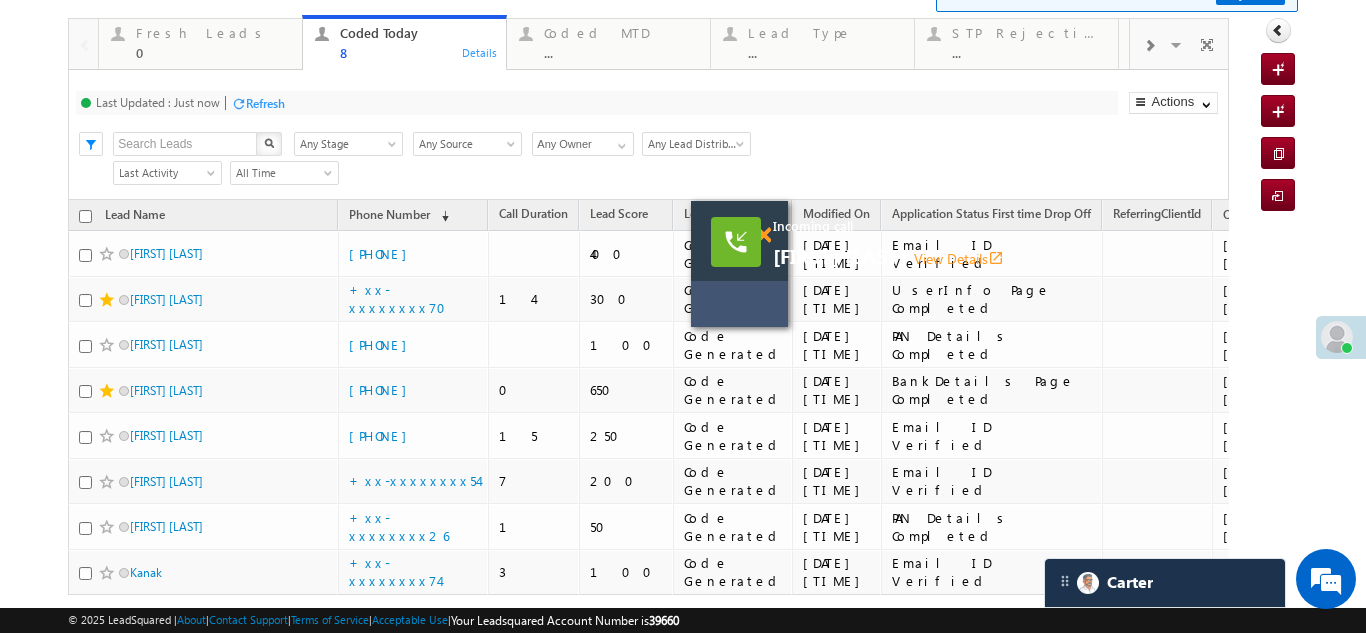 drag, startPoint x: 745, startPoint y: 202, endPoint x: 1255, endPoint y: 111, distance: 518.055 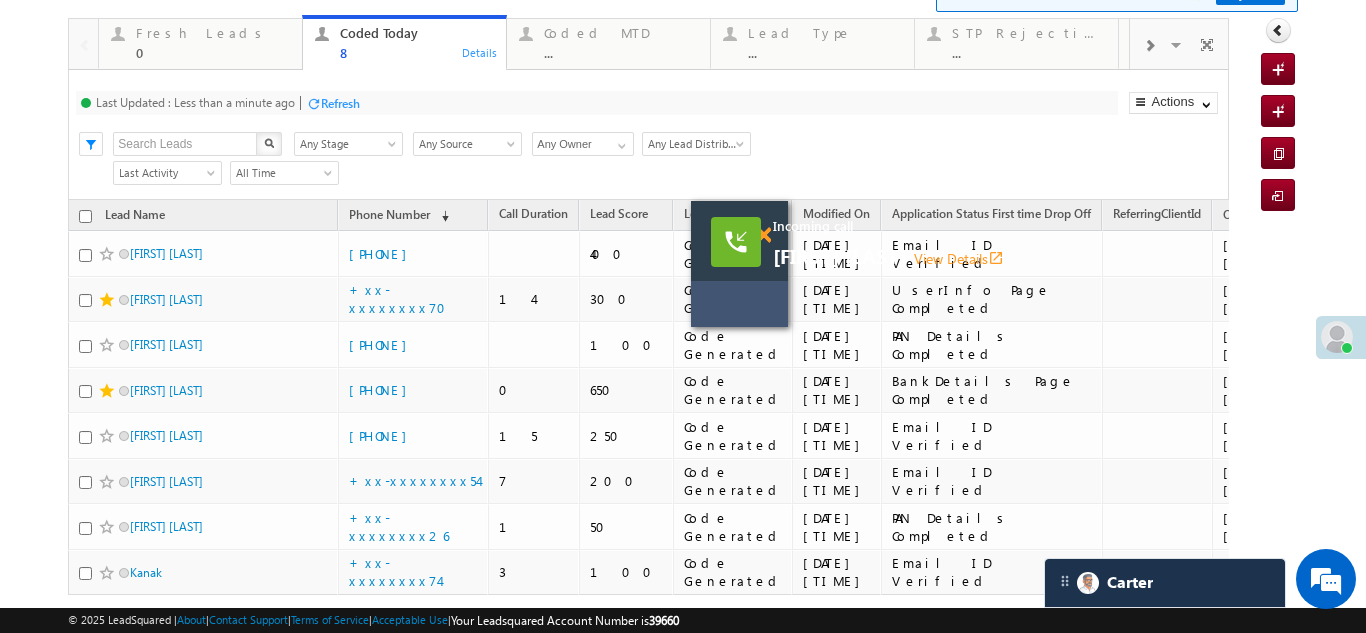 click at bounding box center [763, 235] 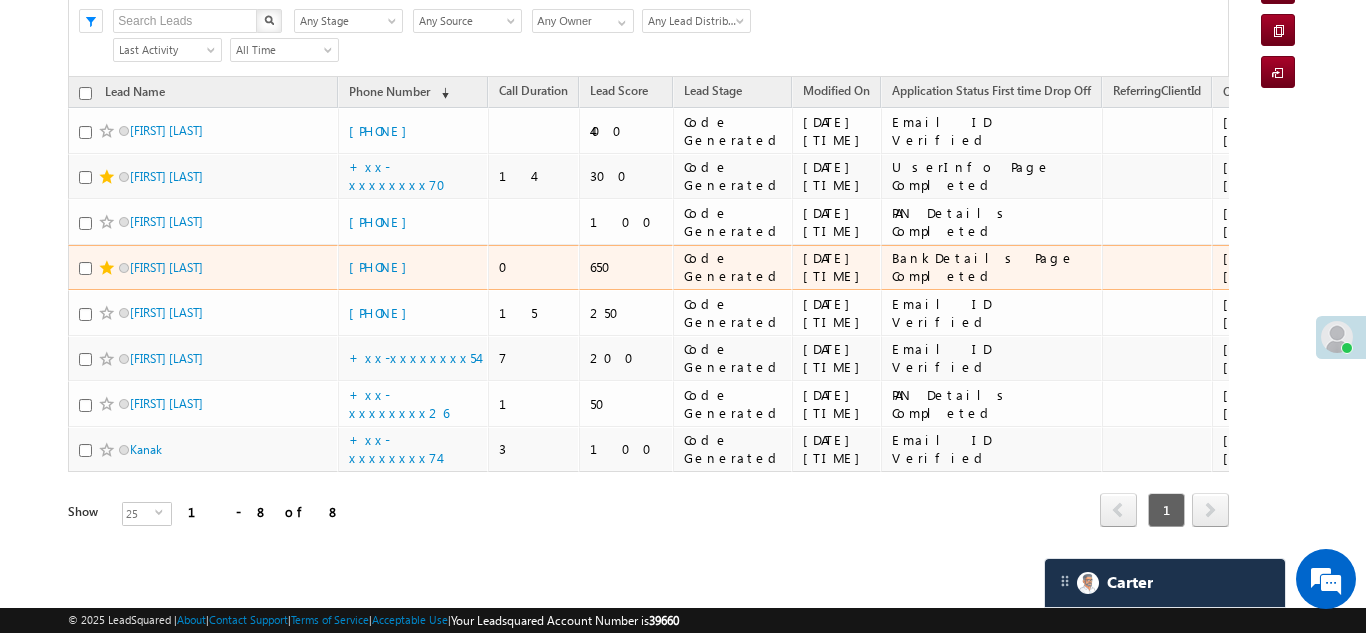 scroll, scrollTop: 238, scrollLeft: 0, axis: vertical 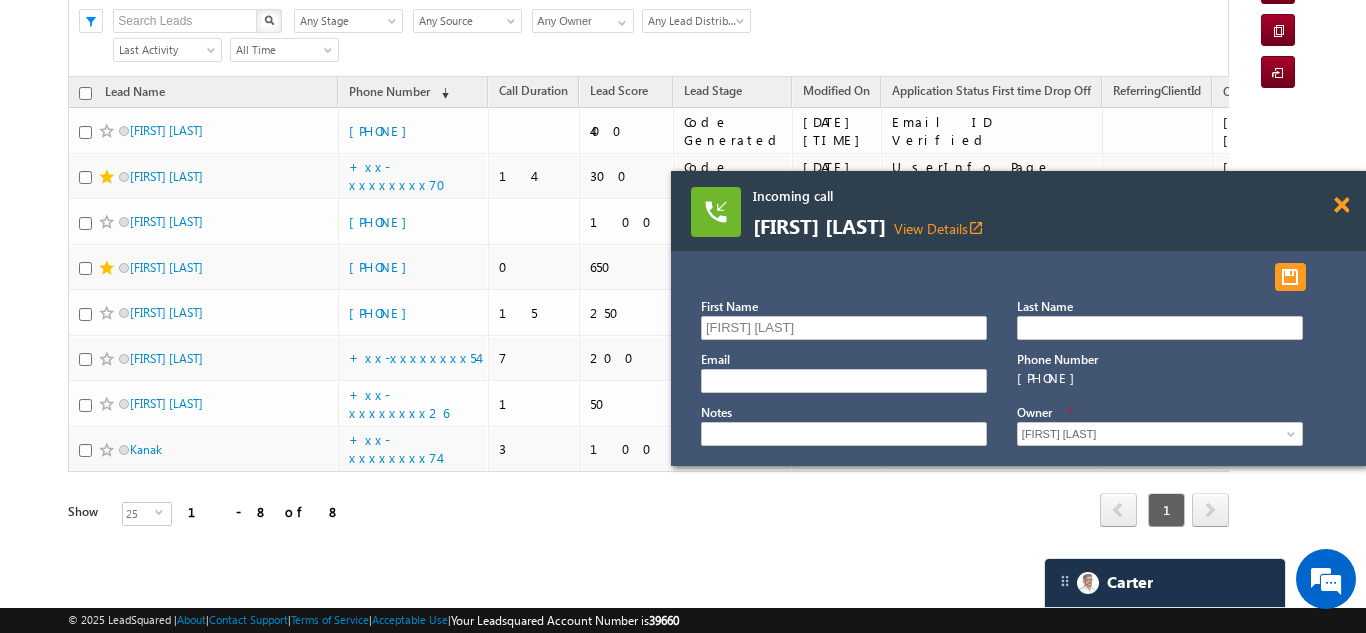 click at bounding box center (1341, 205) 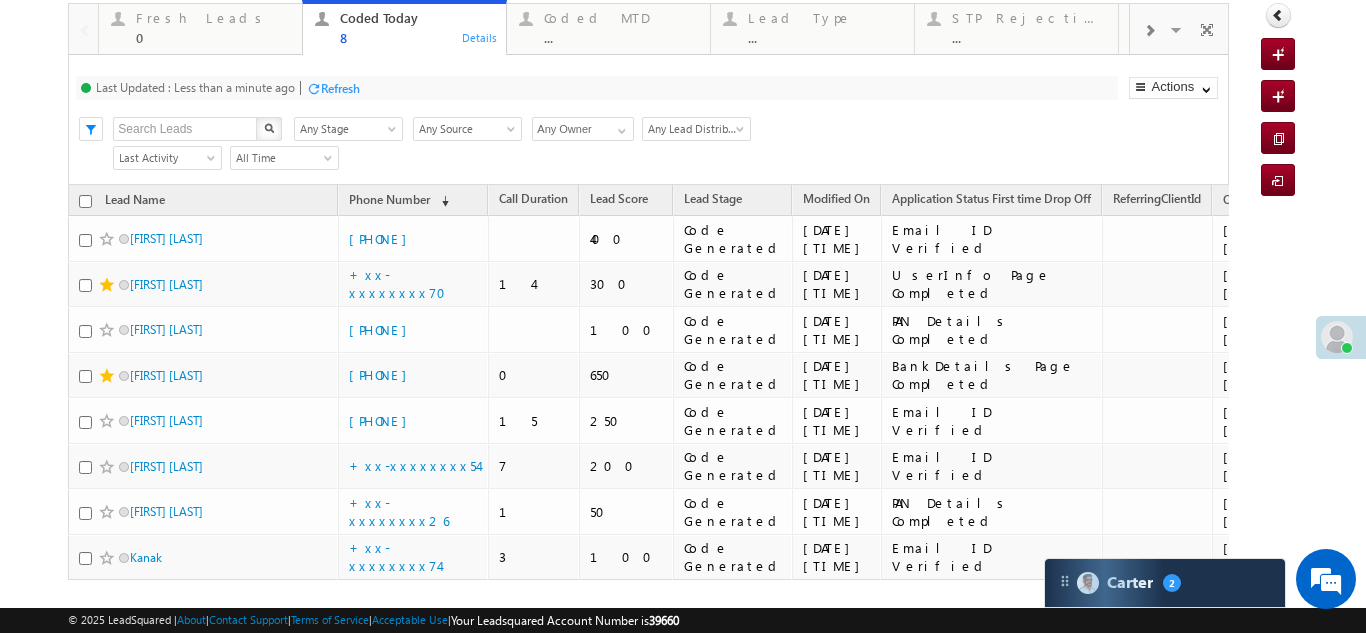 scroll, scrollTop: 0, scrollLeft: 0, axis: both 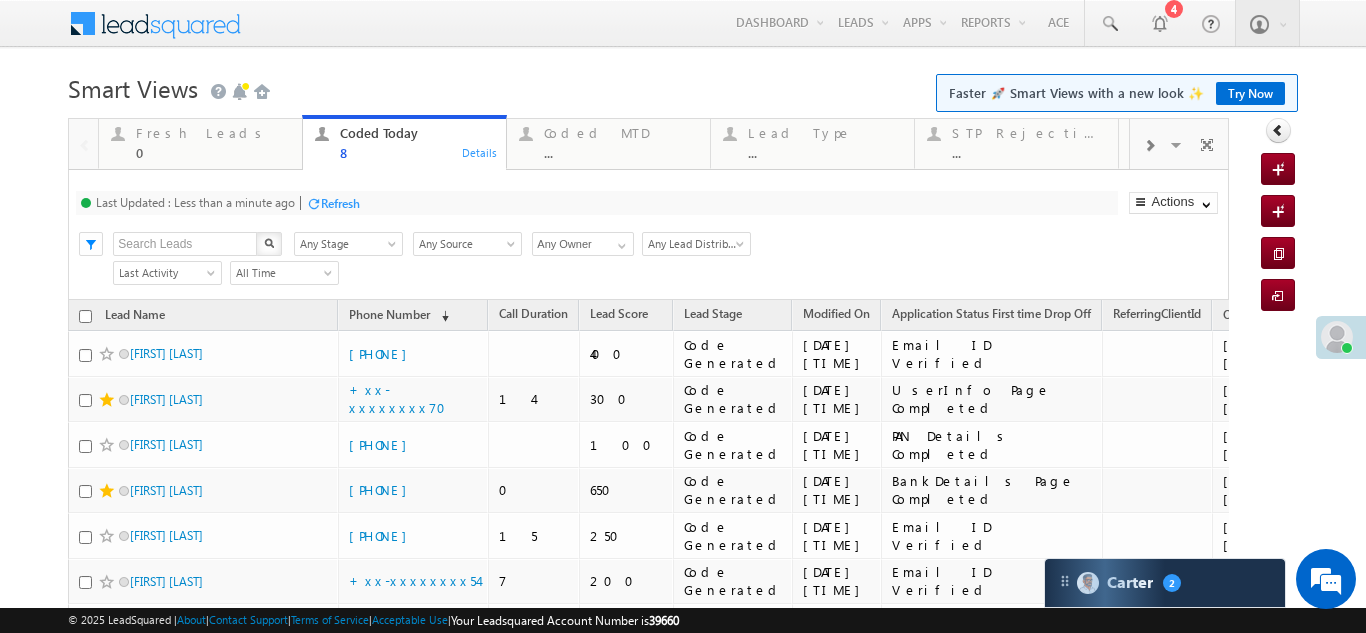 drag, startPoint x: 347, startPoint y: 202, endPoint x: 352, endPoint y: 186, distance: 16.763054 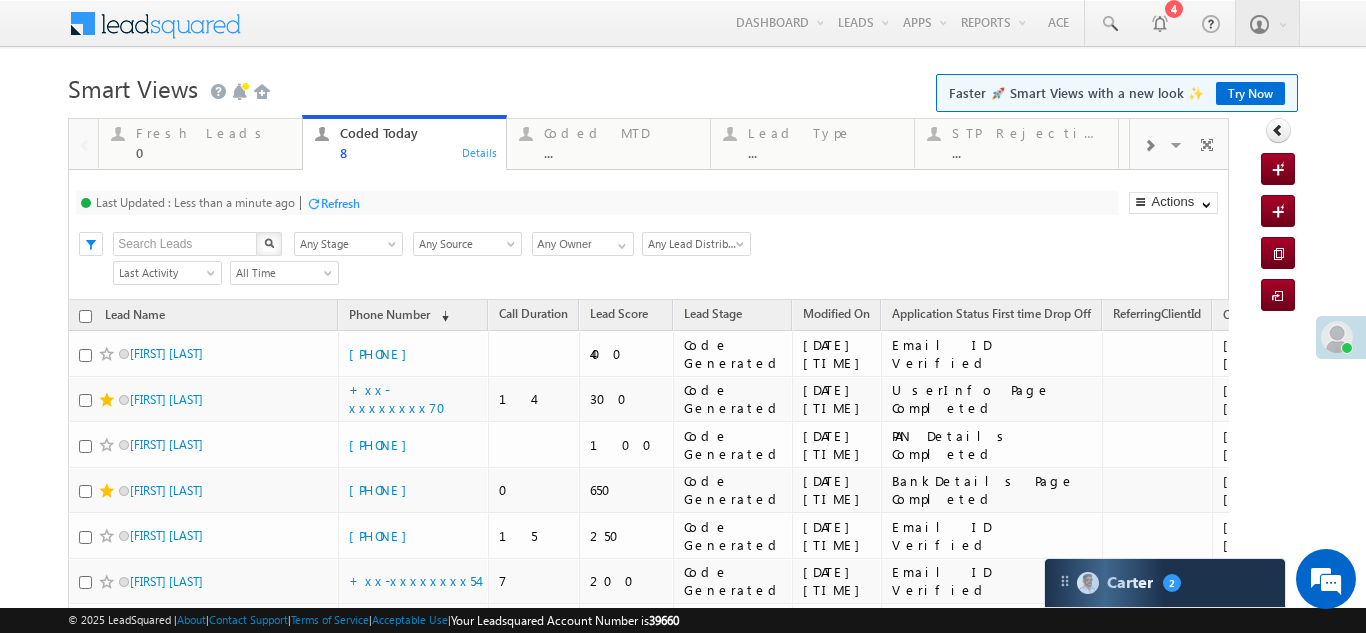 click on "Refresh" at bounding box center (340, 203) 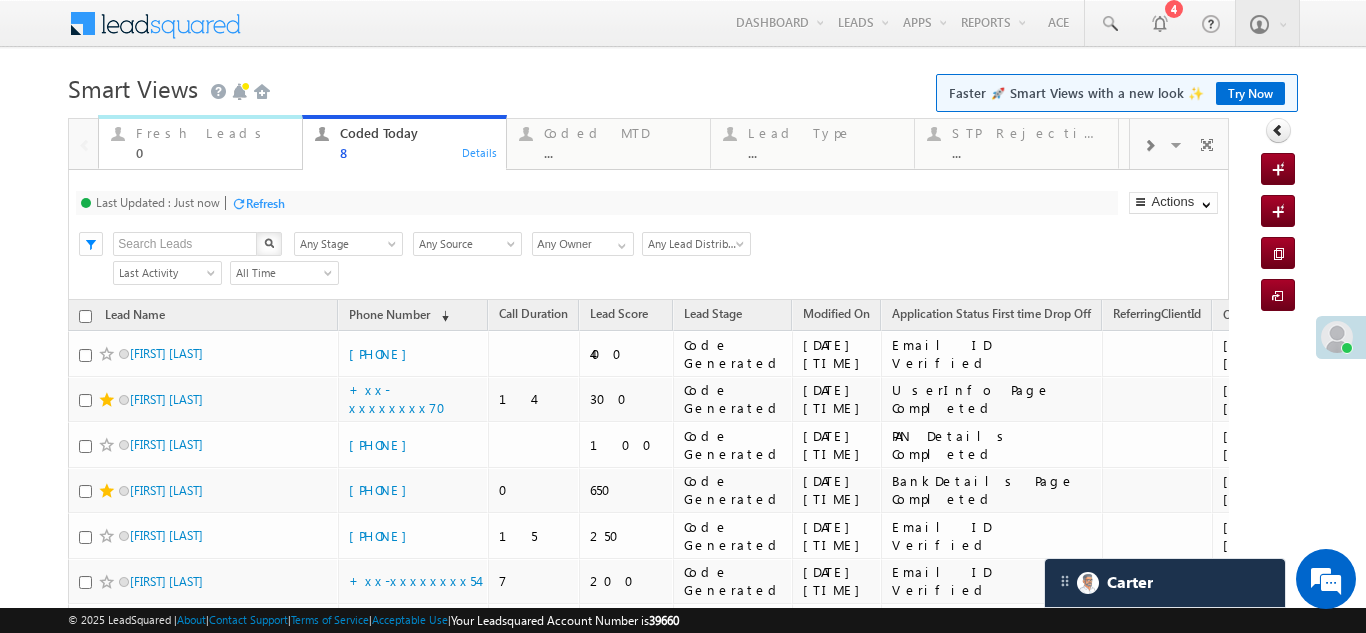 click on "Fresh Leads" at bounding box center (213, 133) 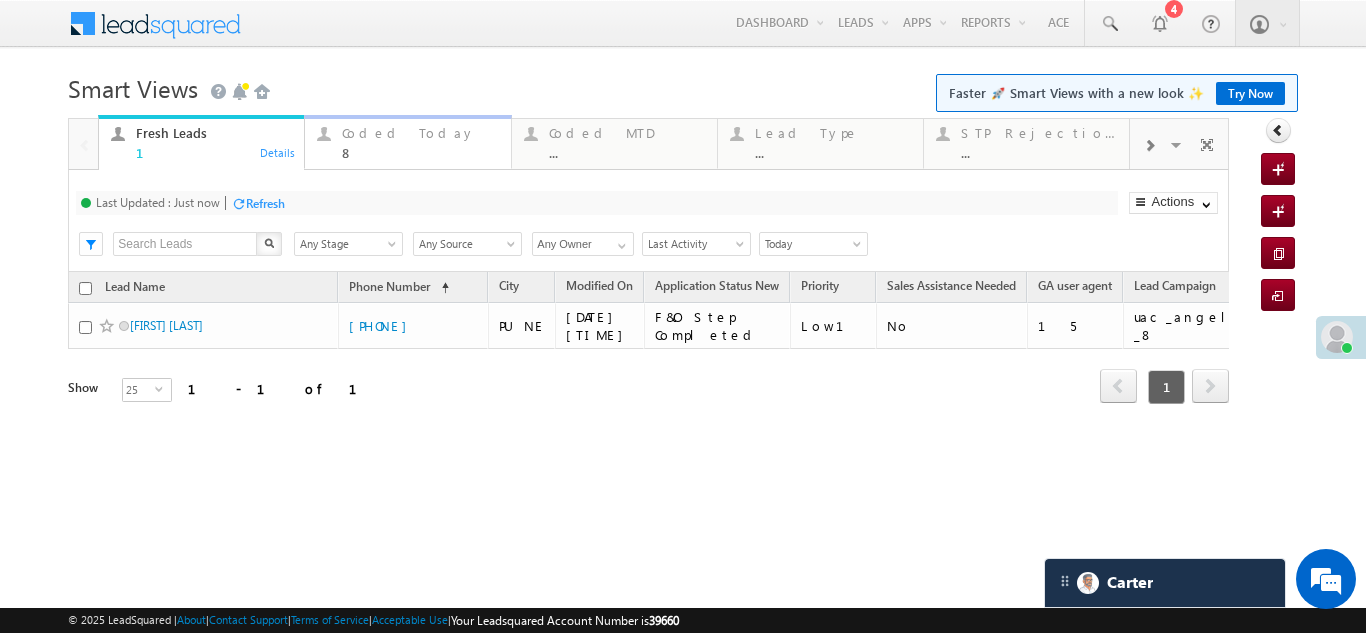 click on "Coded Today" at bounding box center [420, 133] 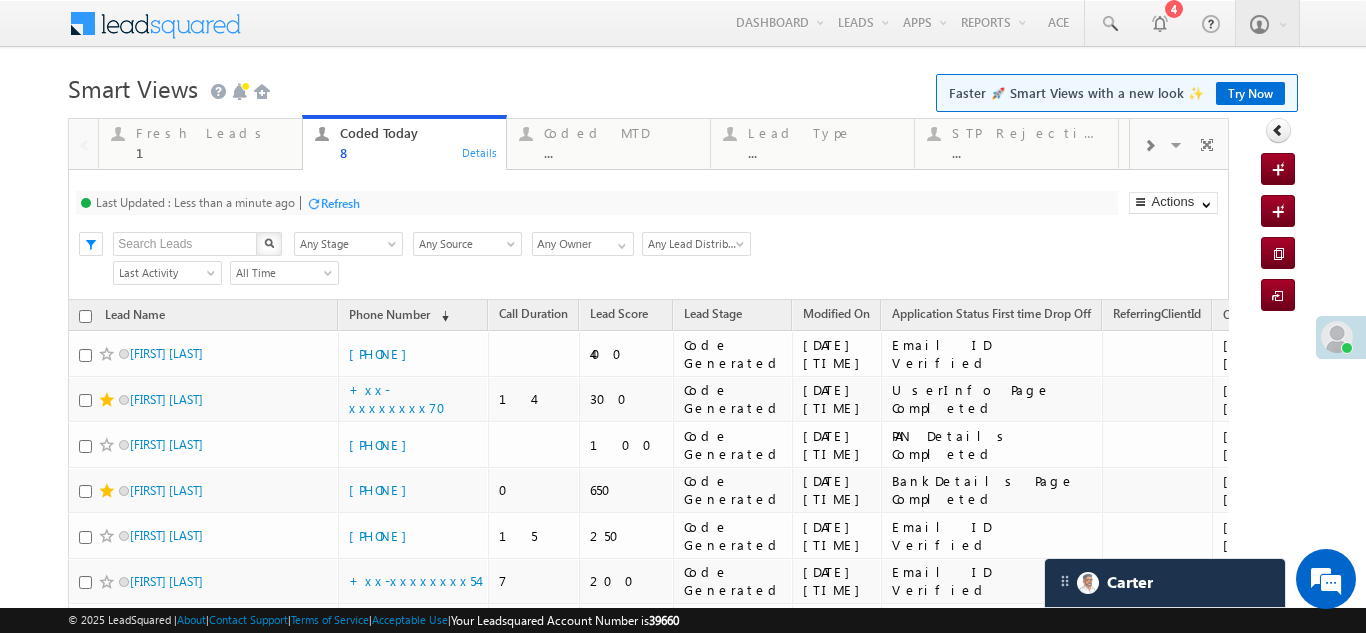 click on "Refresh" at bounding box center [333, 202] 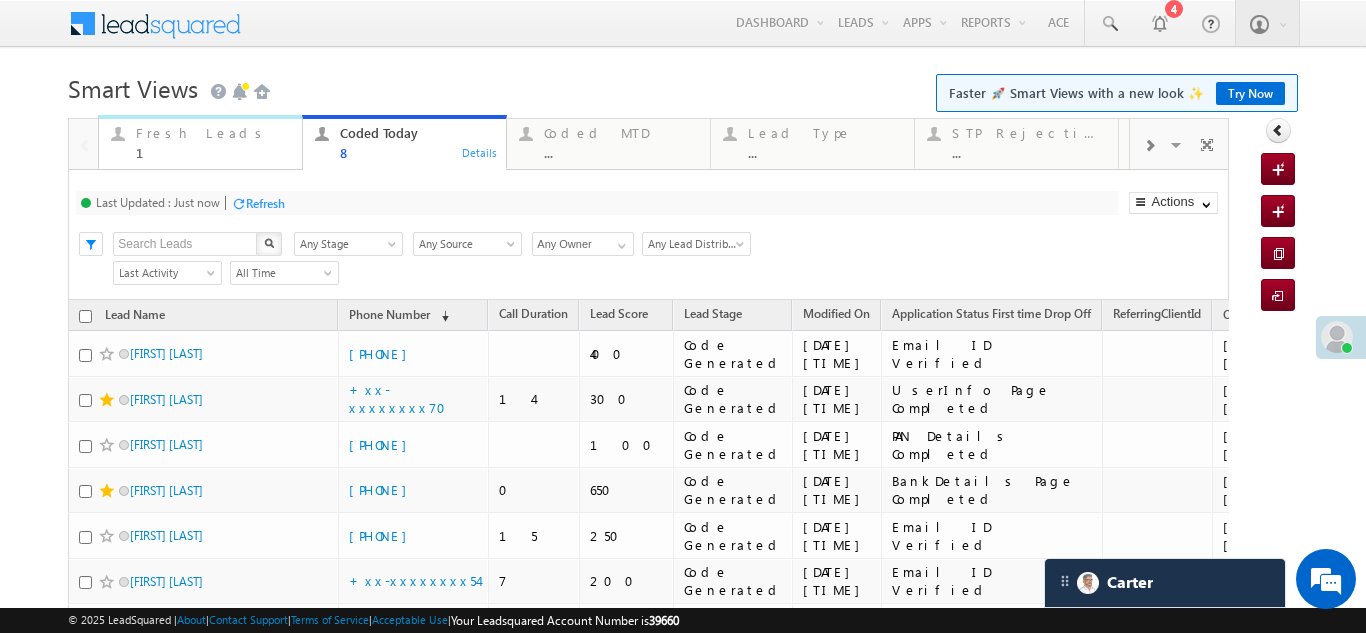 click on "Fresh Leads" at bounding box center [213, 133] 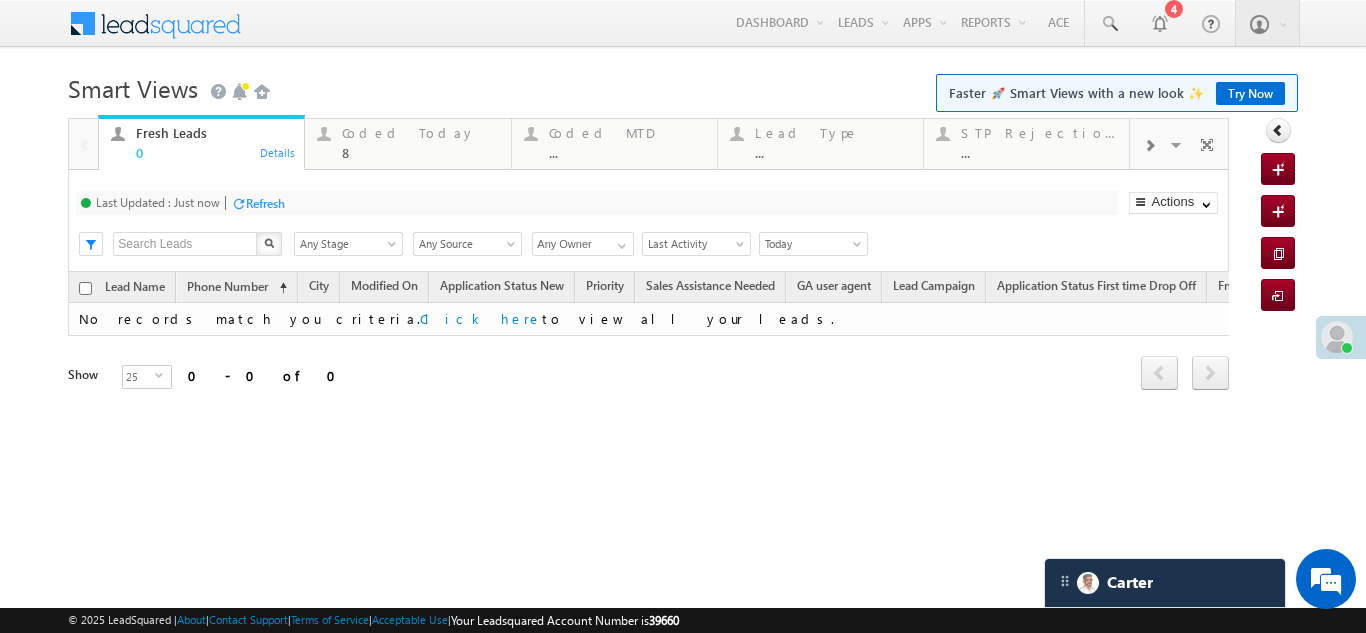 click on "Refresh" at bounding box center [265, 203] 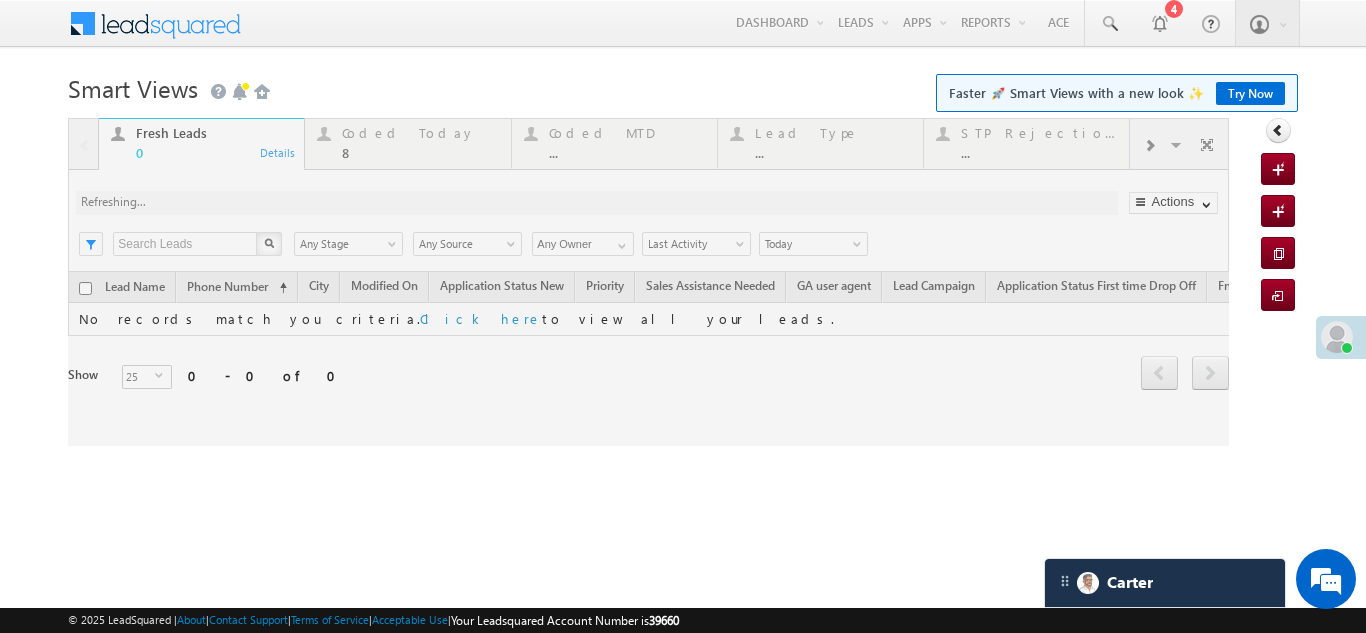 click at bounding box center (648, 282) 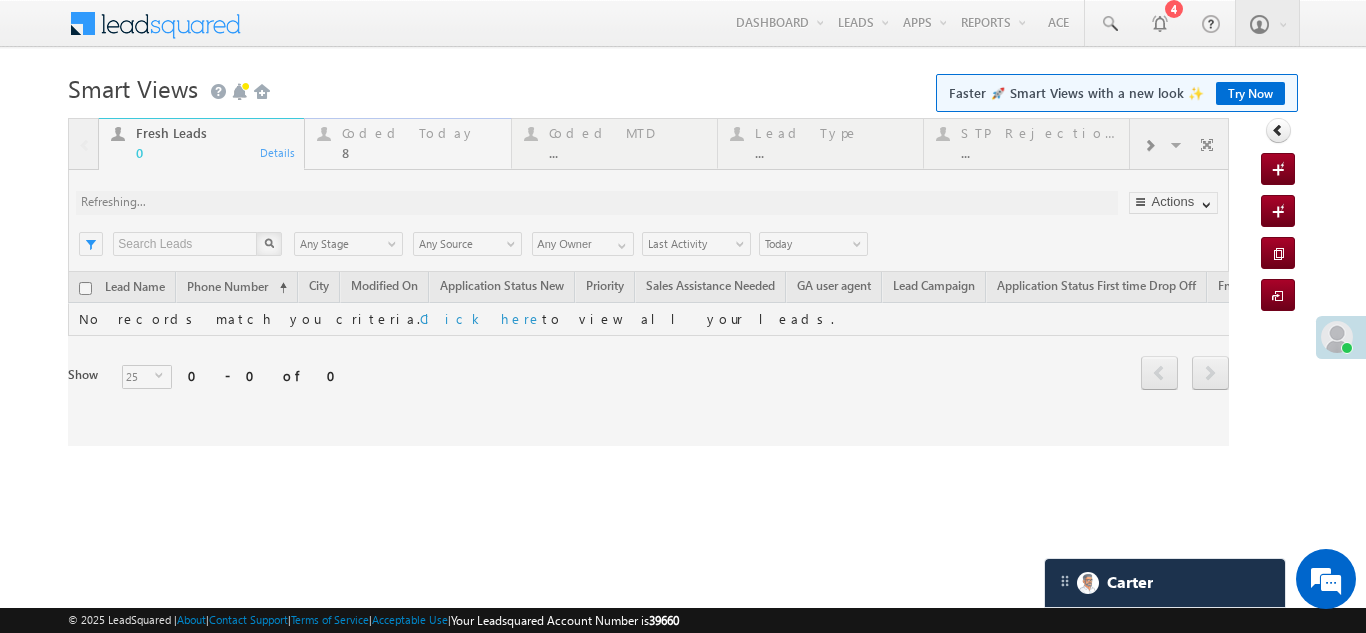 drag, startPoint x: 273, startPoint y: 198, endPoint x: 376, endPoint y: 137, distance: 119.70798 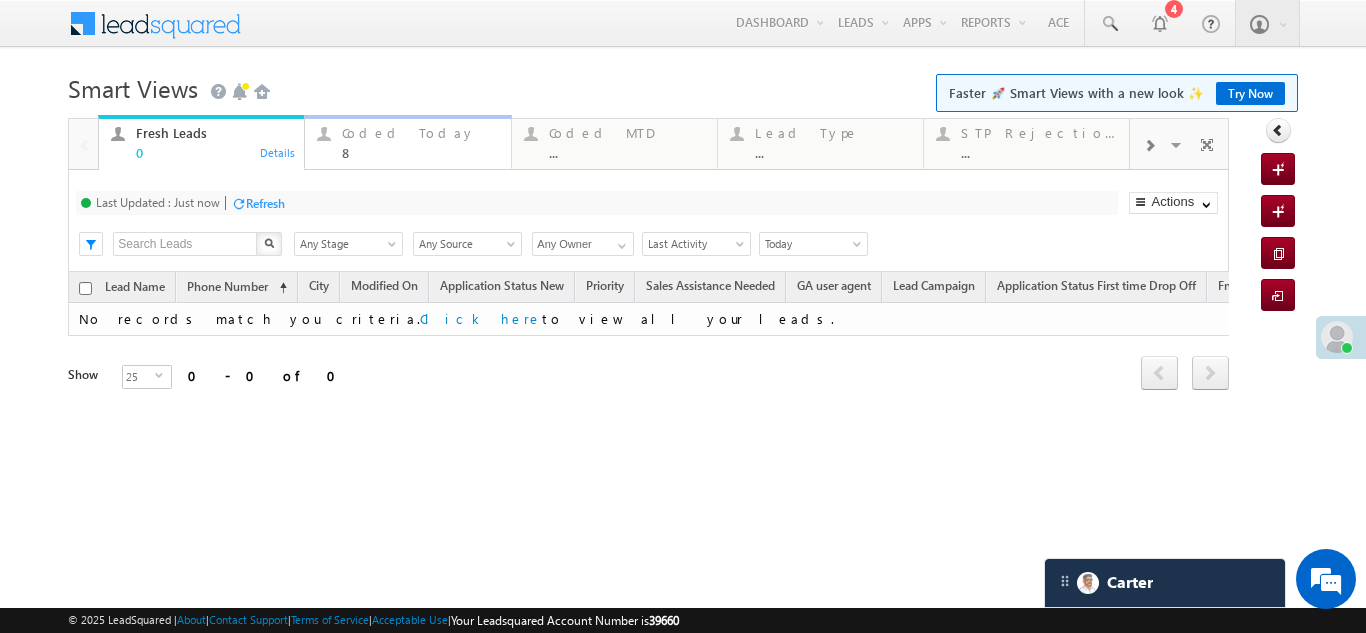 click on "Coded Today" at bounding box center (420, 133) 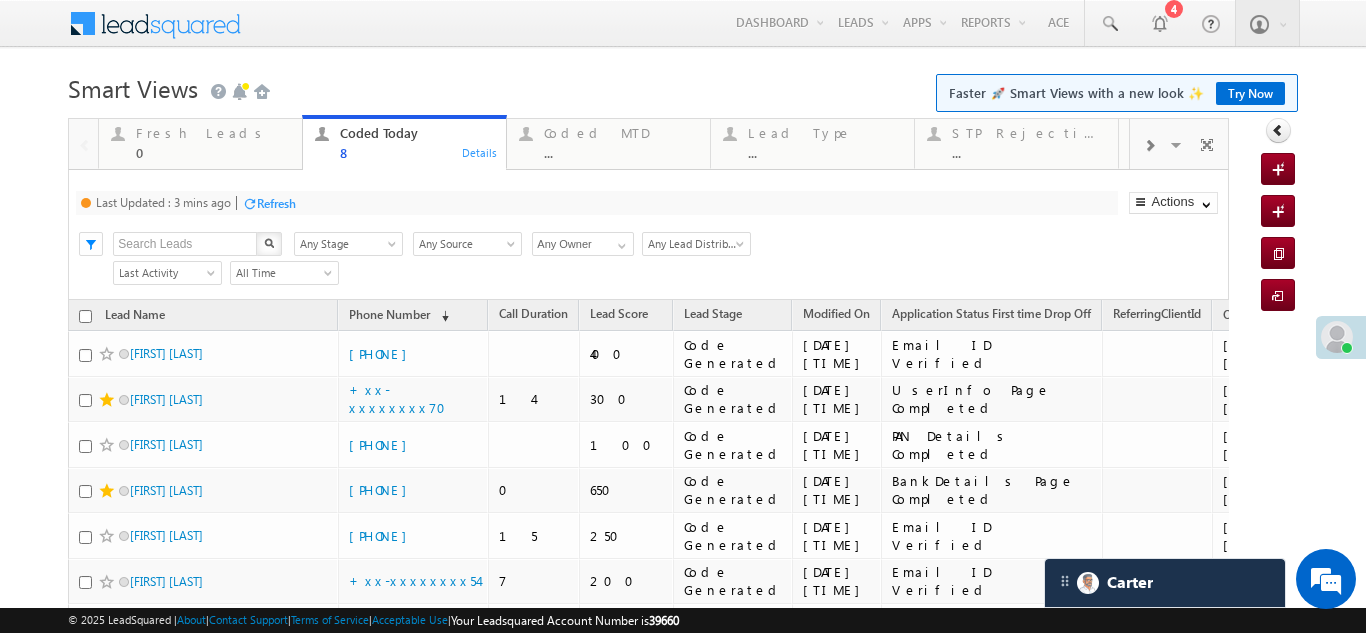 click on "Refresh" at bounding box center (276, 203) 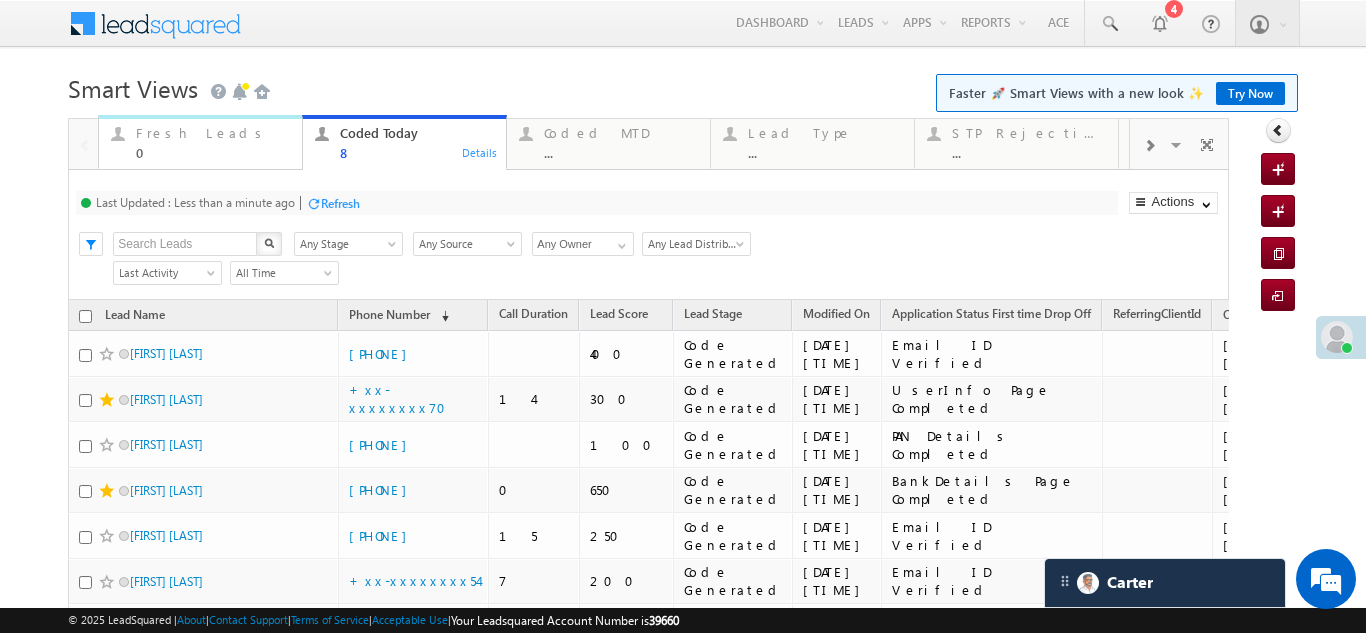 click on "Fresh Leads" at bounding box center (213, 133) 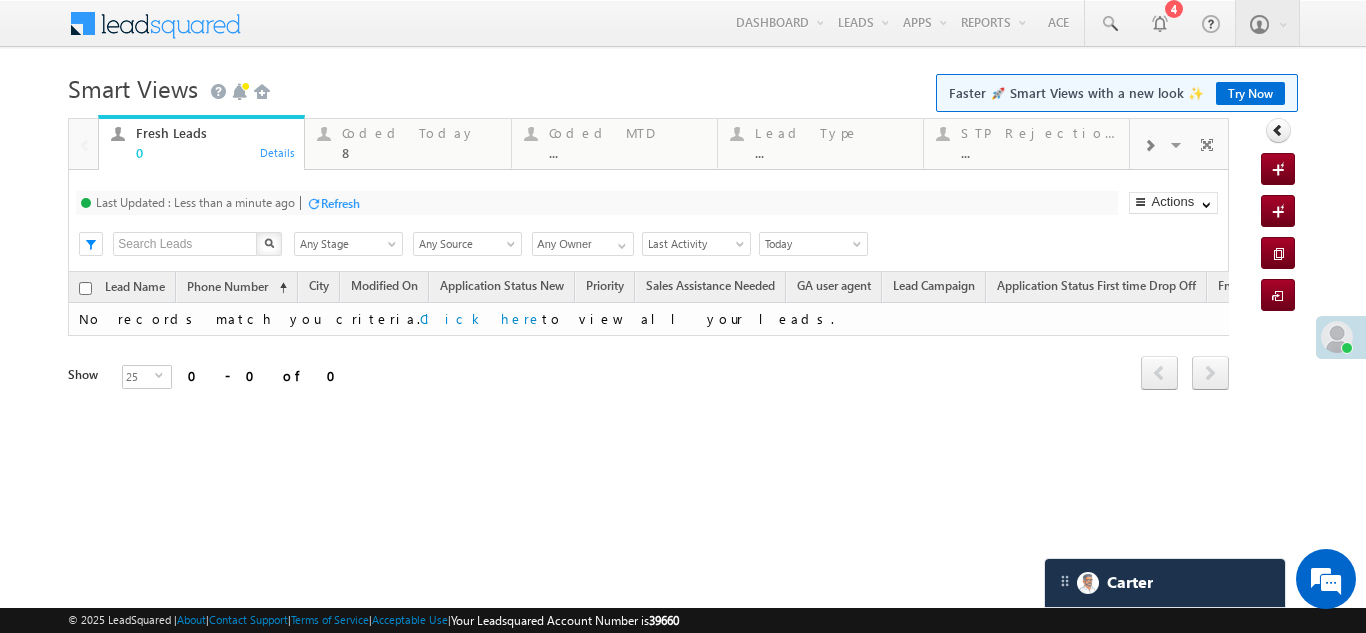 click on "Refresh" at bounding box center (340, 203) 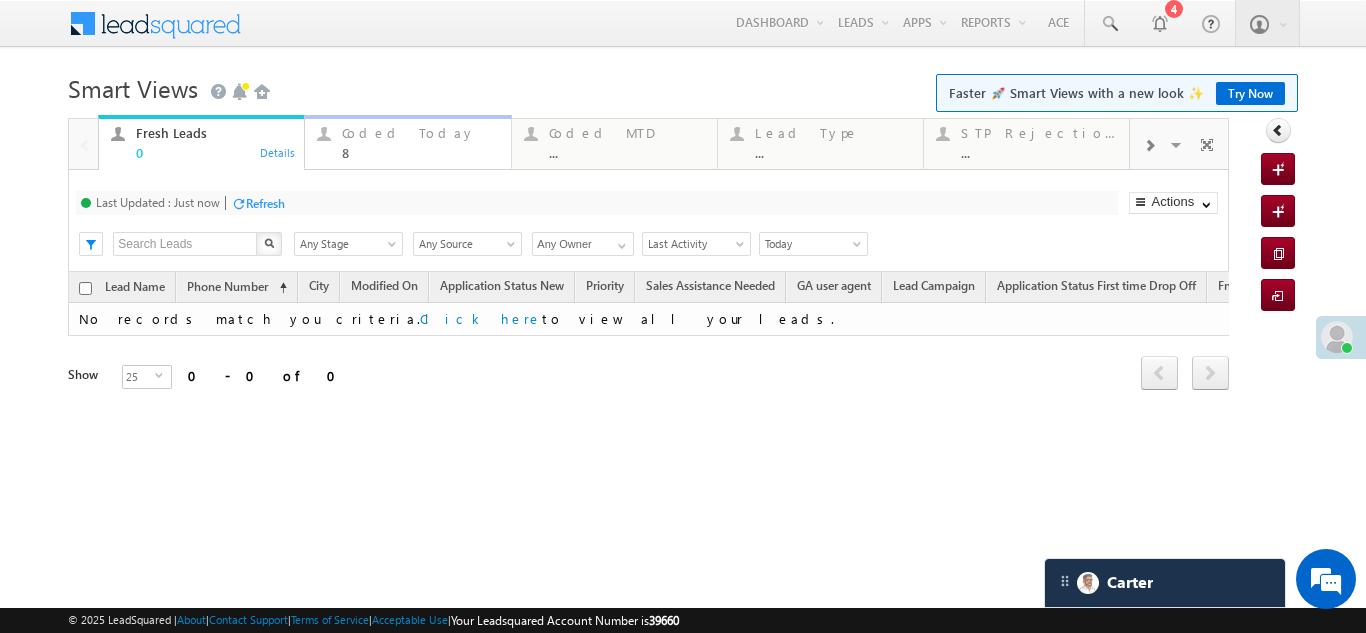 click on "Coded Today" at bounding box center (420, 133) 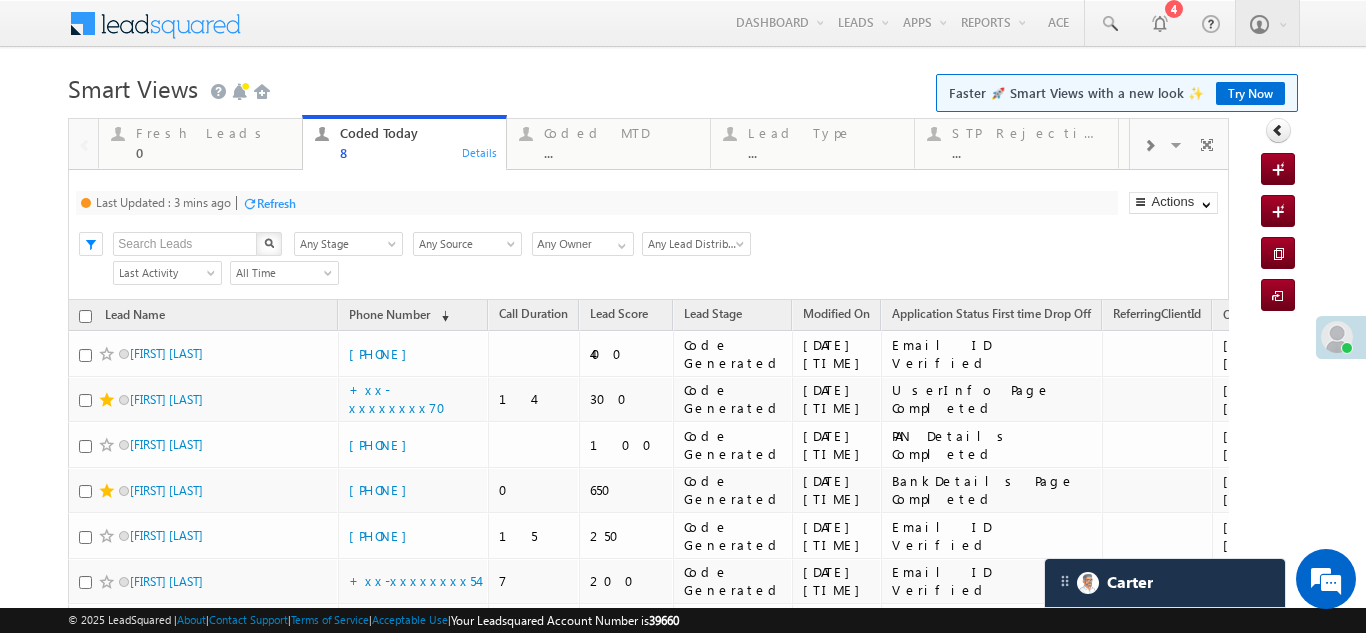 click on "Refresh" at bounding box center (276, 203) 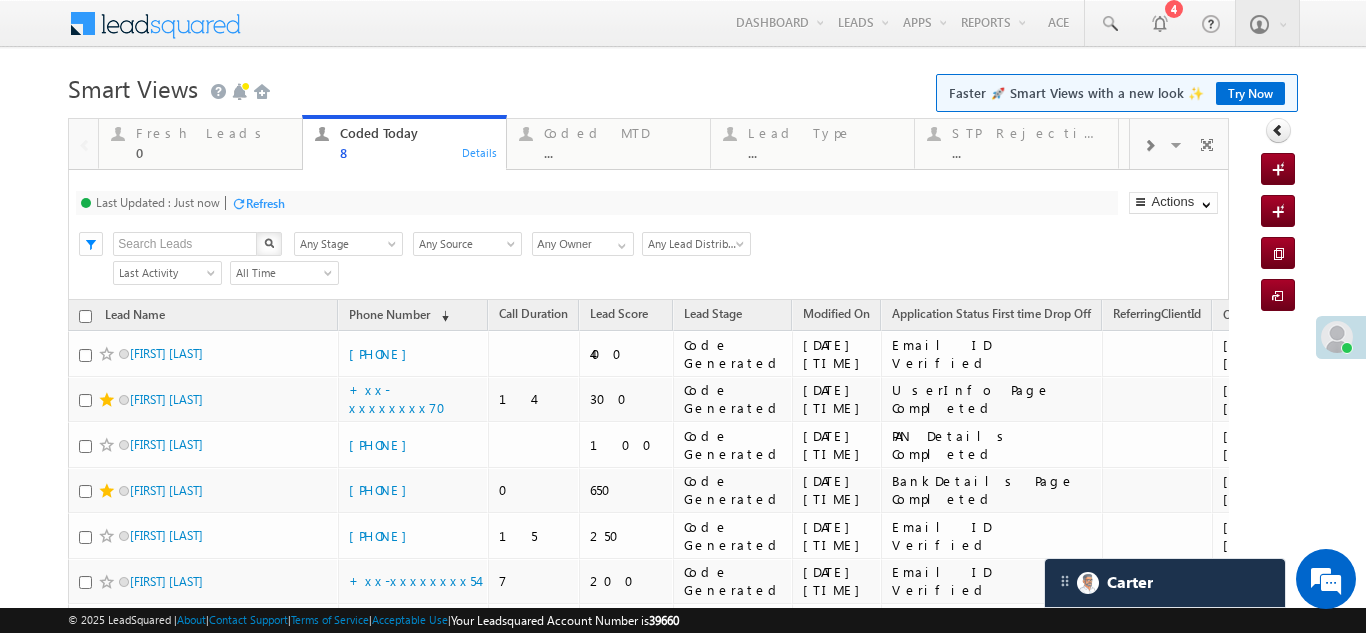 click on "Refresh" at bounding box center (265, 203) 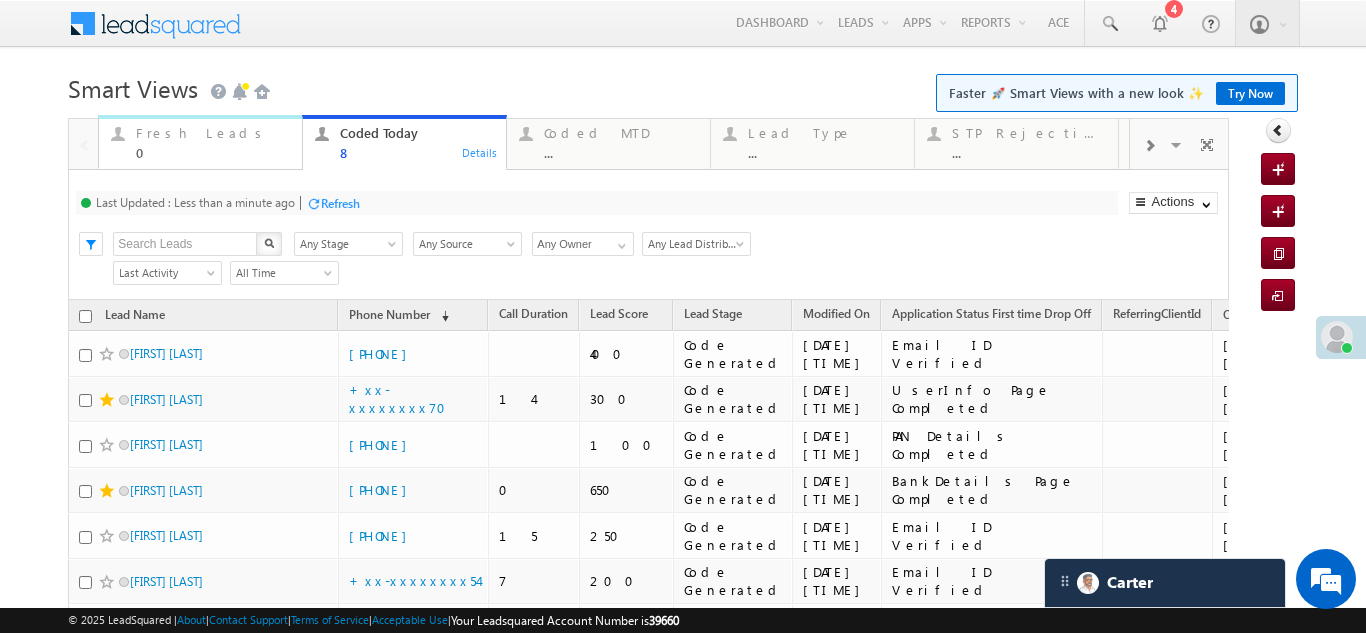 click on "Fresh Leads" at bounding box center (213, 133) 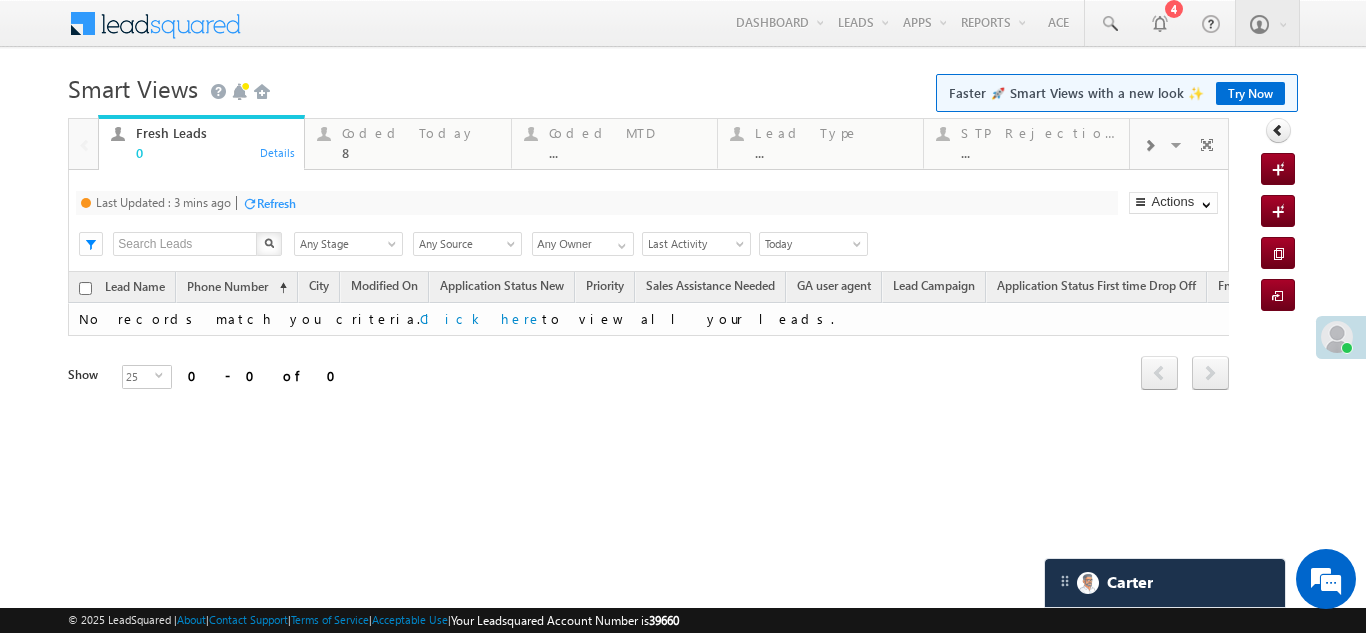 click on "Refresh" at bounding box center [276, 203] 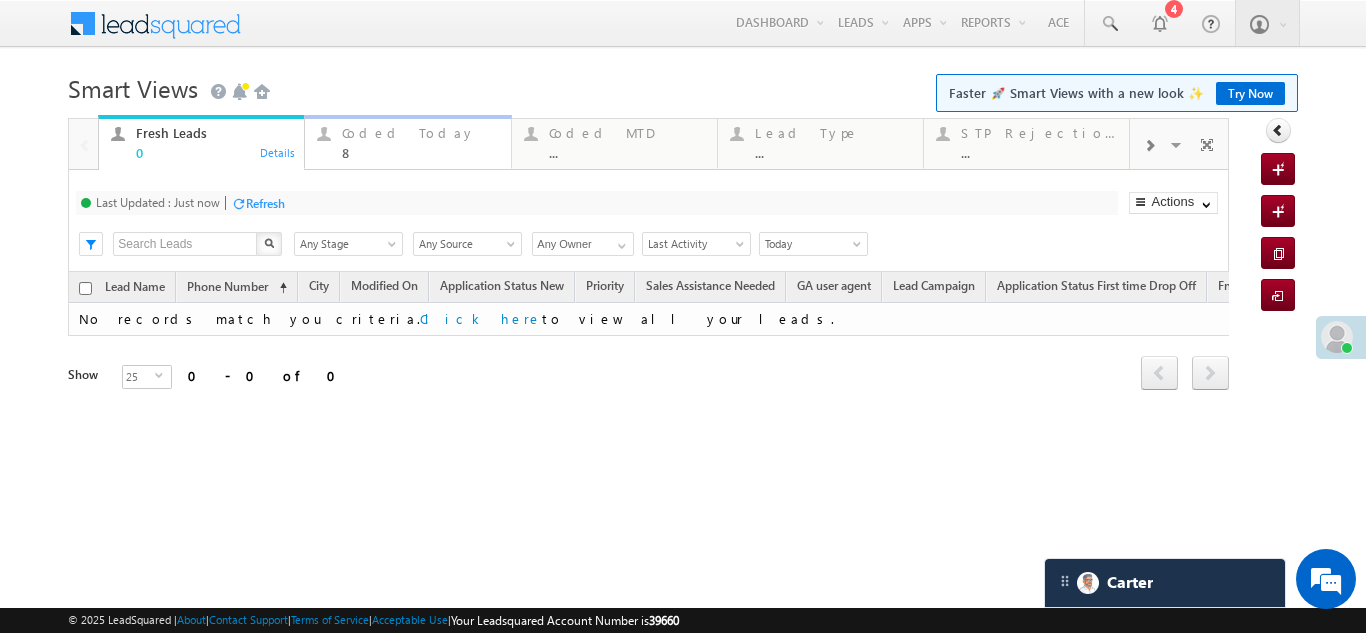 click on "Coded Today" at bounding box center (420, 133) 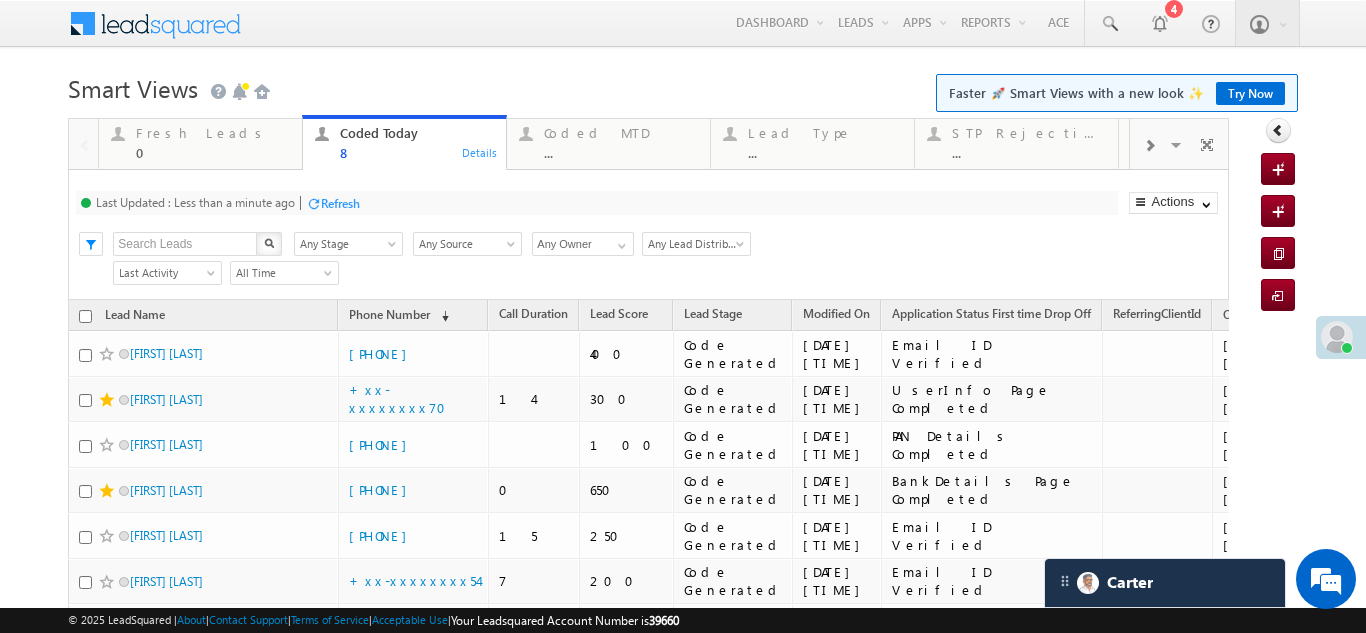 click on "Refresh" at bounding box center (340, 203) 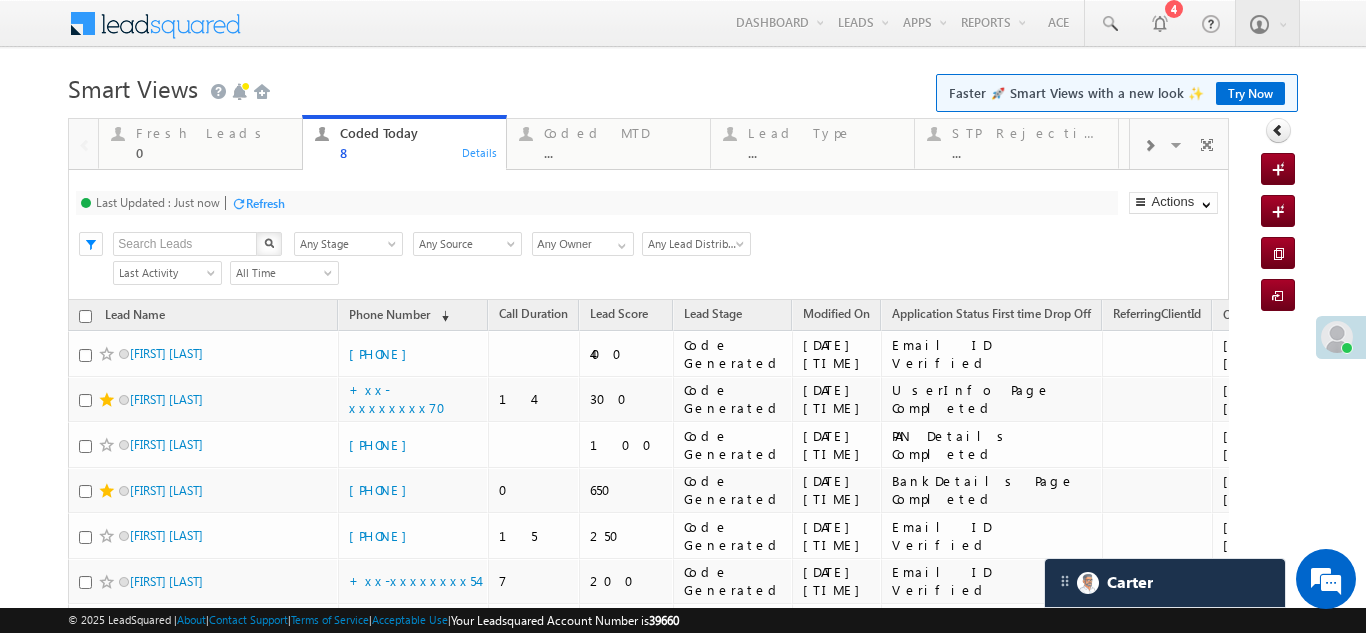 click on "Refresh" at bounding box center (265, 203) 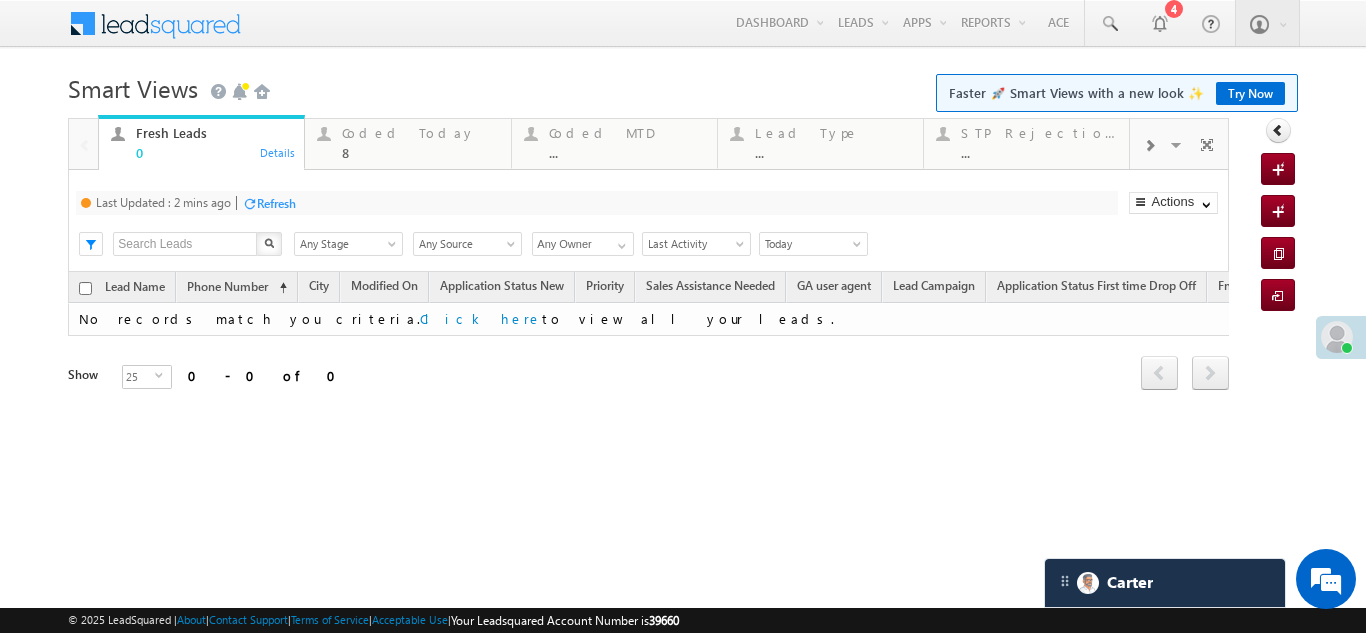 click on "Refresh" at bounding box center (276, 203) 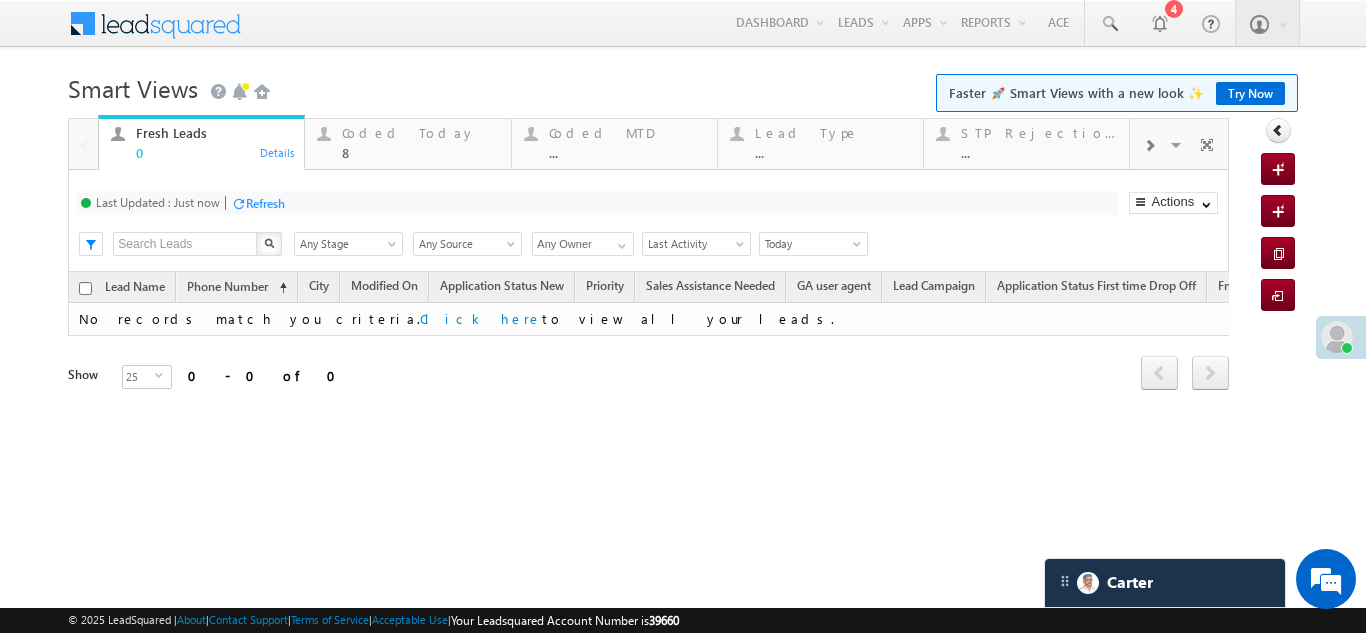 click on "Refresh" at bounding box center [265, 203] 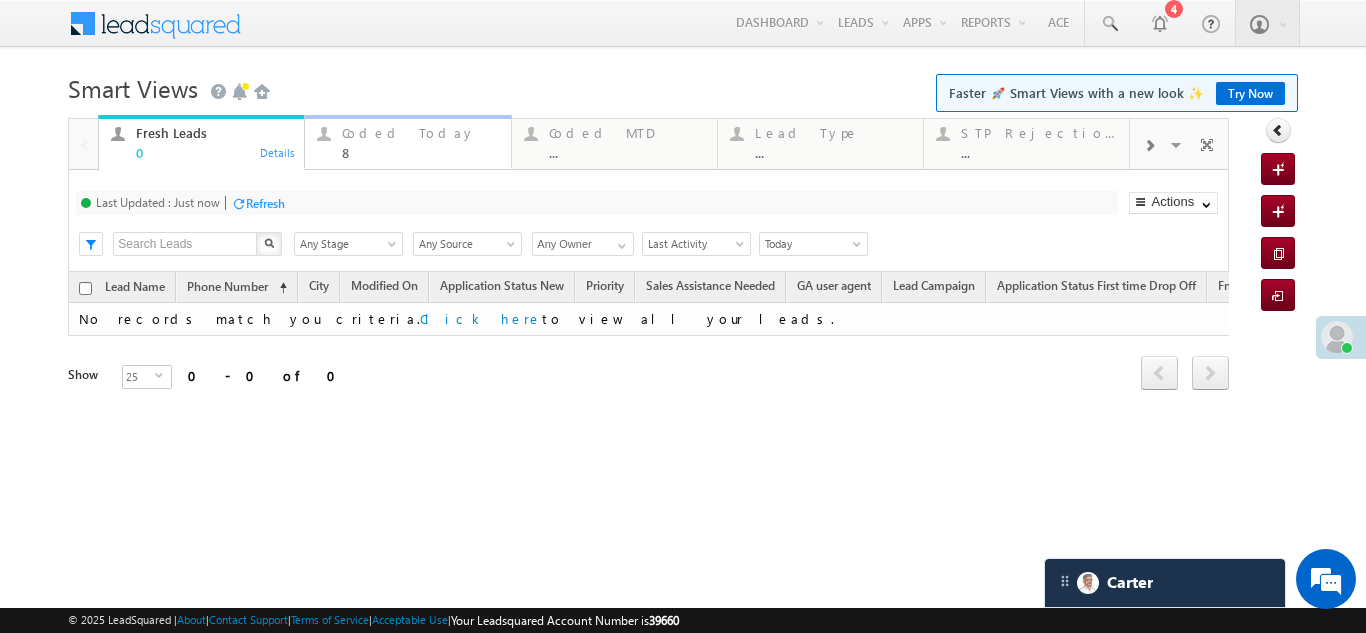 click on "Coded Today" at bounding box center (420, 133) 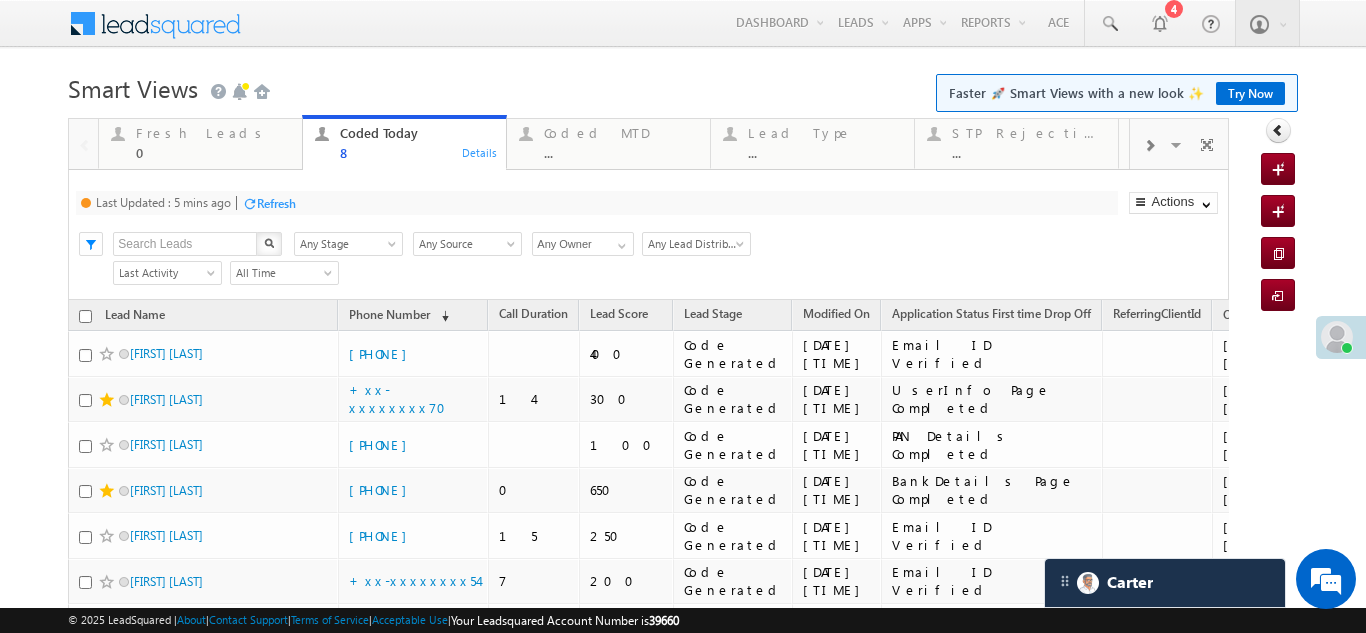 click on "Refresh" at bounding box center [276, 203] 